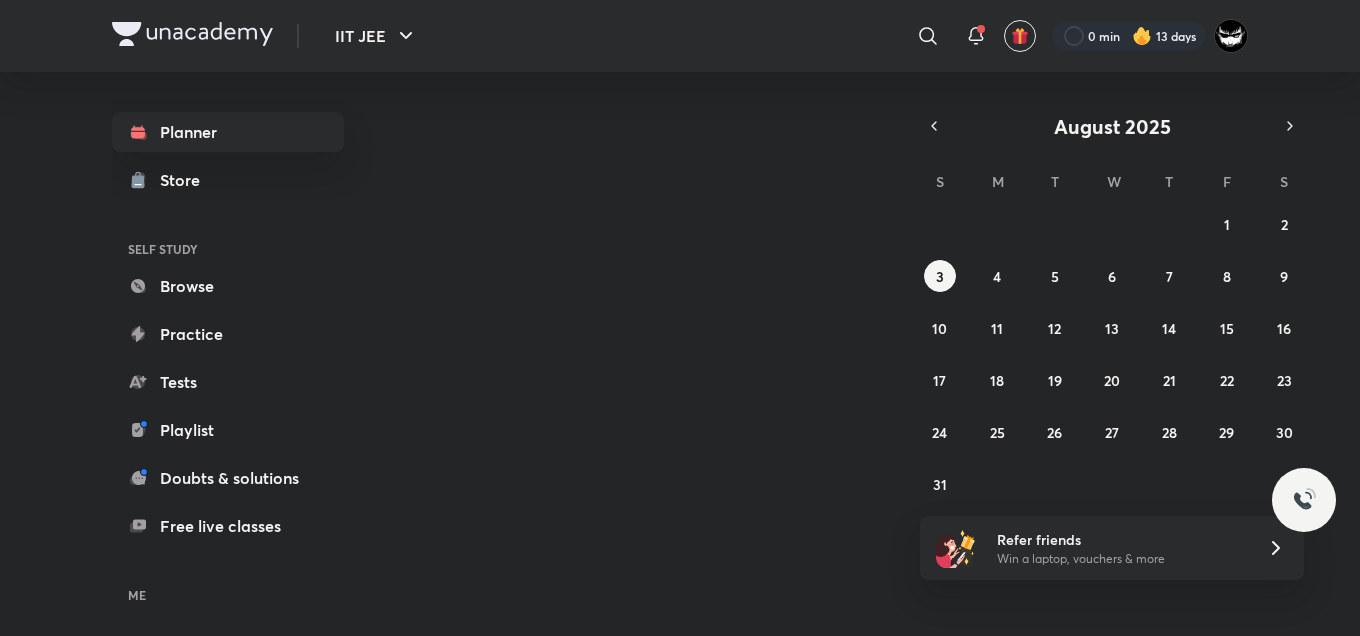 scroll, scrollTop: 0, scrollLeft: 0, axis: both 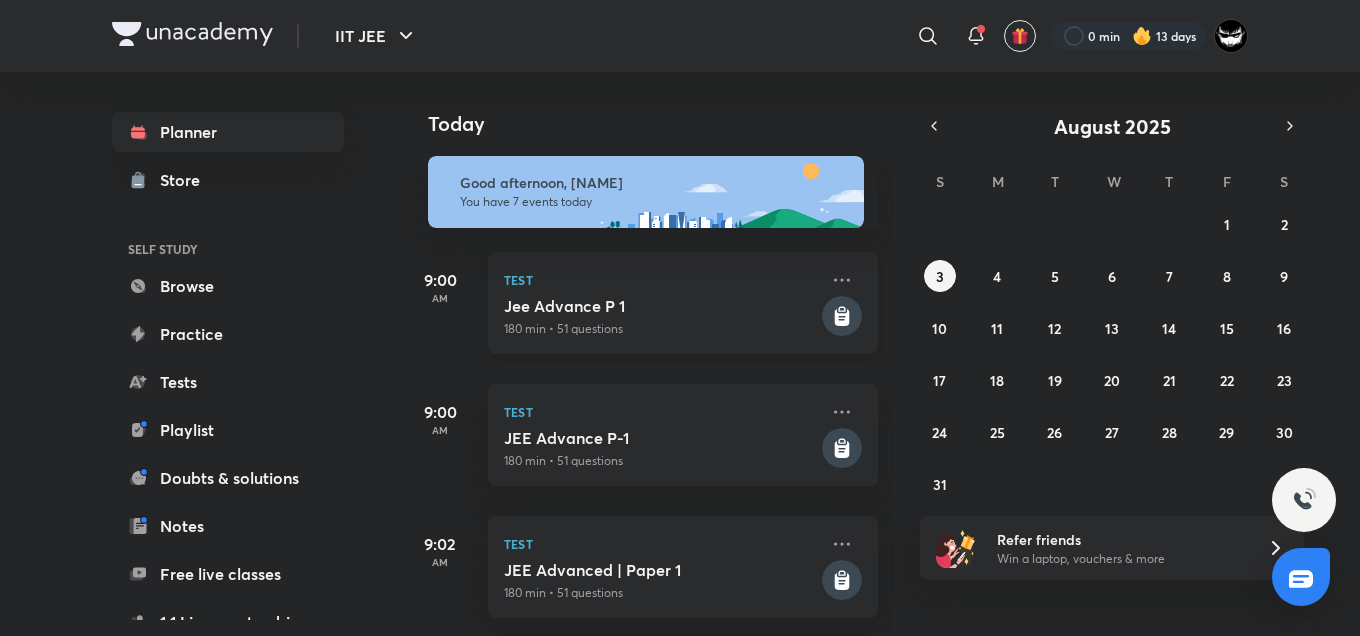 click on "Jee Advance P 1" at bounding box center (661, 306) 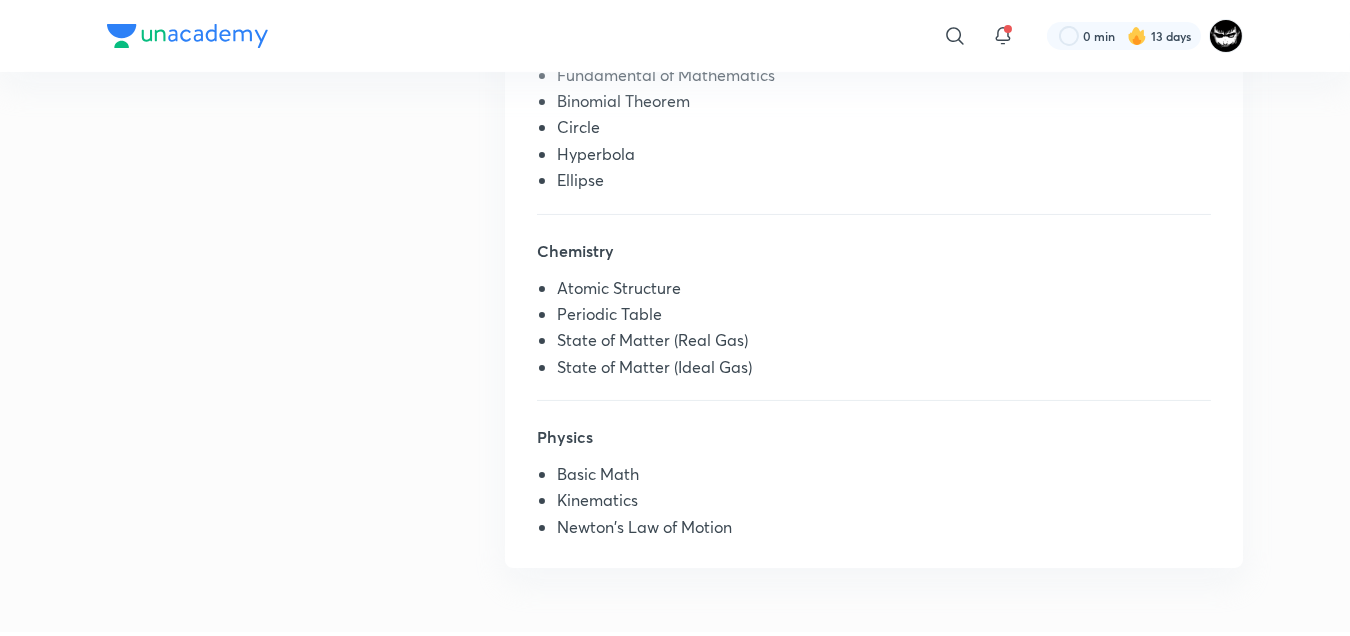 scroll, scrollTop: 698, scrollLeft: 0, axis: vertical 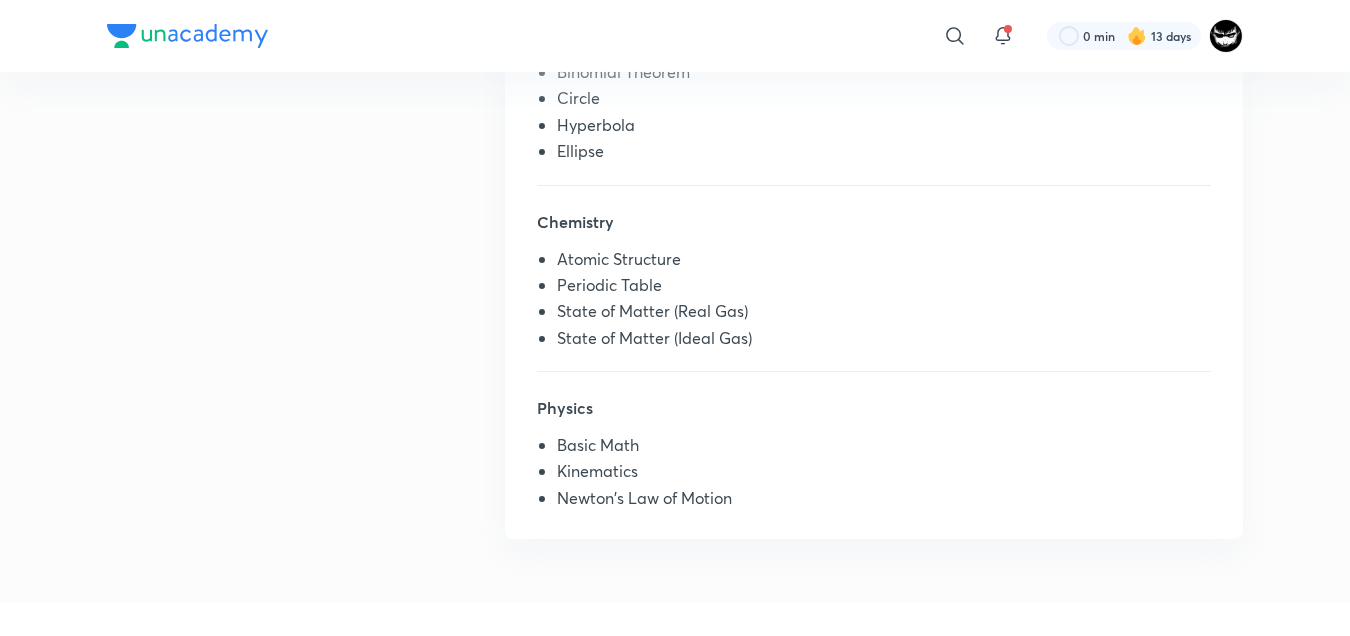 click on "Ellipse" at bounding box center [884, 155] 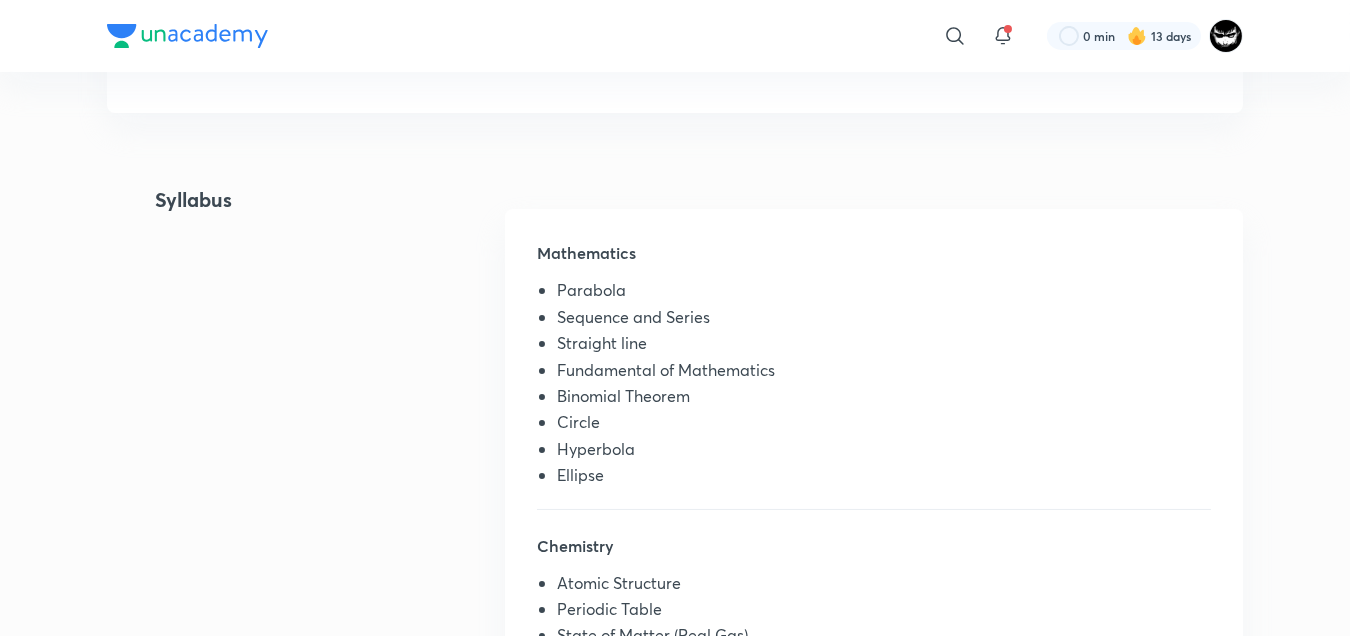 scroll, scrollTop: 373, scrollLeft: 0, axis: vertical 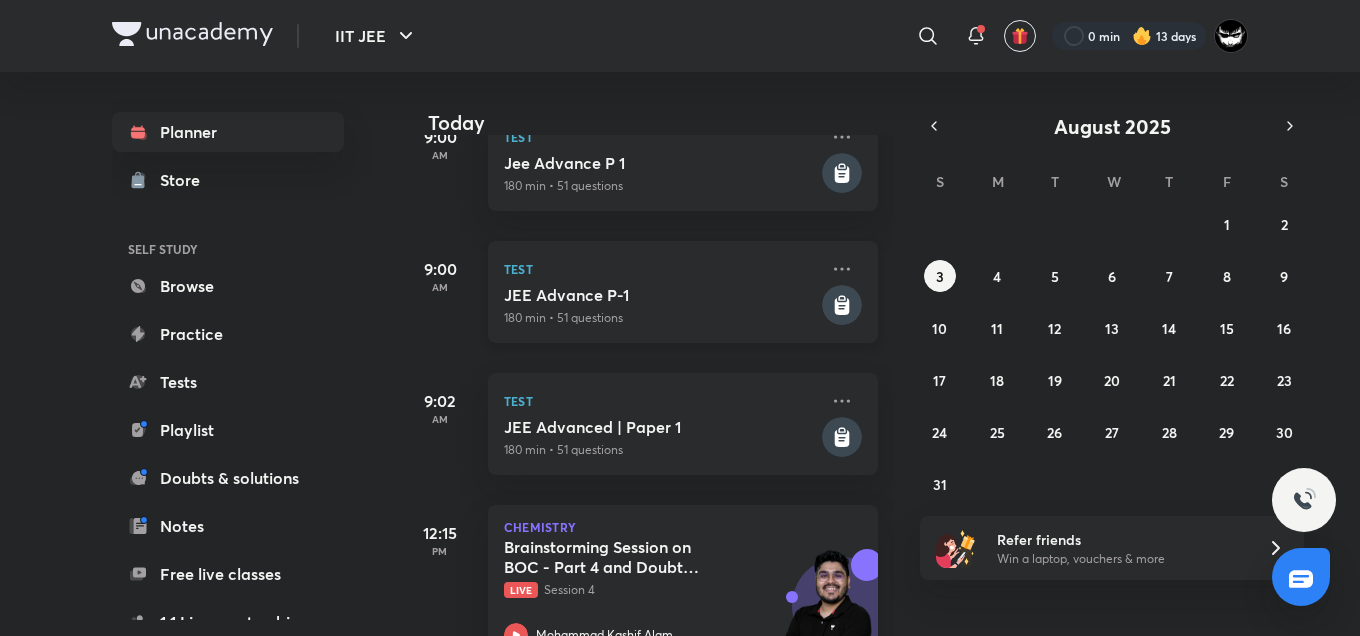 click on "180 min • 51 questions" at bounding box center [661, 318] 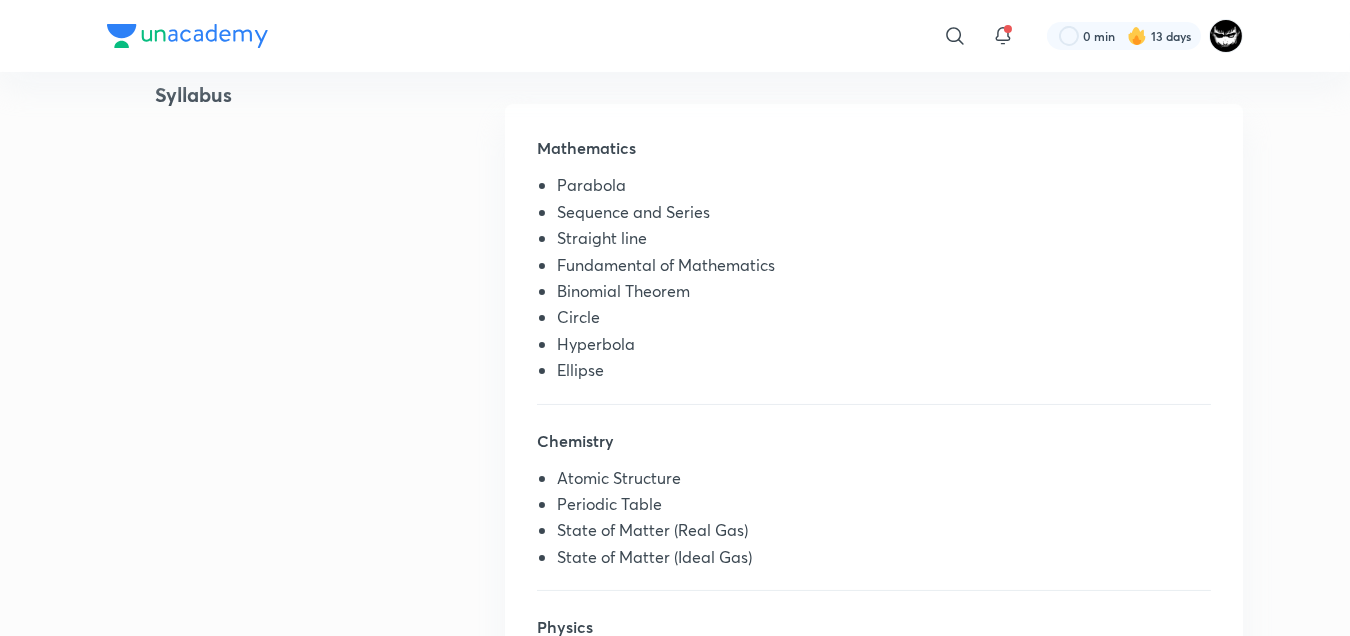 scroll, scrollTop: 404, scrollLeft: 0, axis: vertical 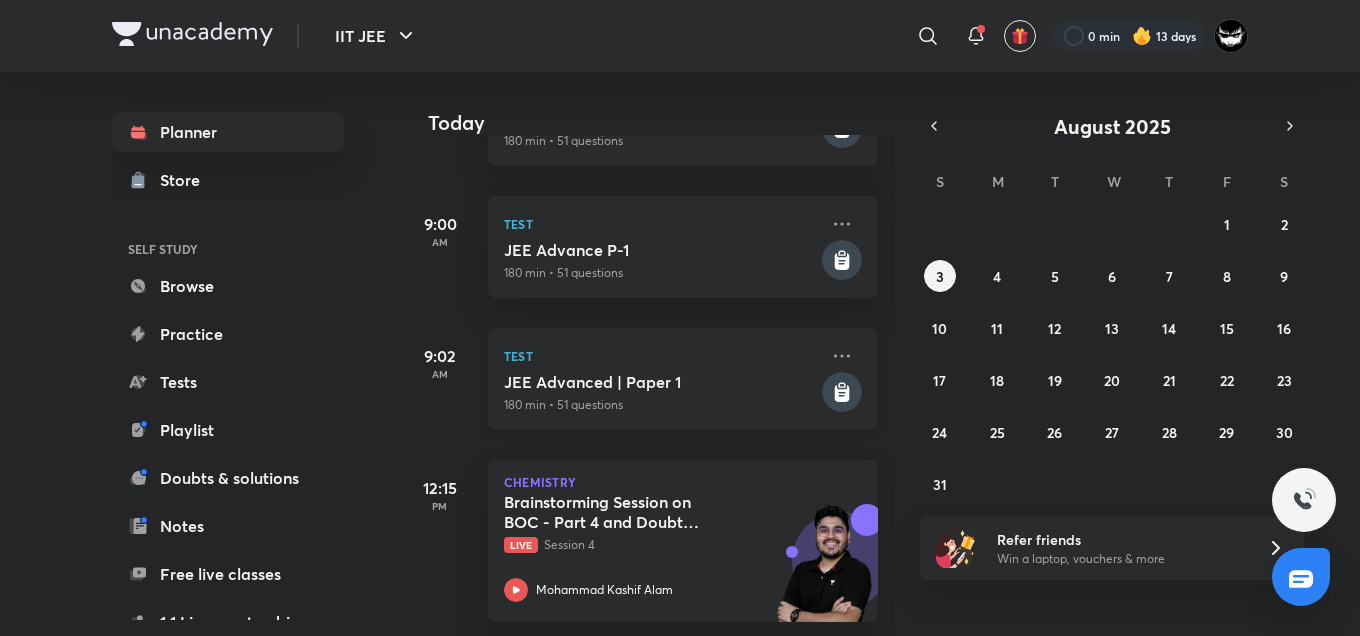 click on "Test" at bounding box center [661, 356] 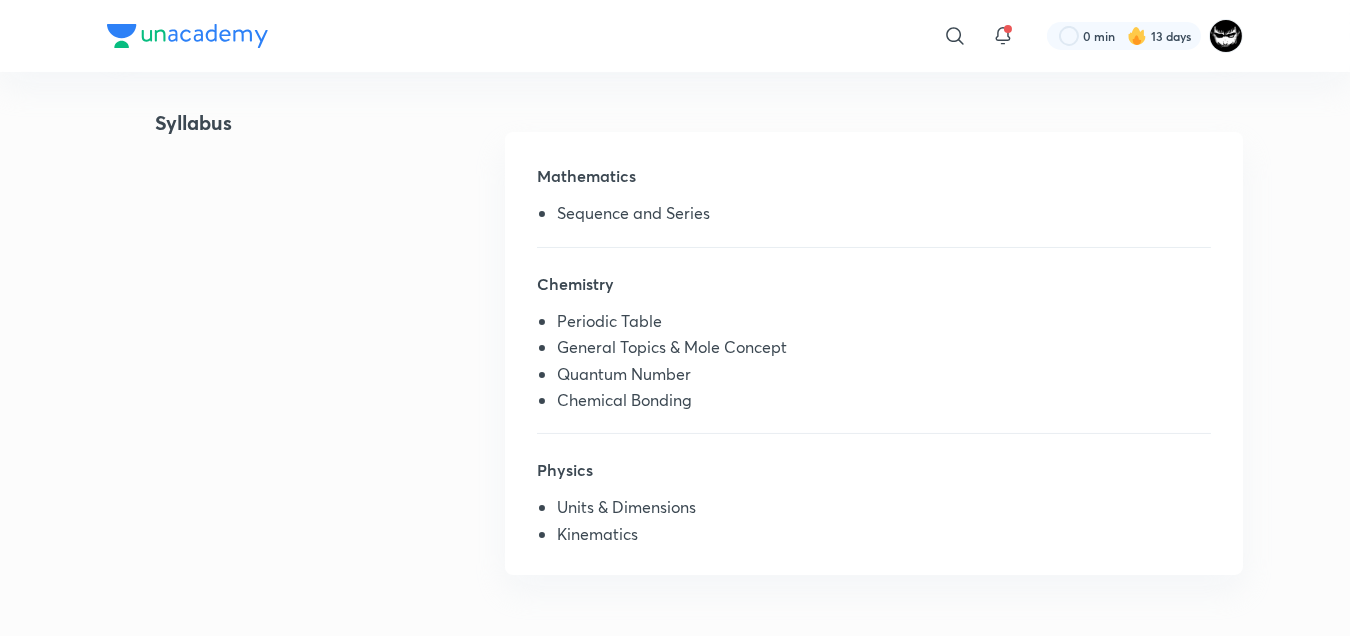 scroll, scrollTop: 453, scrollLeft: 0, axis: vertical 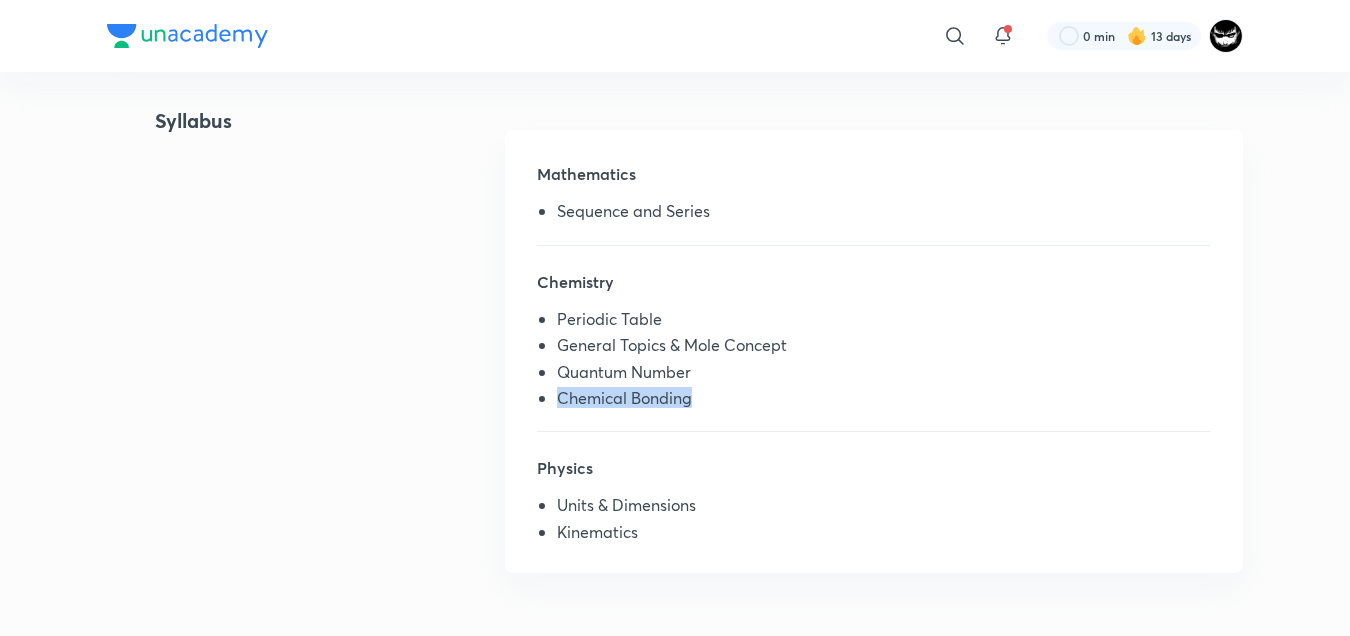 drag, startPoint x: 557, startPoint y: 393, endPoint x: 744, endPoint y: 395, distance: 187.0107 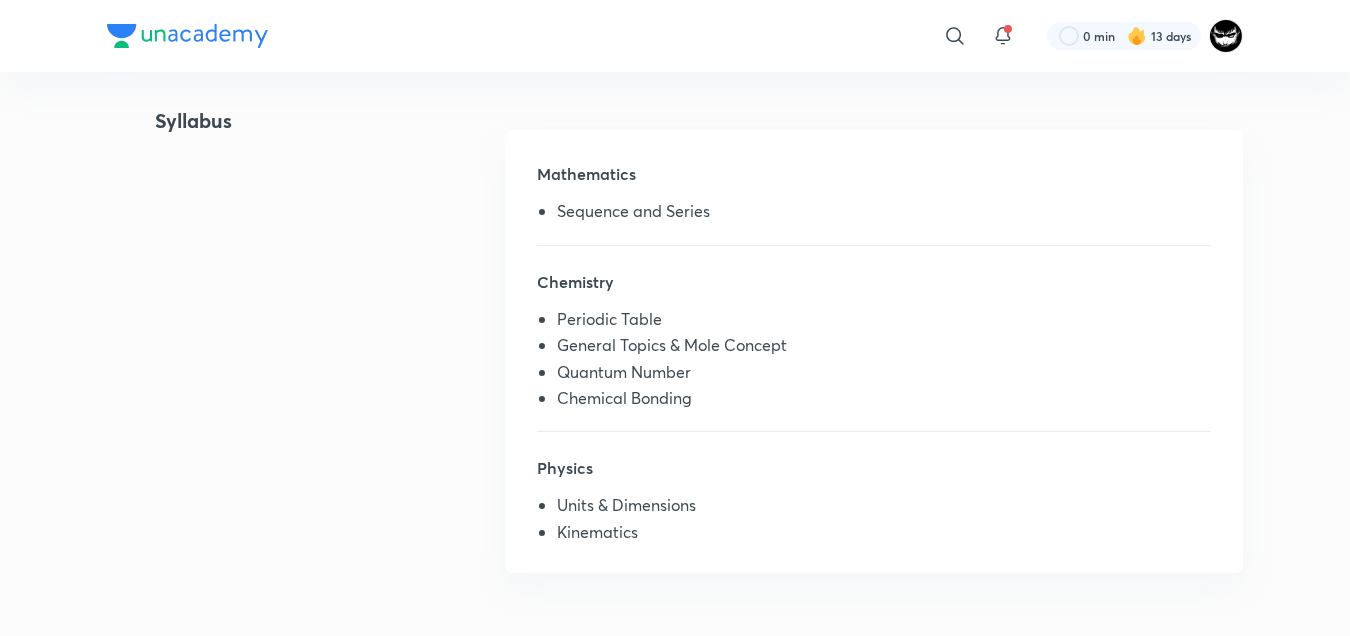 click on "Quantum Number" at bounding box center (884, 376) 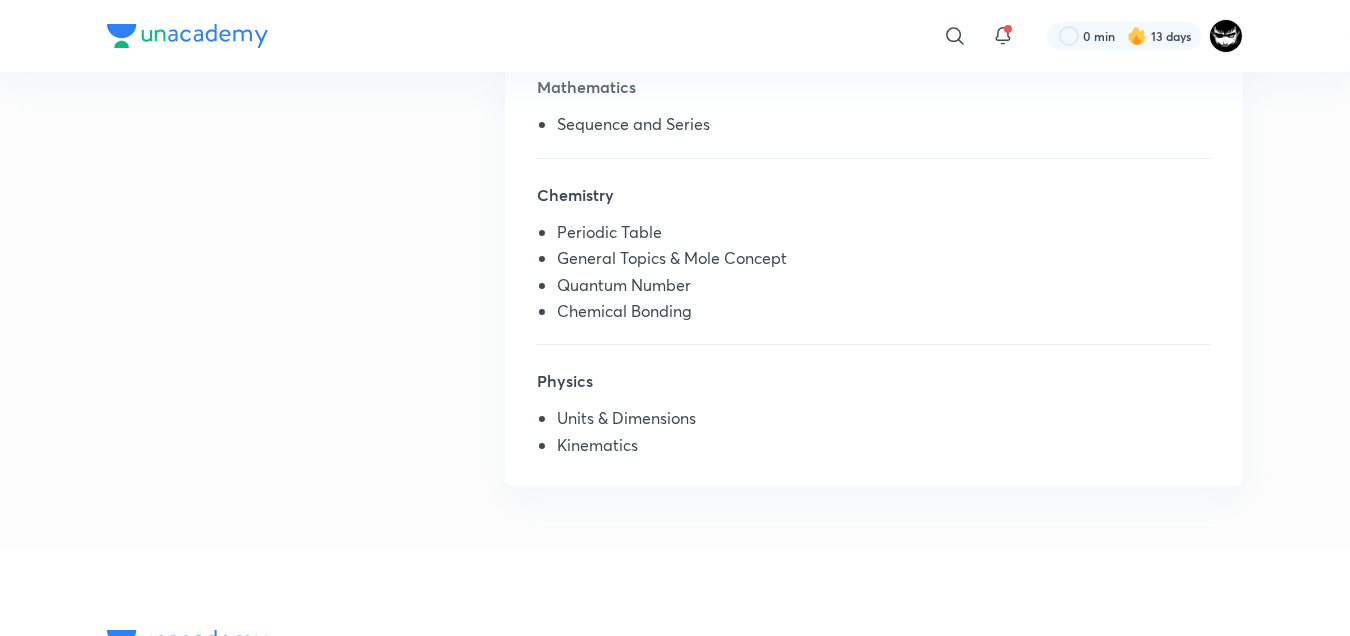 scroll, scrollTop: 438, scrollLeft: 0, axis: vertical 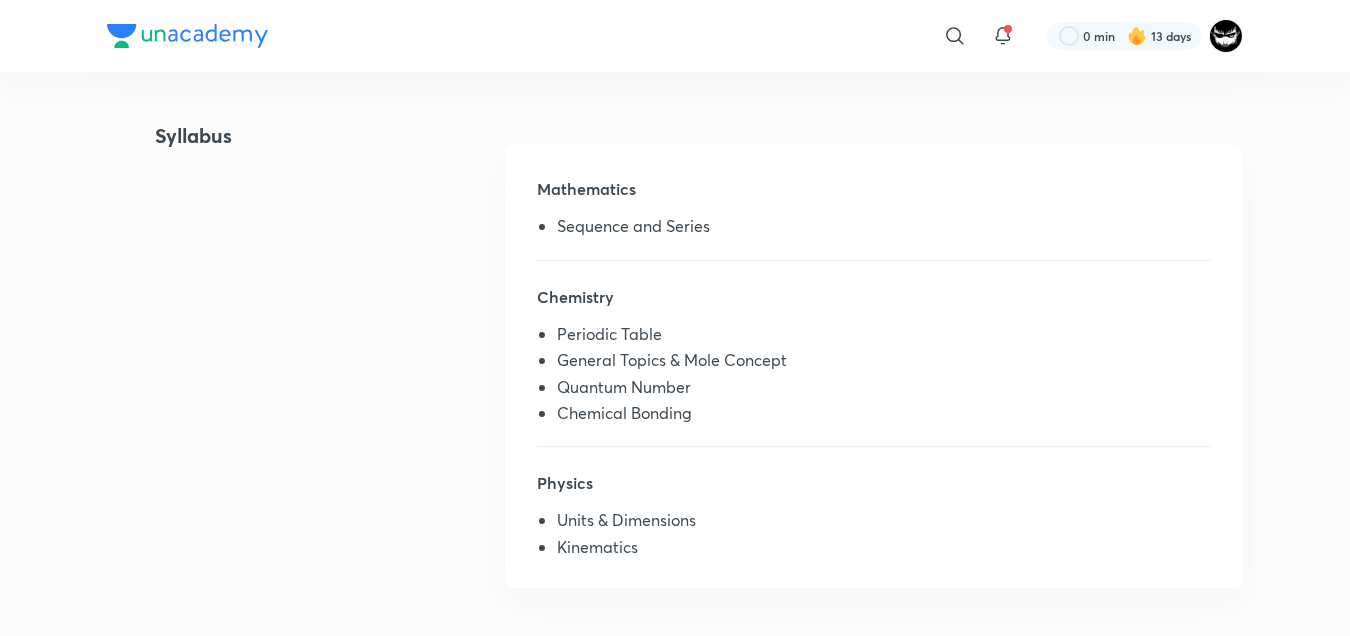 click on "Sequence and Series" at bounding box center [884, 230] 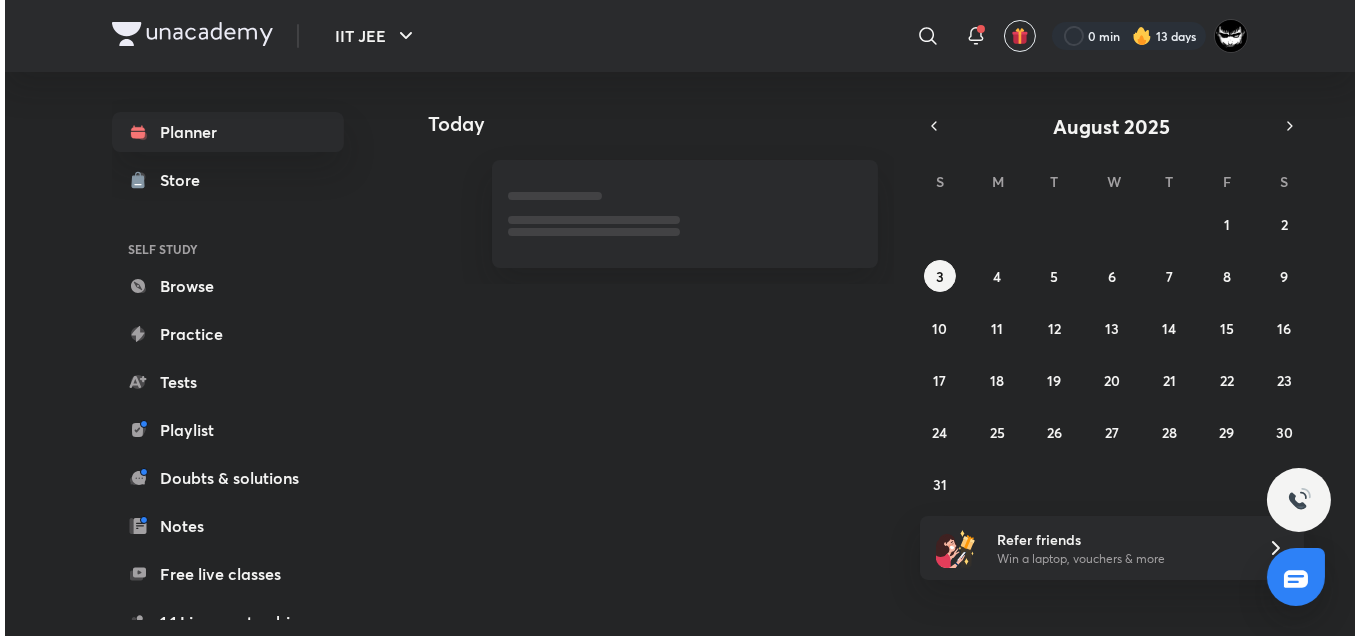 scroll, scrollTop: 0, scrollLeft: 0, axis: both 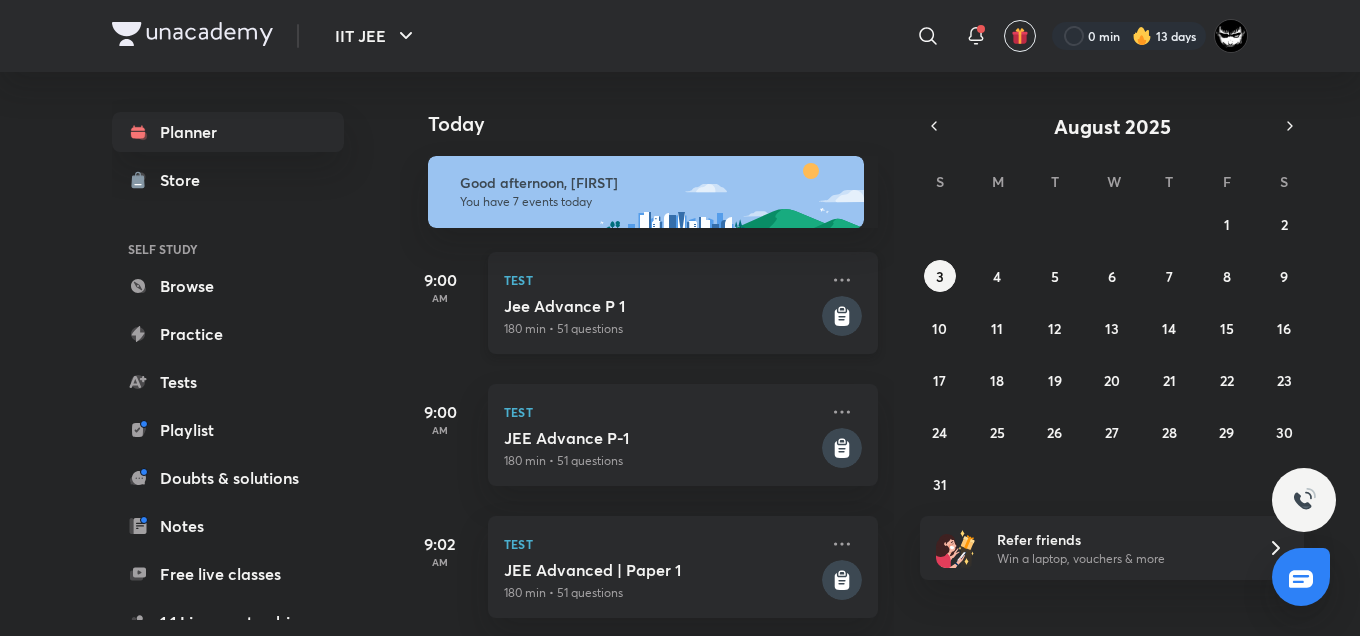 click on "180 min • 51 questions" at bounding box center (661, 329) 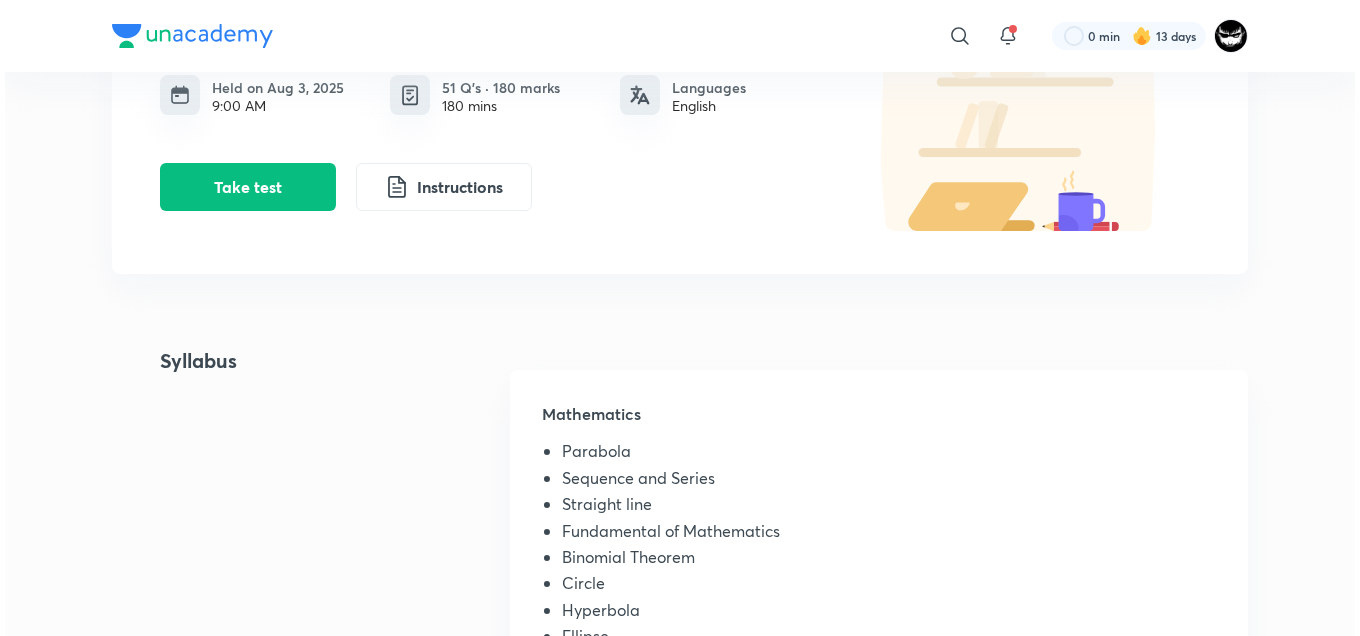 scroll, scrollTop: 211, scrollLeft: 0, axis: vertical 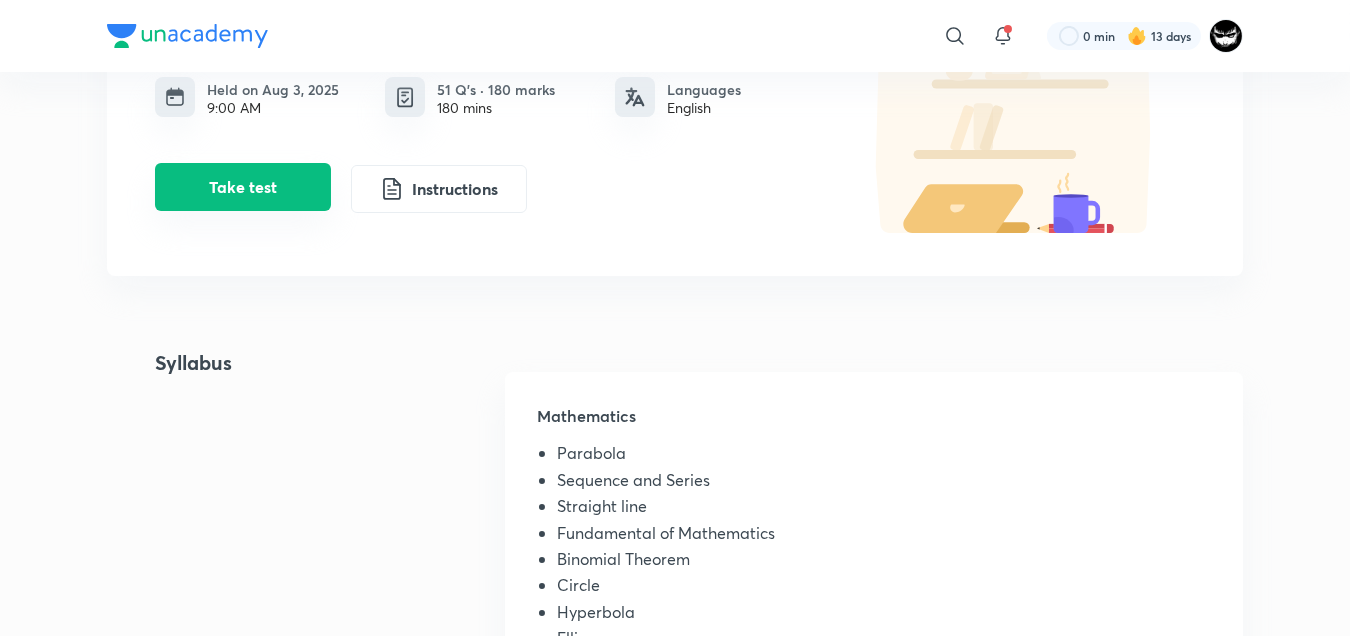 click on "Take test" at bounding box center [243, 187] 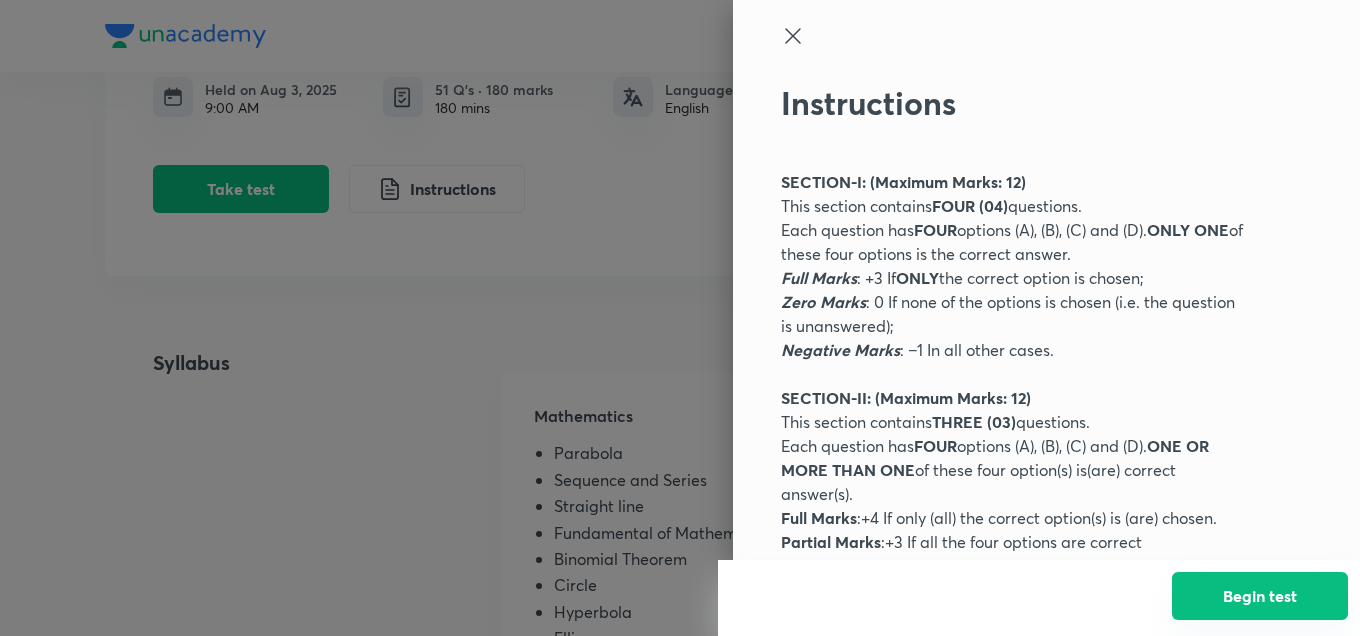 click on "Begin test" at bounding box center [1260, 596] 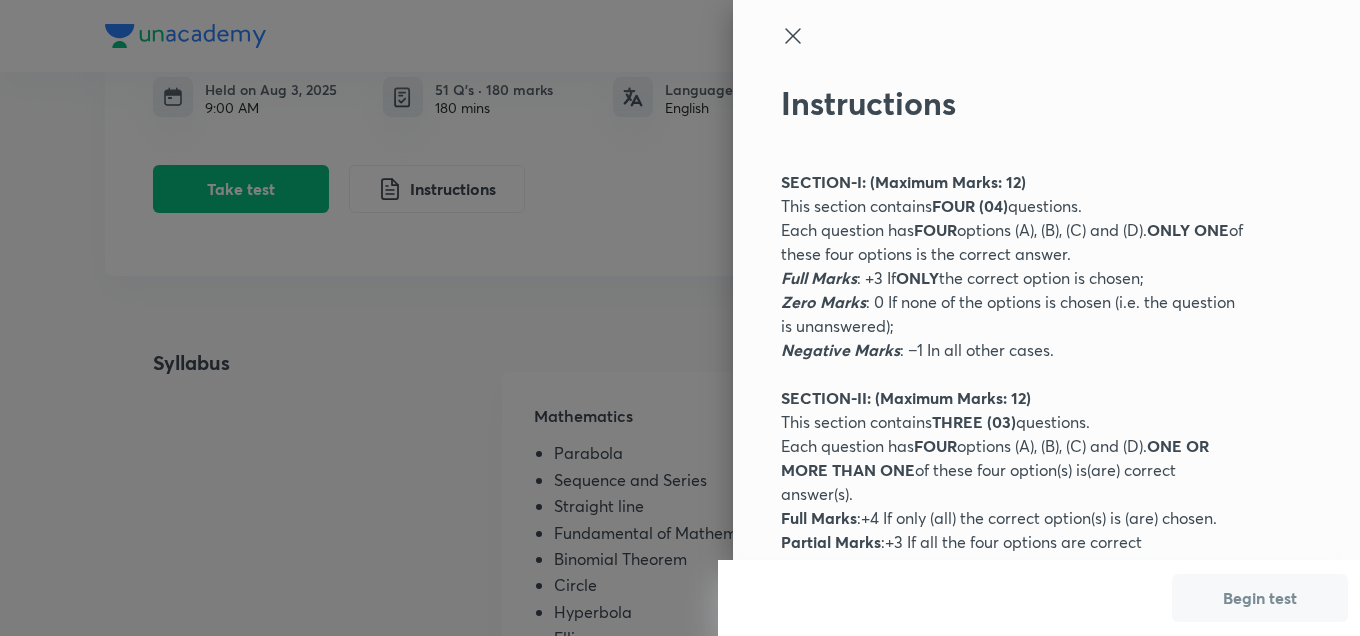 scroll, scrollTop: 0, scrollLeft: 0, axis: both 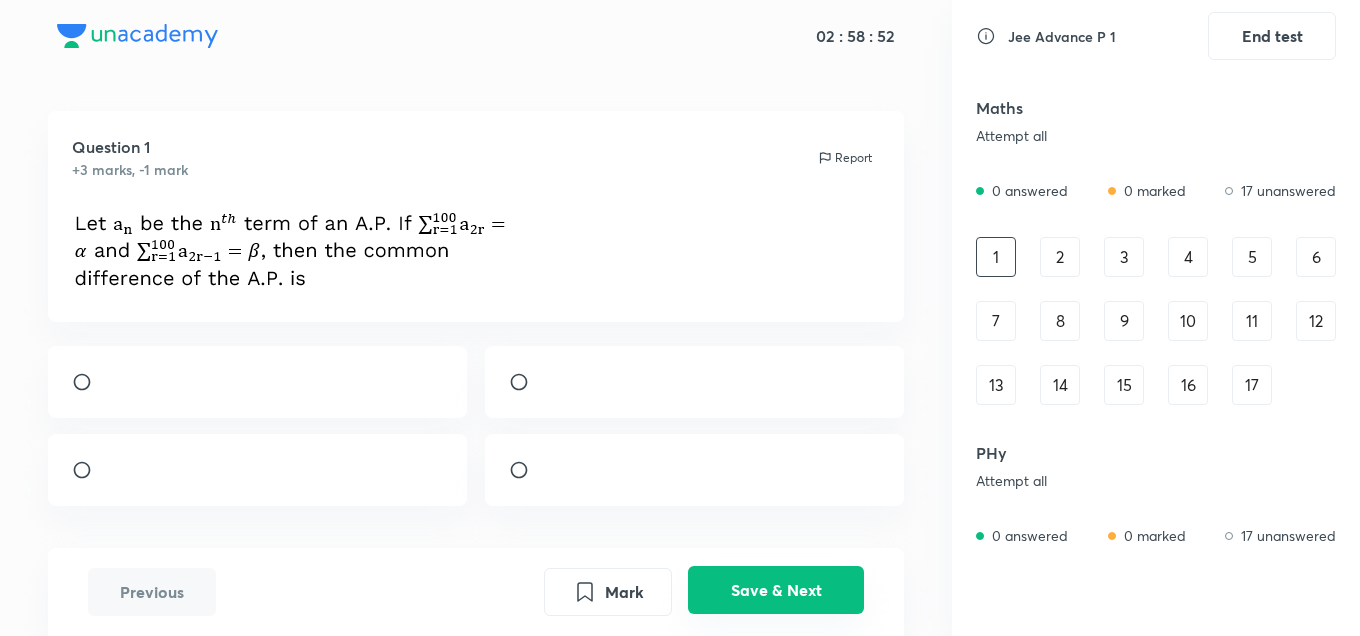 click on "Save & Next" at bounding box center (776, 590) 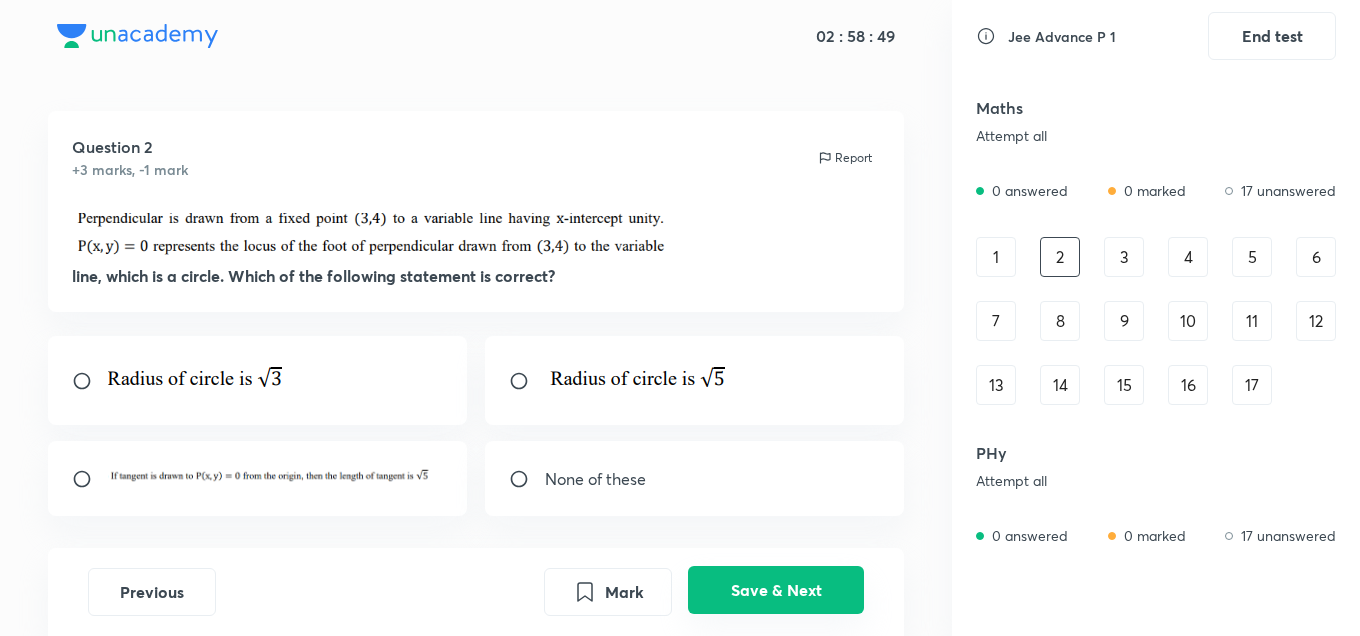 click on "Save & Next" at bounding box center (776, 590) 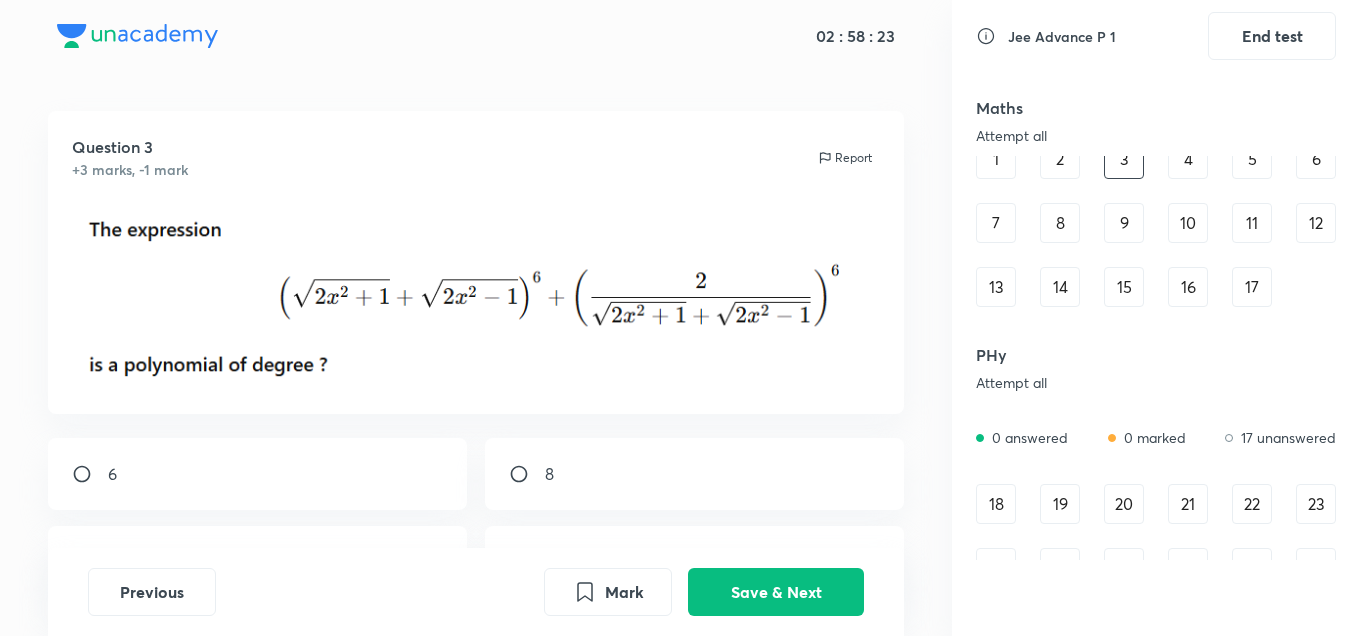 scroll, scrollTop: 0, scrollLeft: 0, axis: both 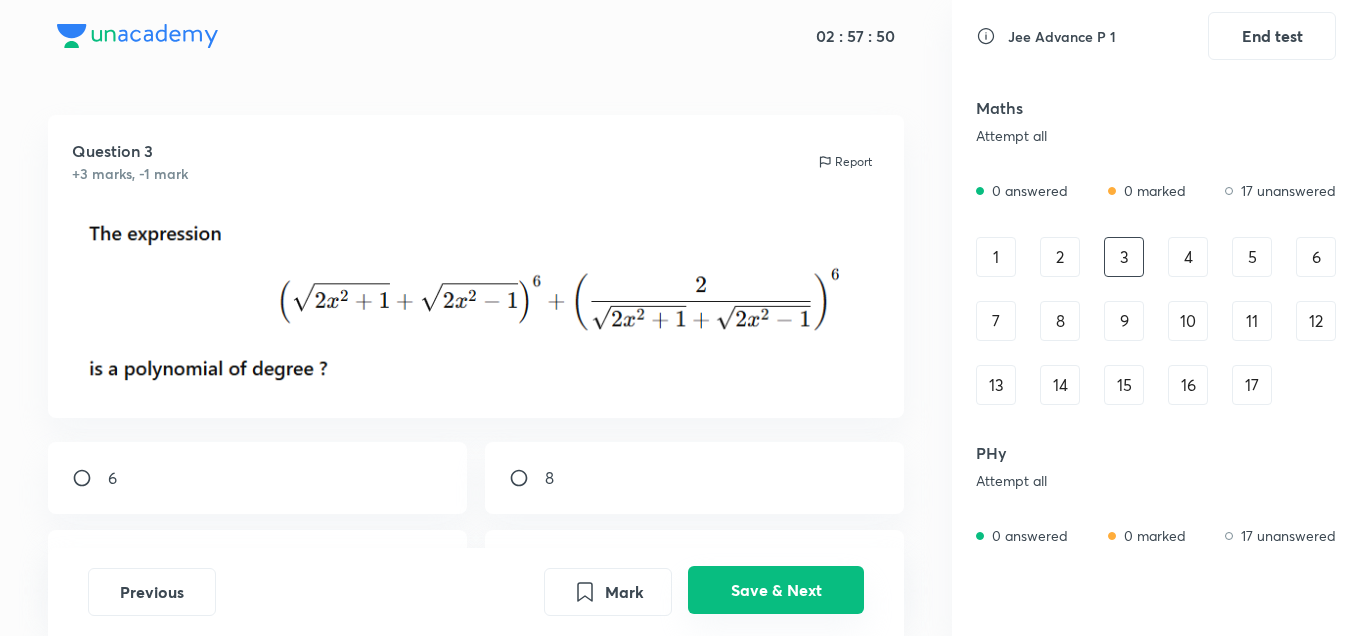 click on "Save & Next" at bounding box center [776, 590] 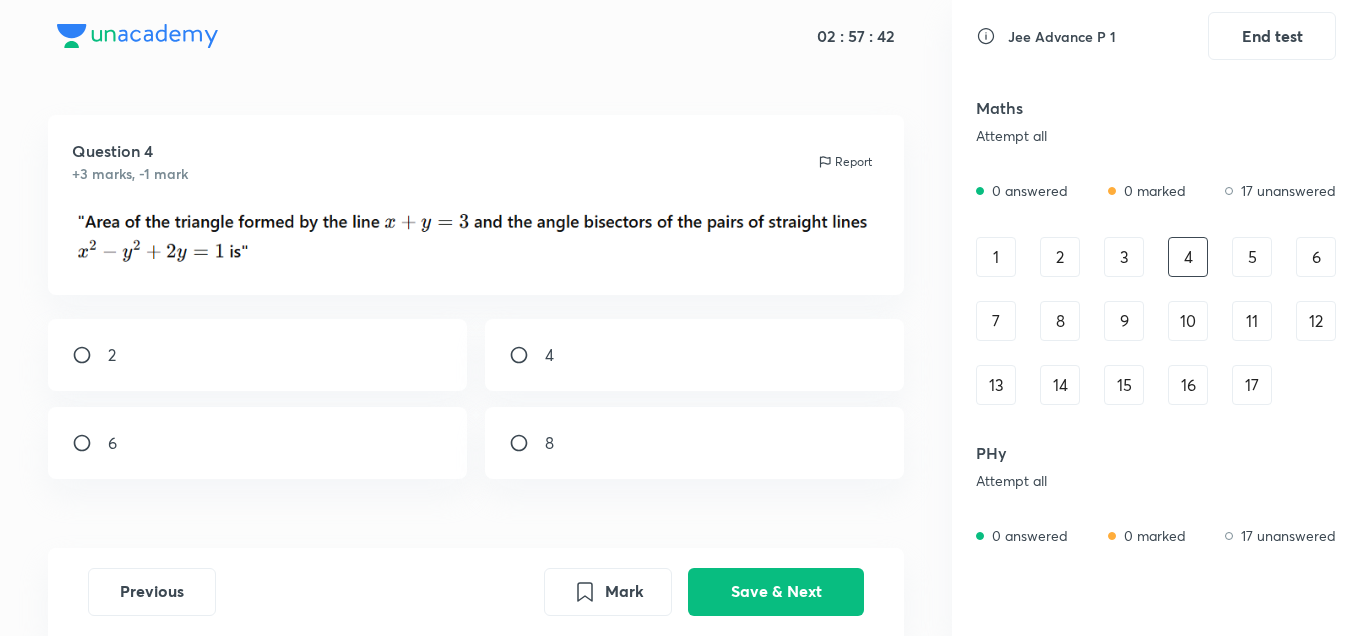 click on "3" at bounding box center (1124, 257) 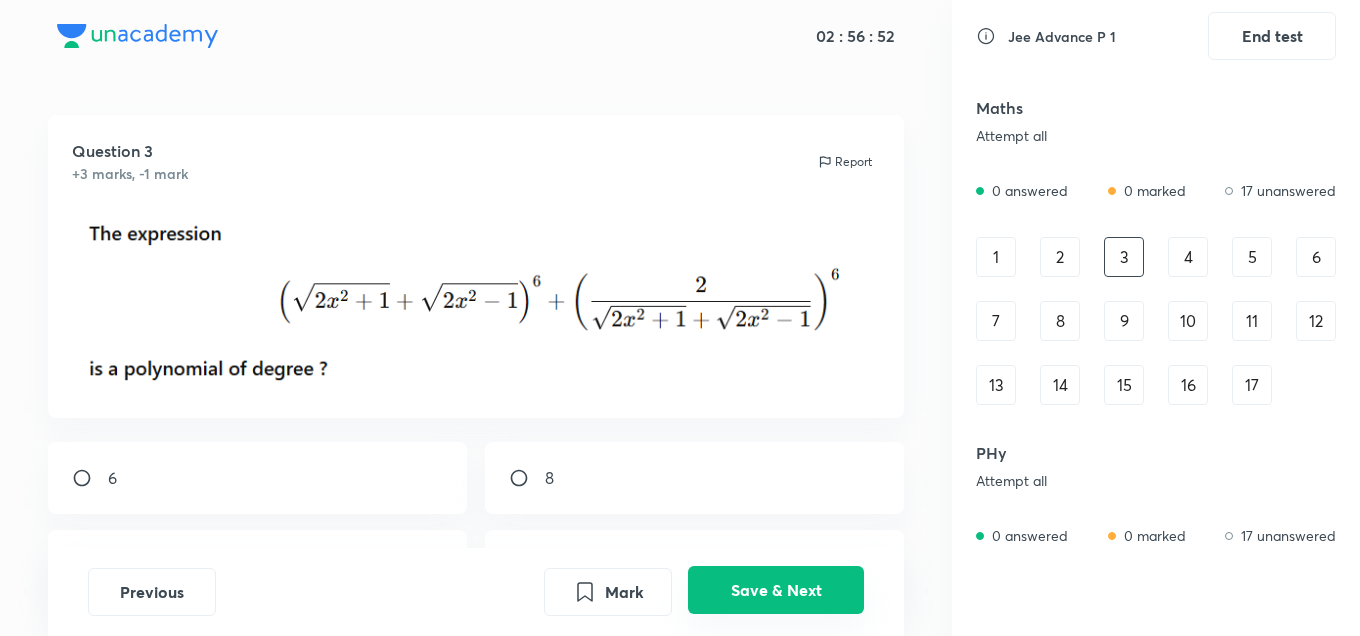 click on "Save & Next" at bounding box center (776, 590) 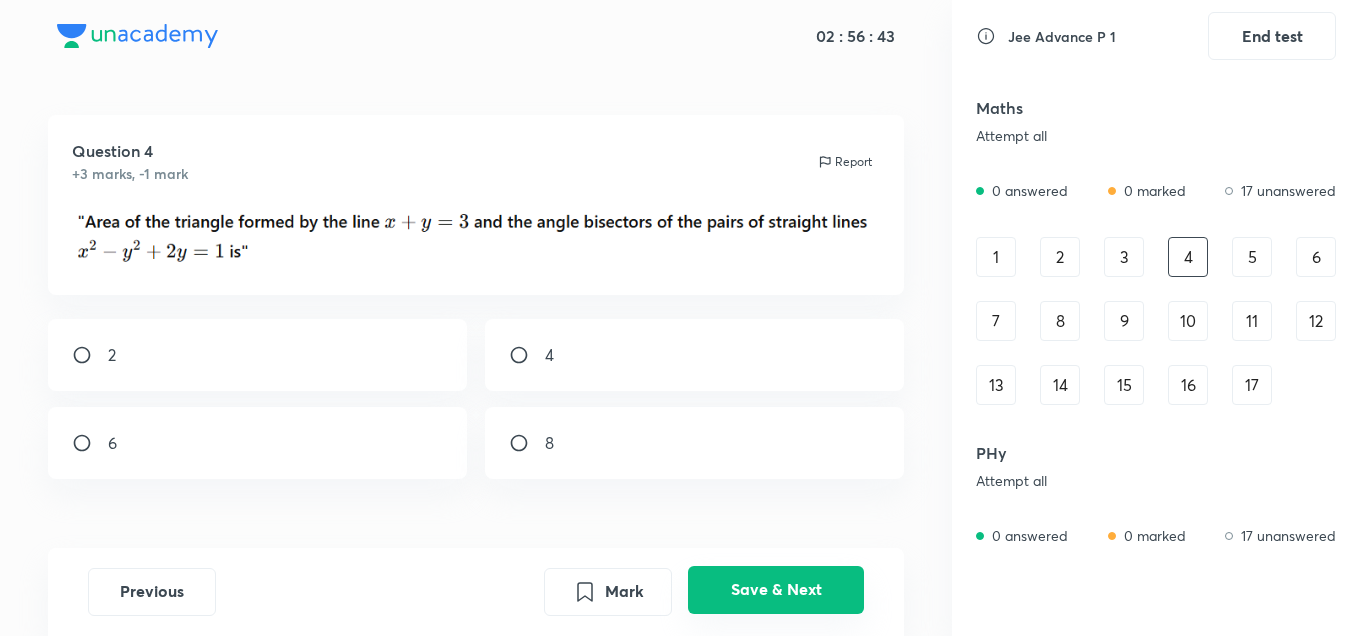 click on "Save & Next" at bounding box center (776, 590) 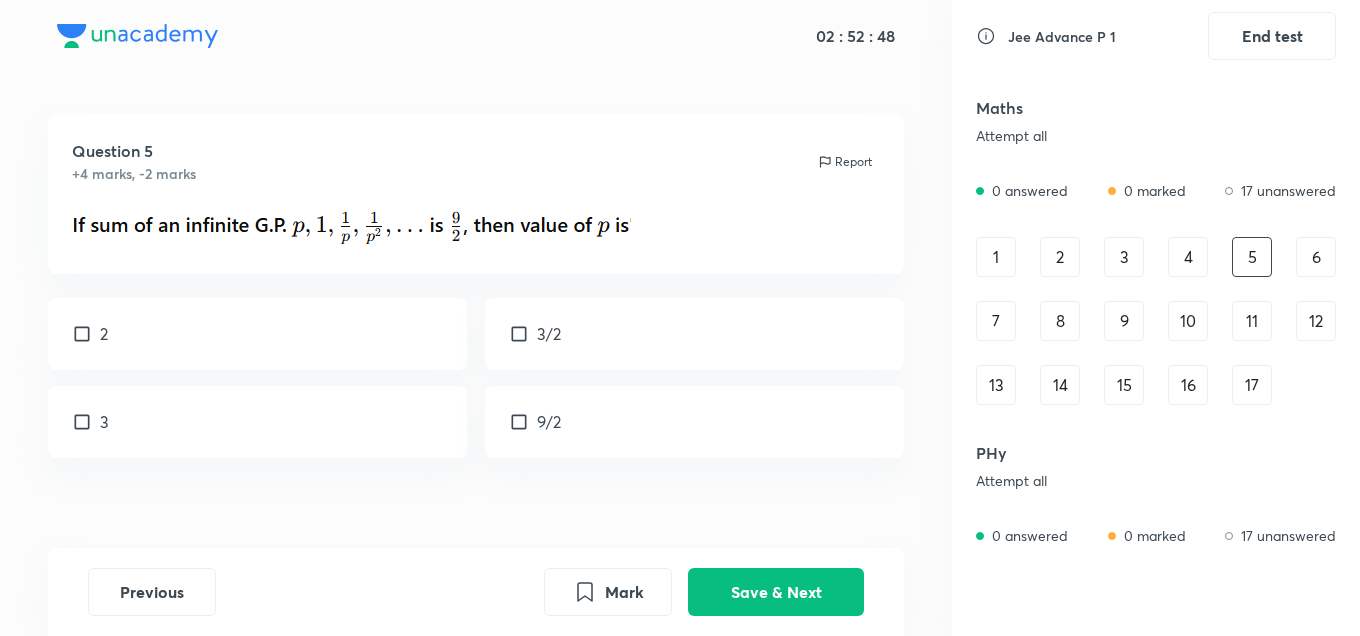 click on "3" at bounding box center [258, 422] 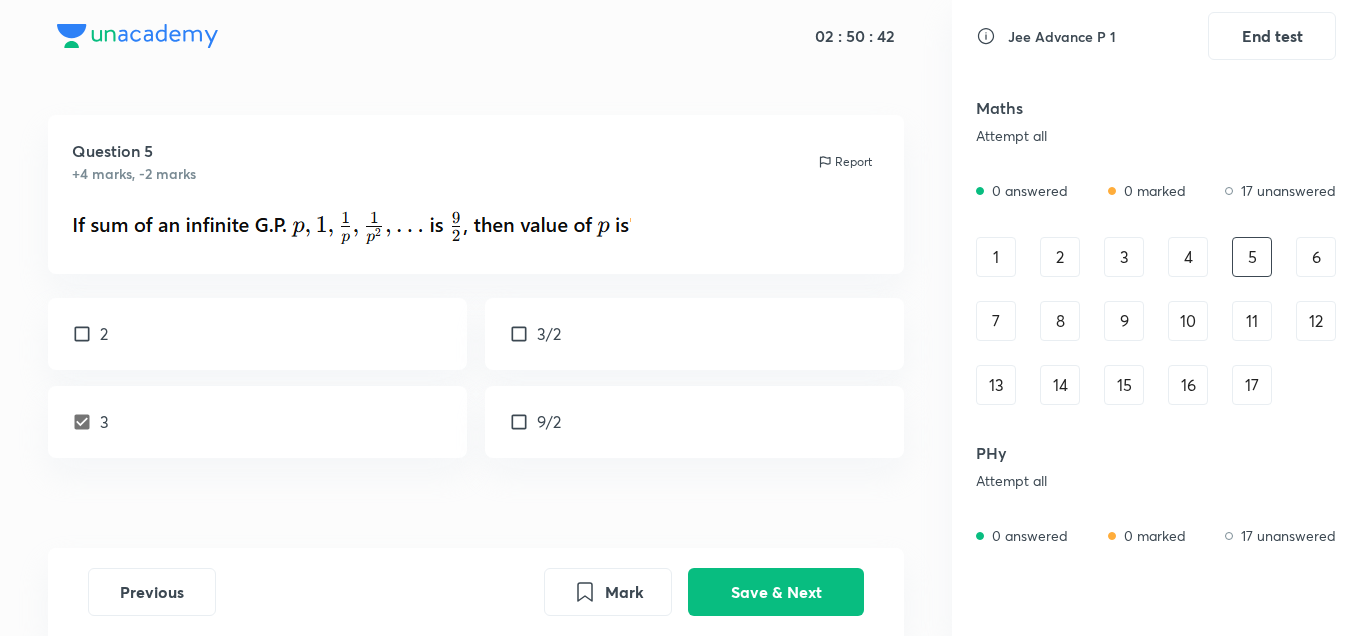 click on "3/2" at bounding box center [695, 334] 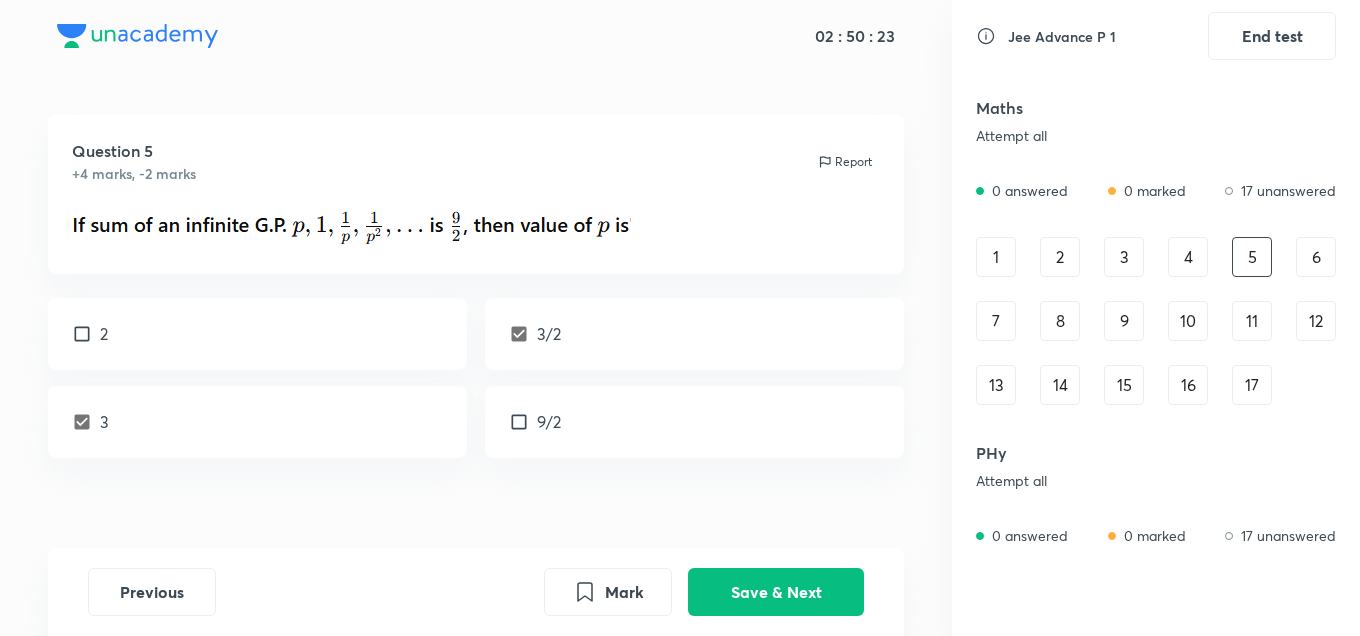 click on "9/2" at bounding box center [695, 422] 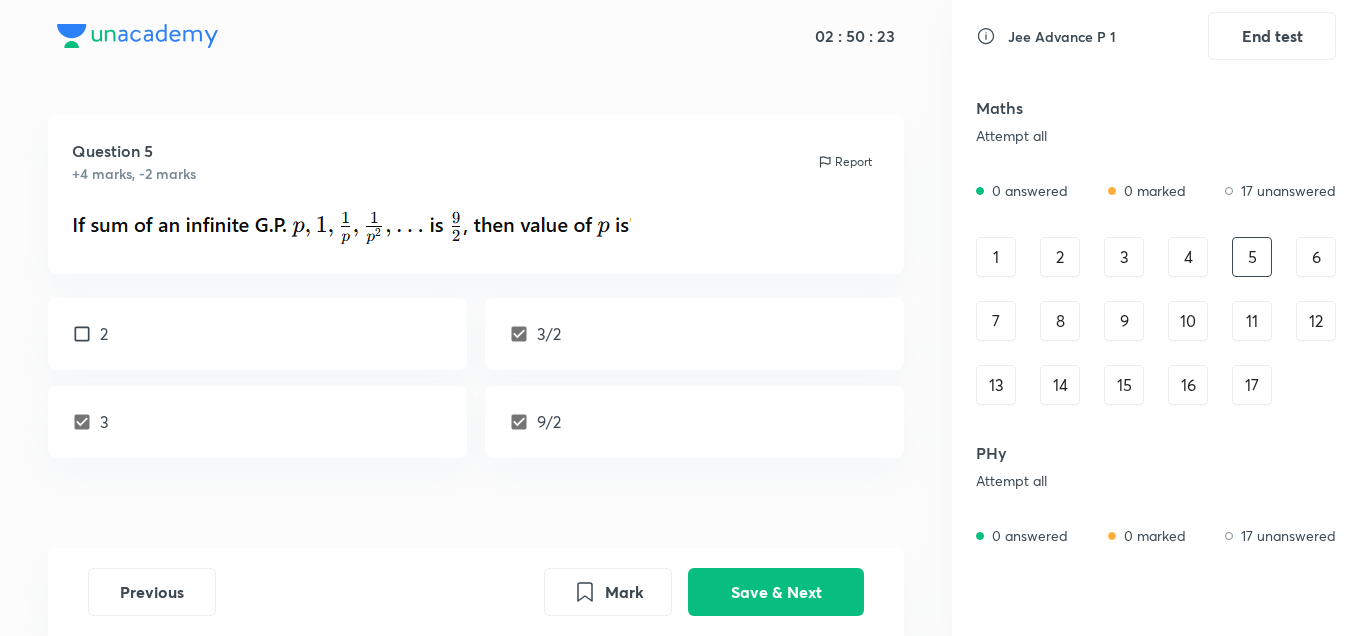 click on "9/2" at bounding box center [549, 422] 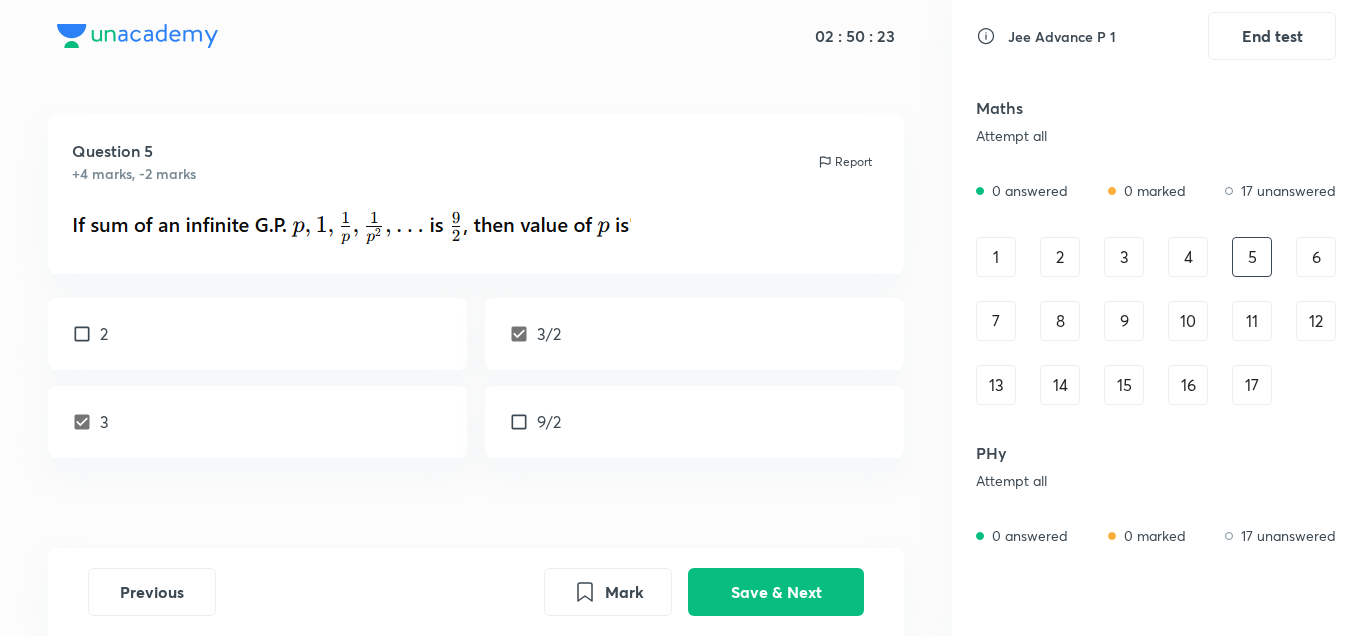 checkbox on "false" 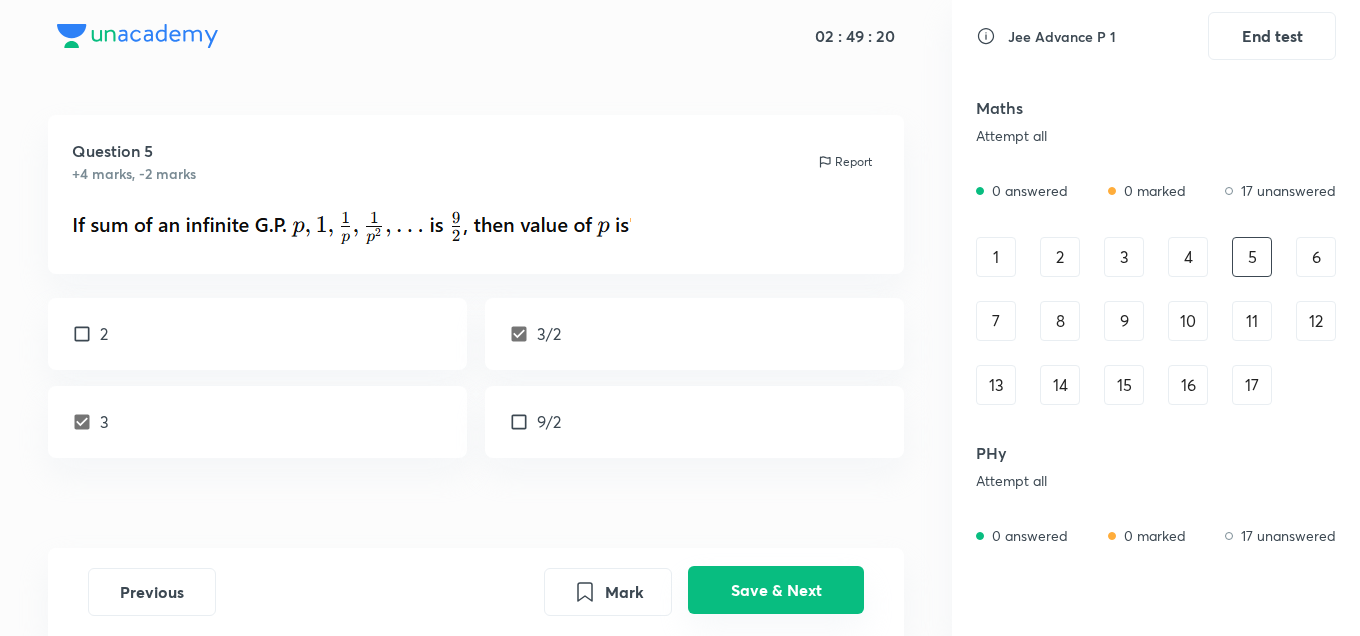 click on "Save & Next" at bounding box center (776, 590) 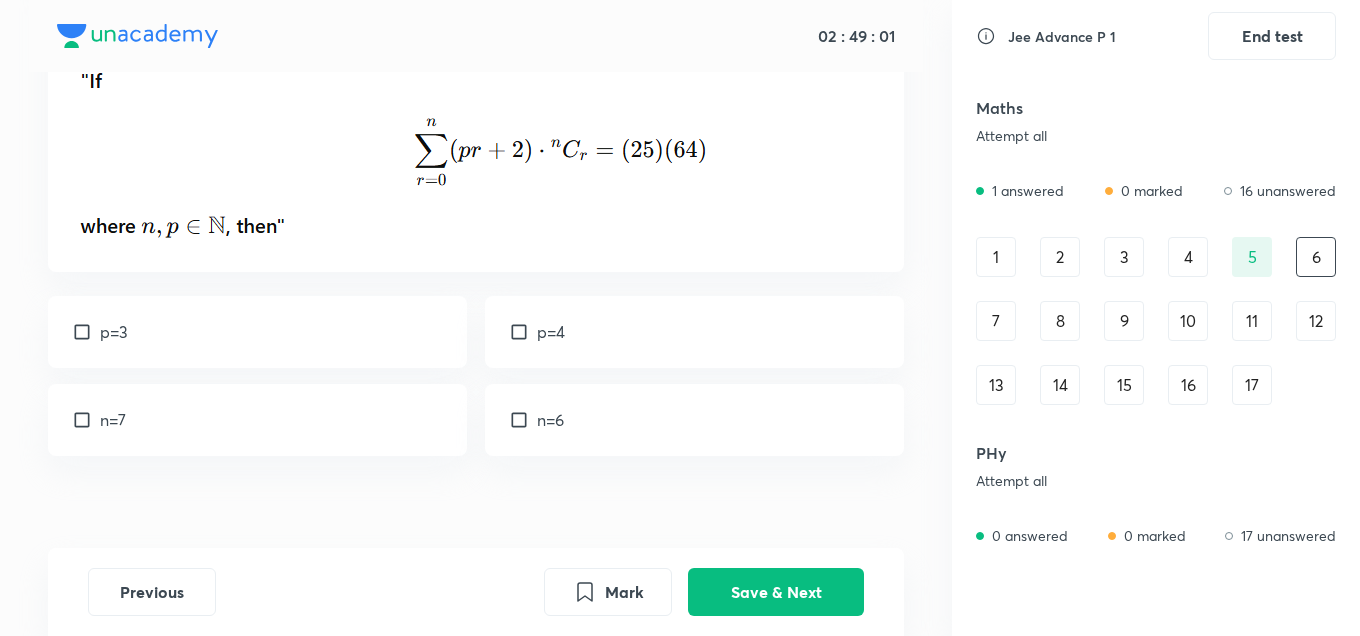 scroll, scrollTop: 150, scrollLeft: 0, axis: vertical 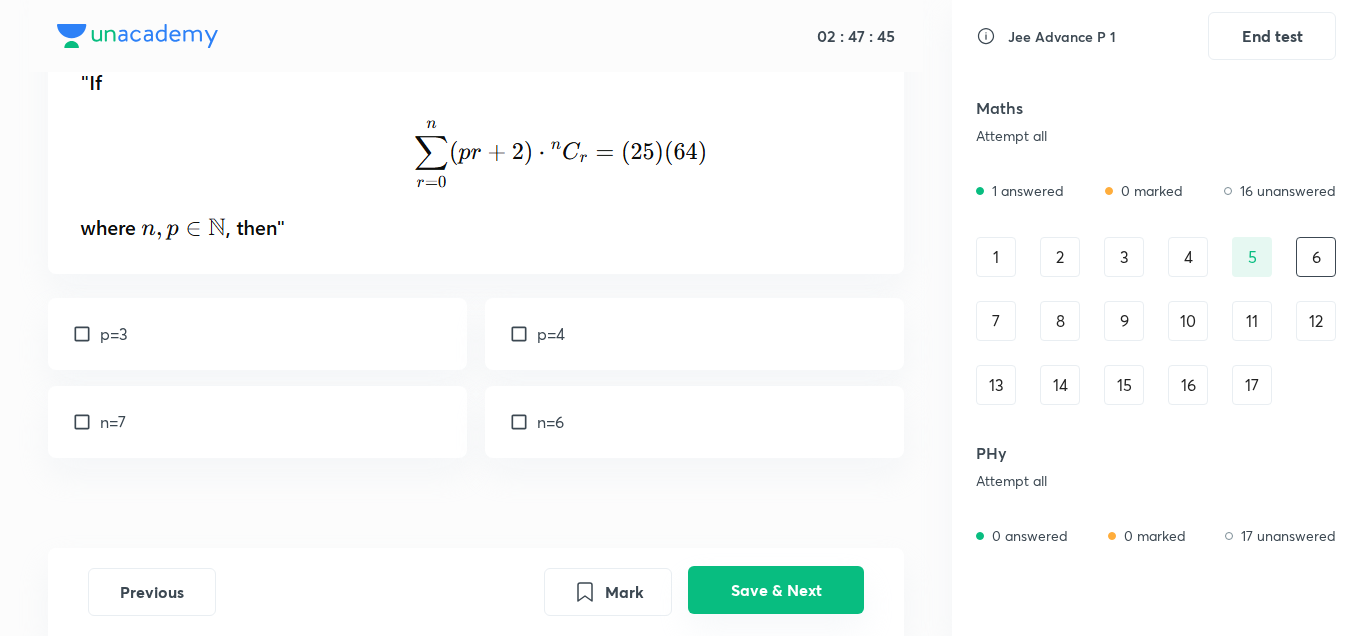 click on "Save & Next" at bounding box center [776, 590] 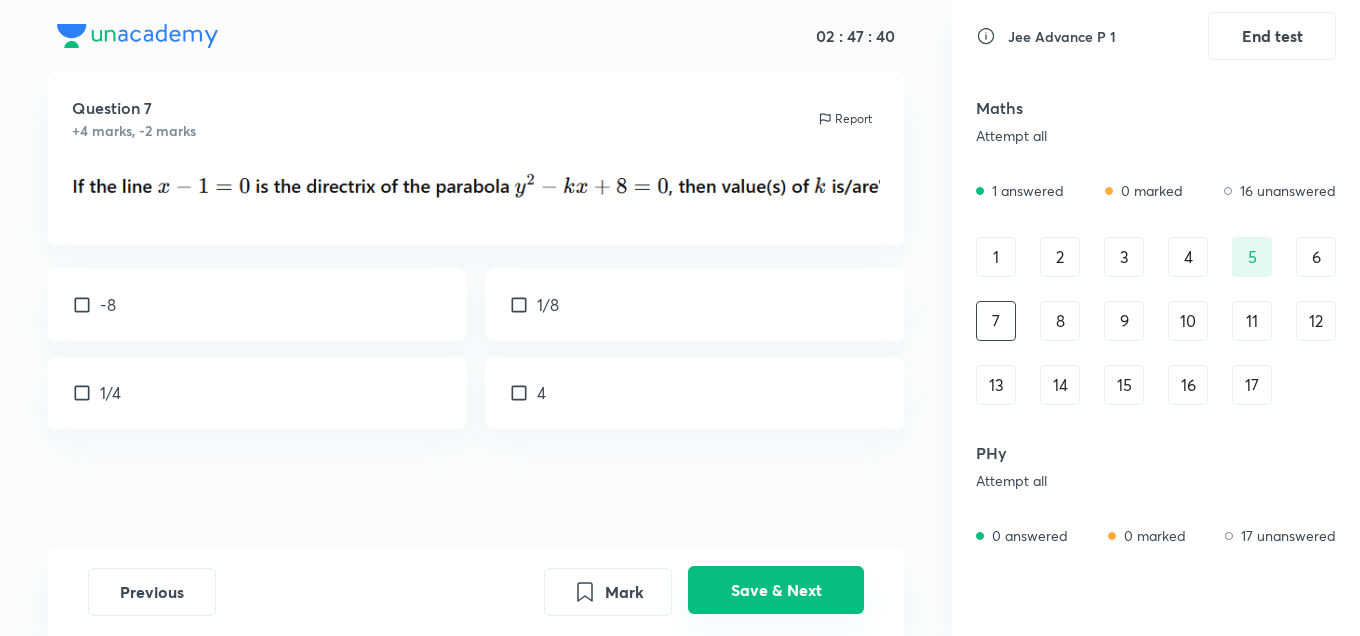 click on "Save & Next" at bounding box center (776, 590) 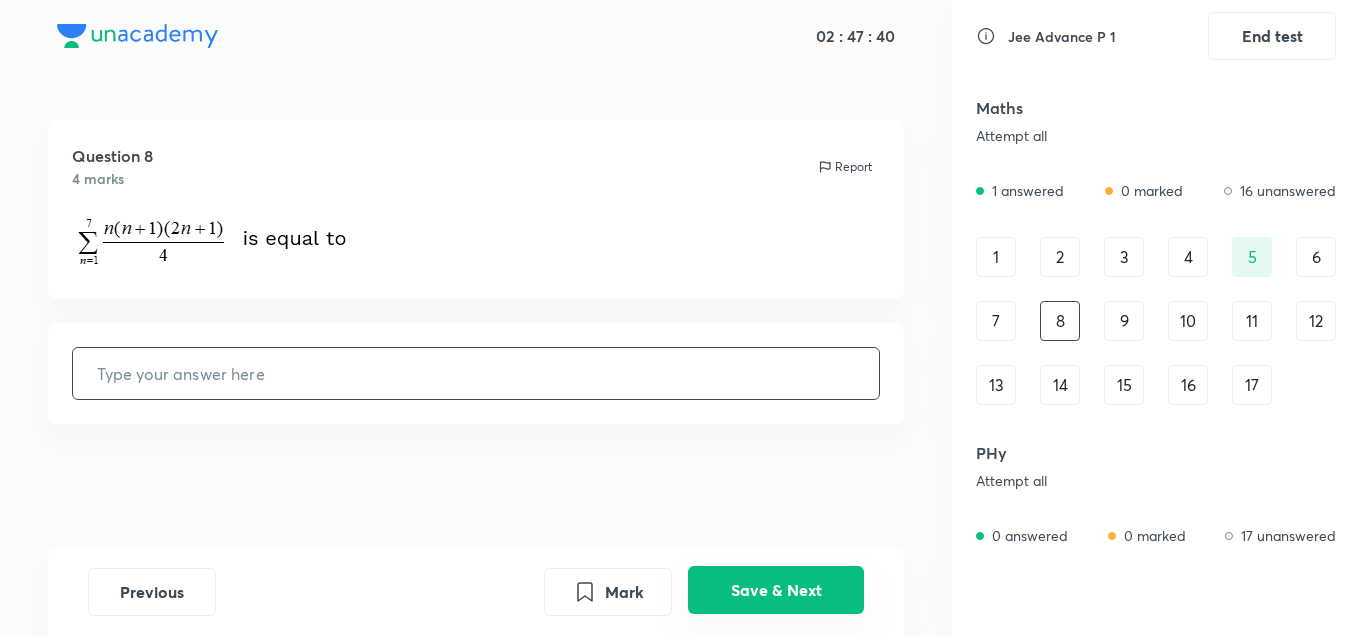 scroll, scrollTop: 0, scrollLeft: 0, axis: both 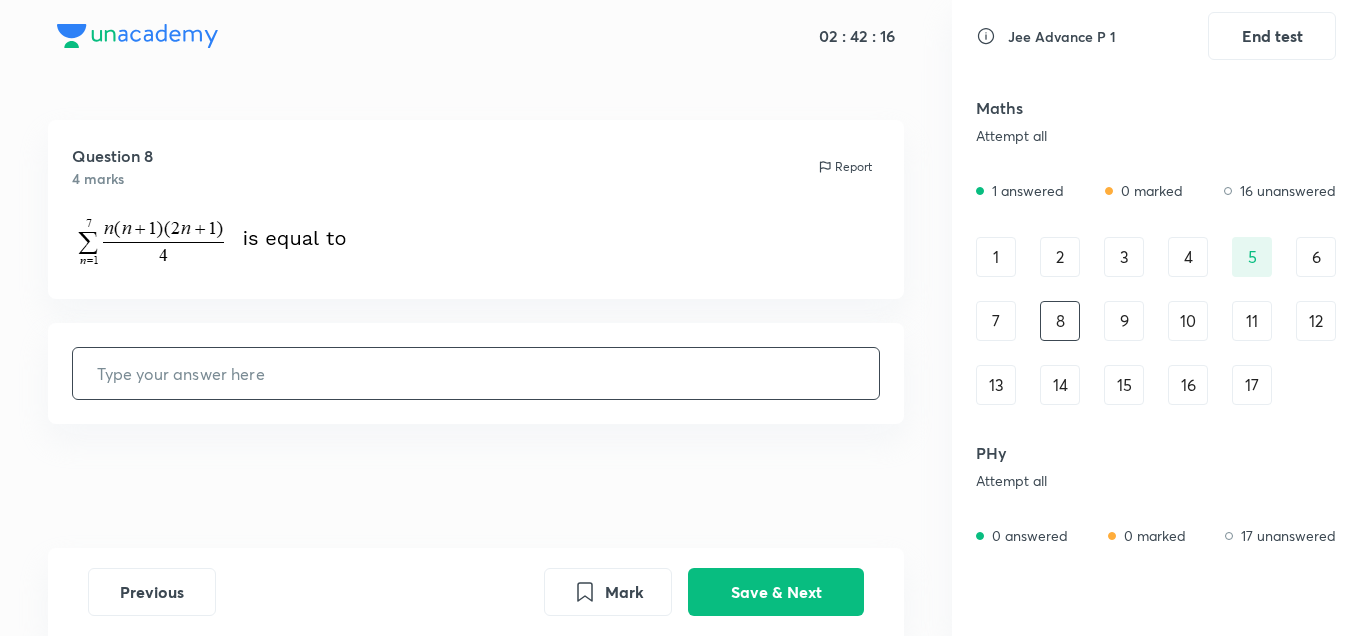 click at bounding box center (476, 373) 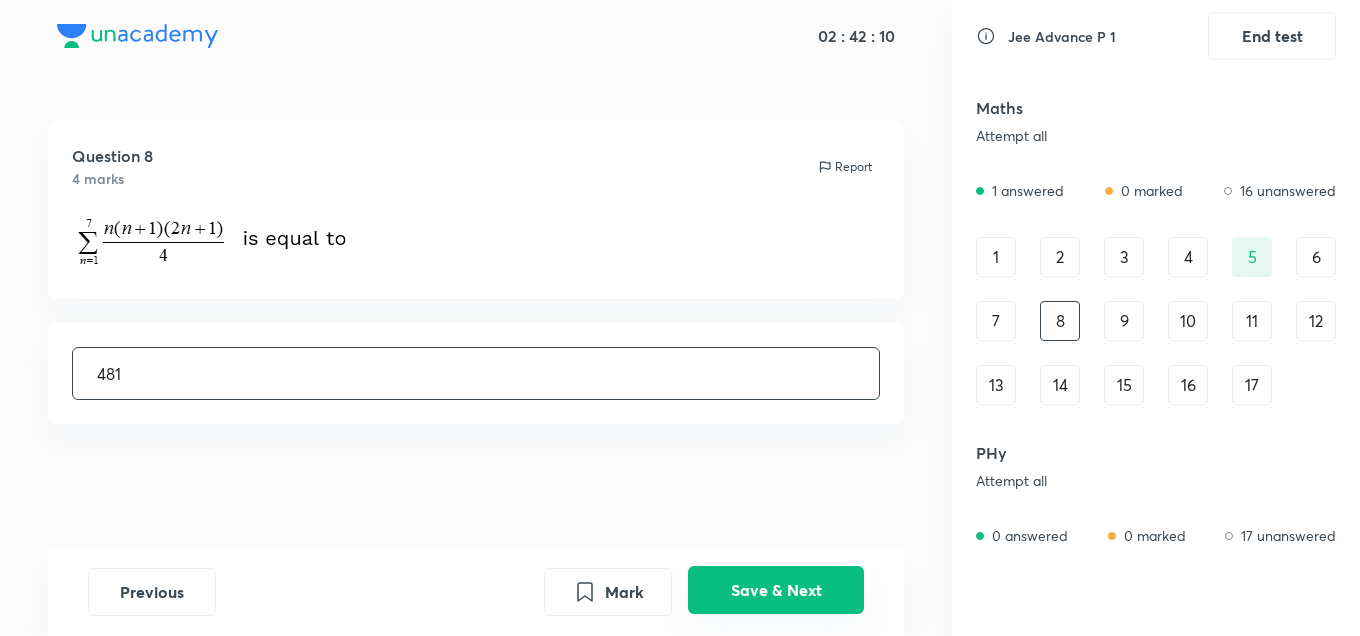 type on "481" 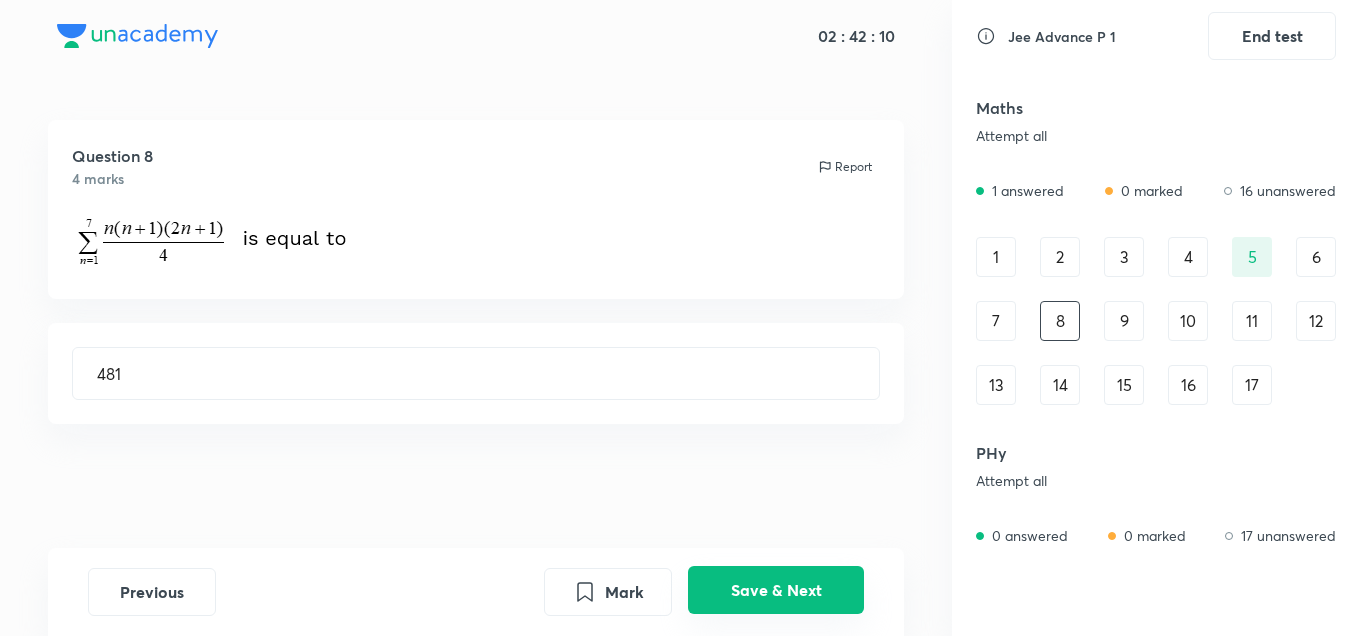 click on "Save & Next" at bounding box center [776, 590] 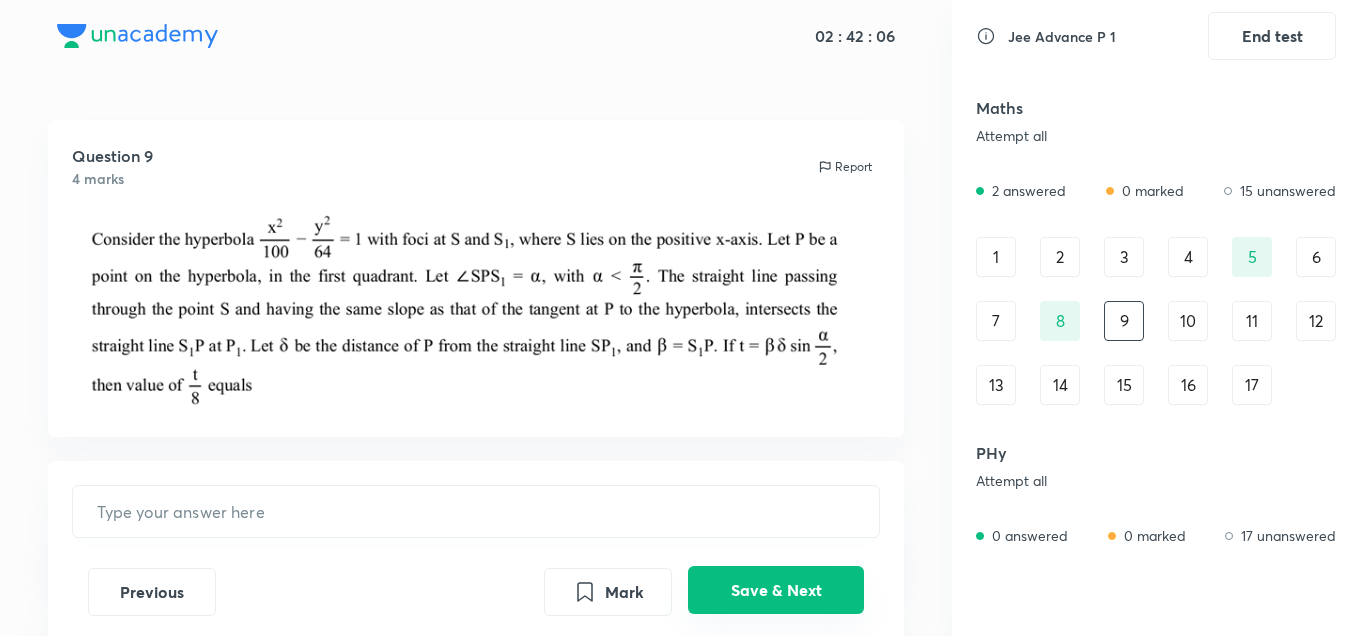 click on "Save & Next" at bounding box center [776, 590] 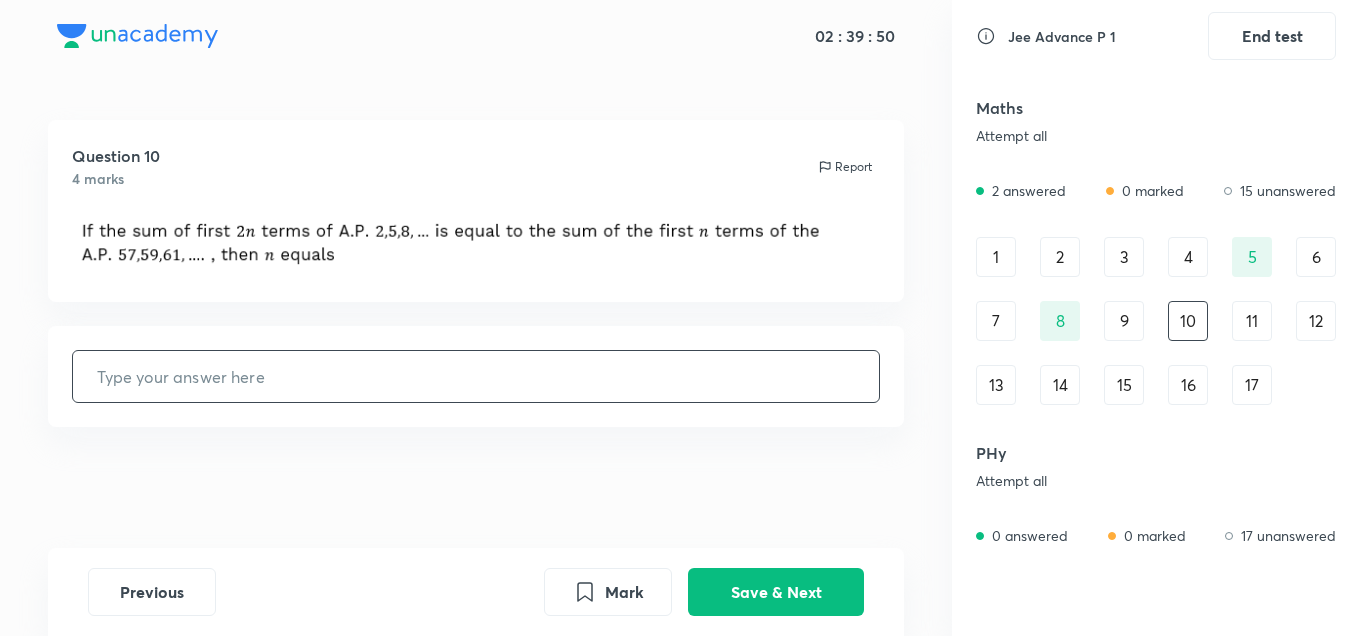 click at bounding box center (476, 376) 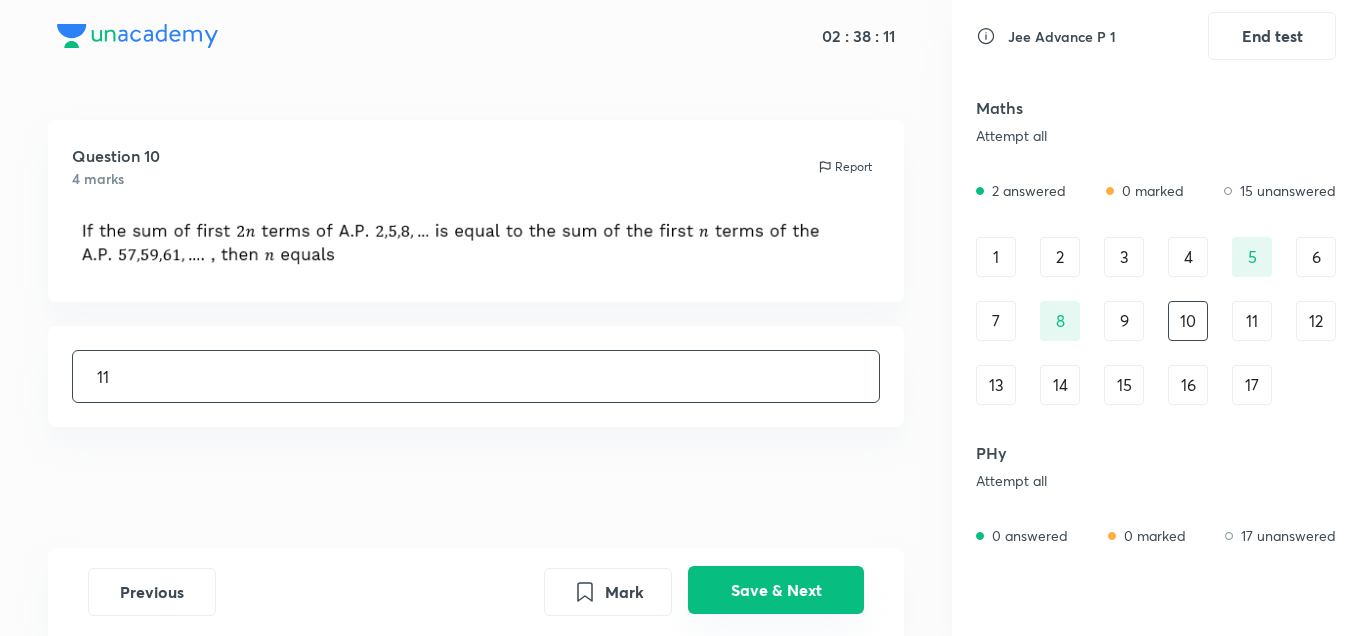 type on "11" 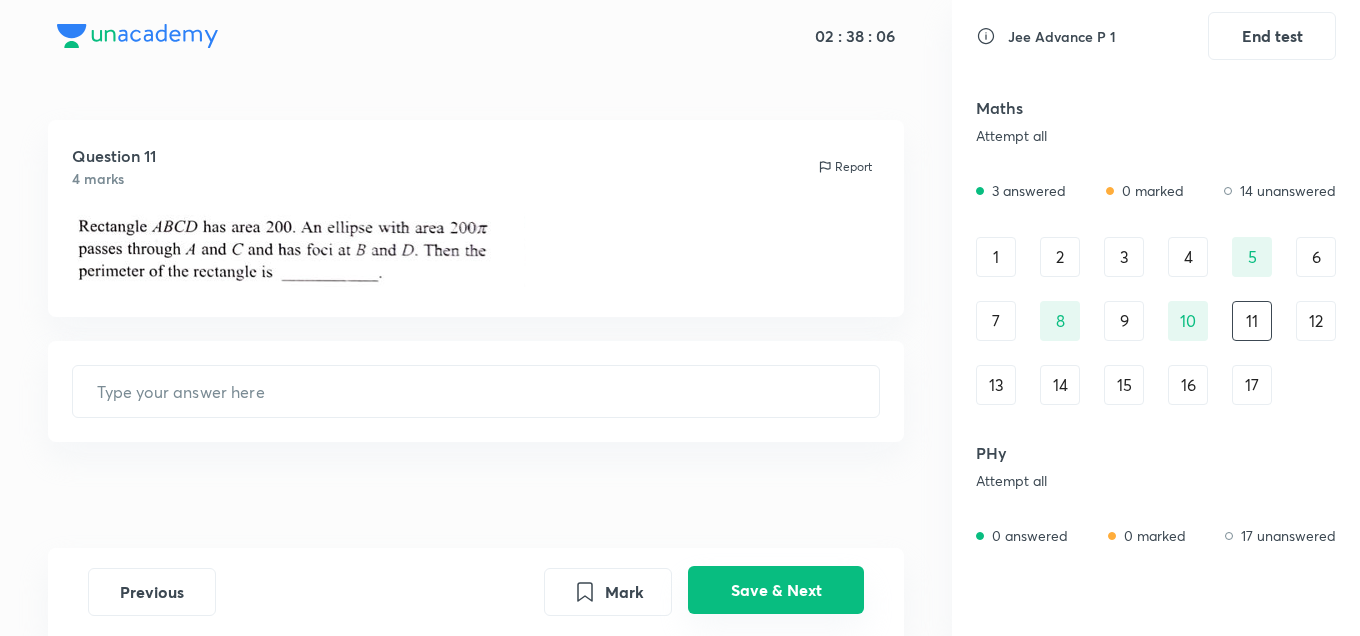click on "Save & Next" at bounding box center (776, 590) 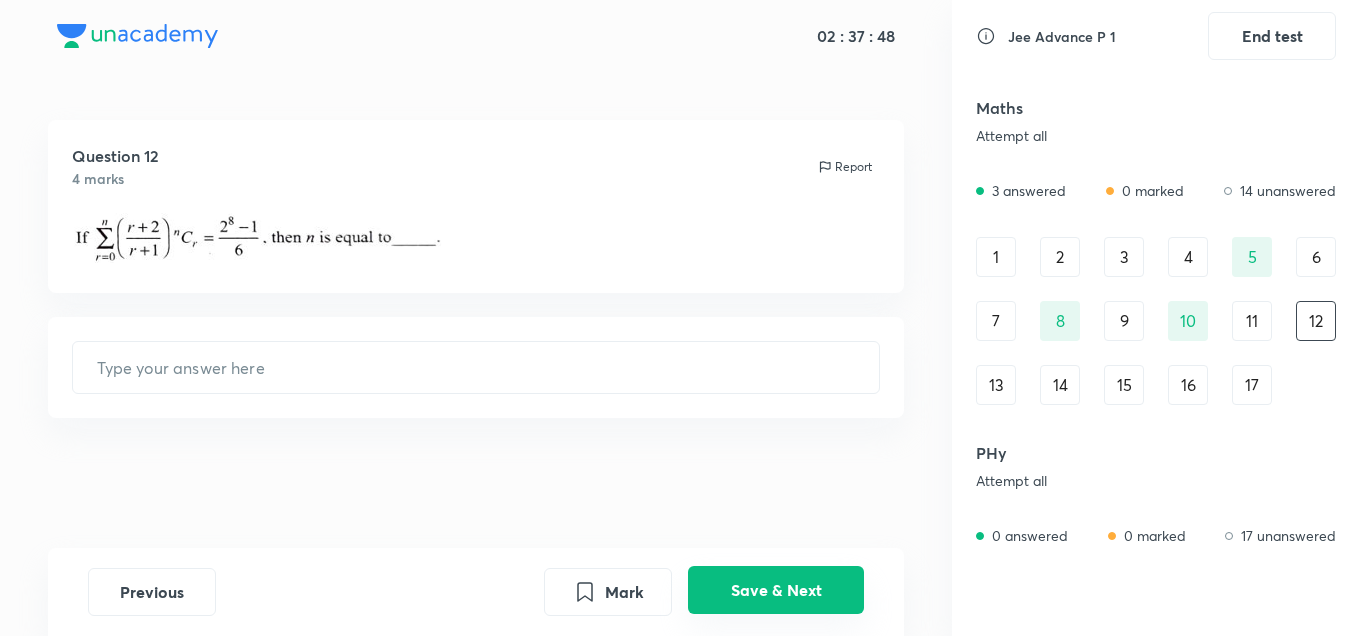 click on "Save & Next" at bounding box center [776, 590] 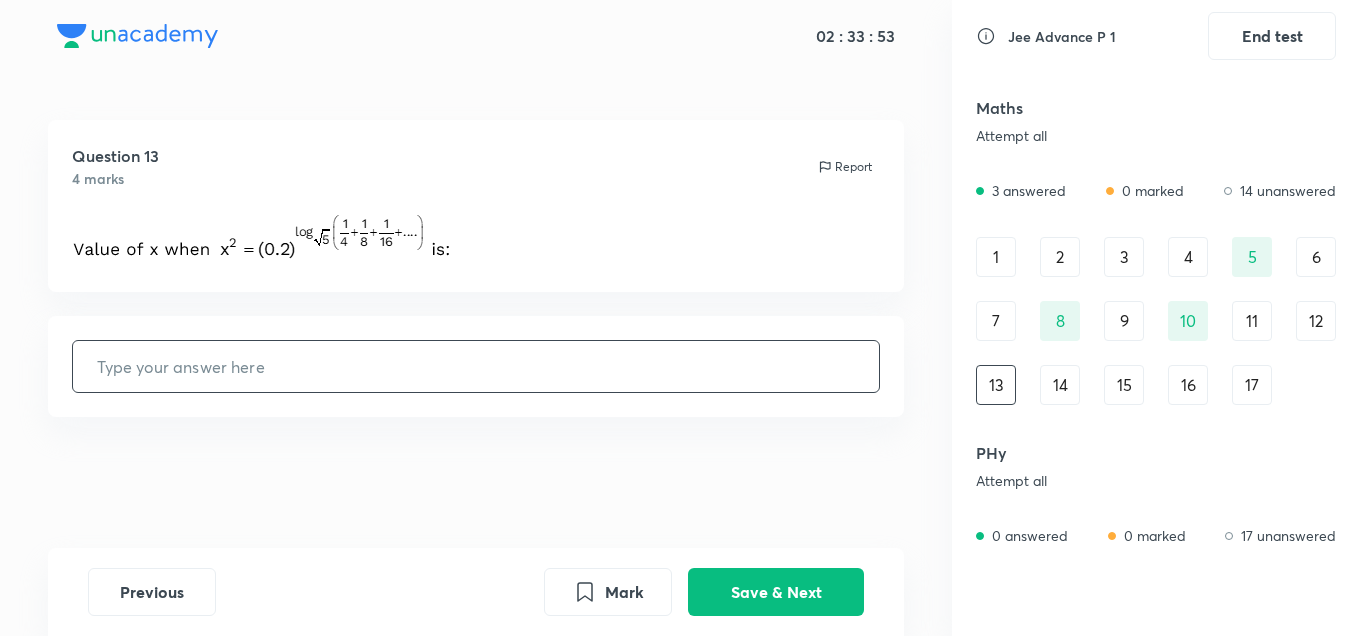 click at bounding box center [476, 366] 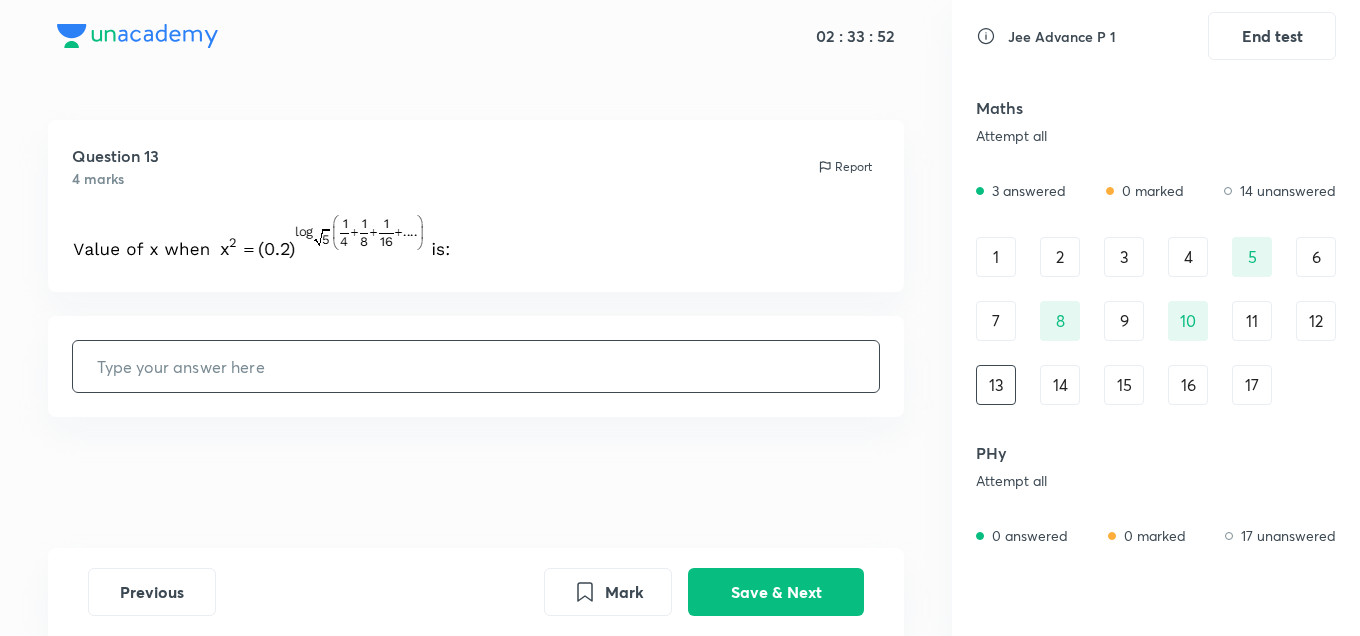 type 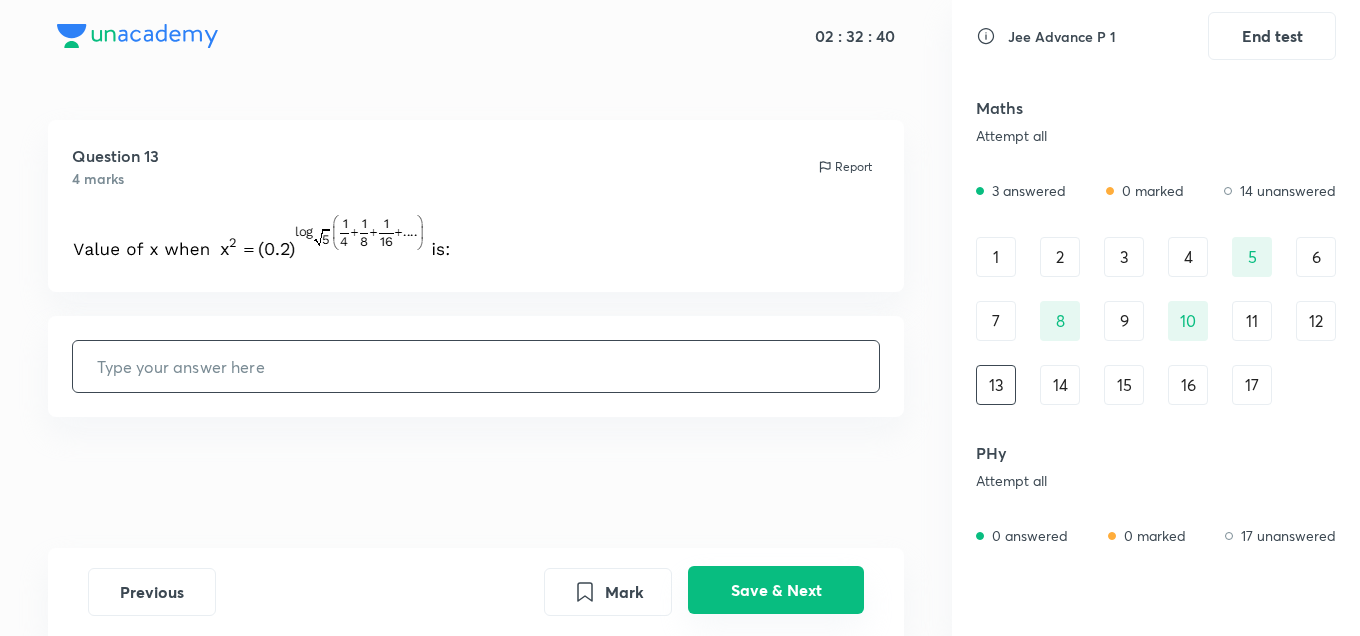 click on "Save & Next" at bounding box center (776, 590) 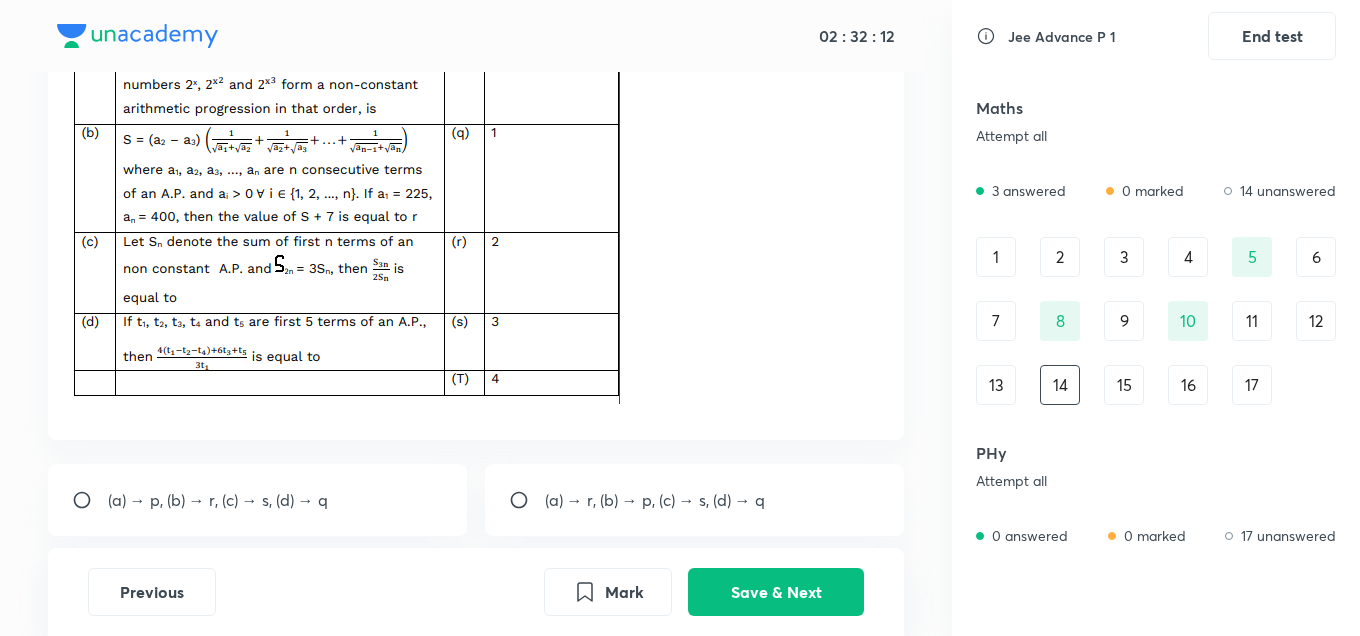scroll, scrollTop: 171, scrollLeft: 0, axis: vertical 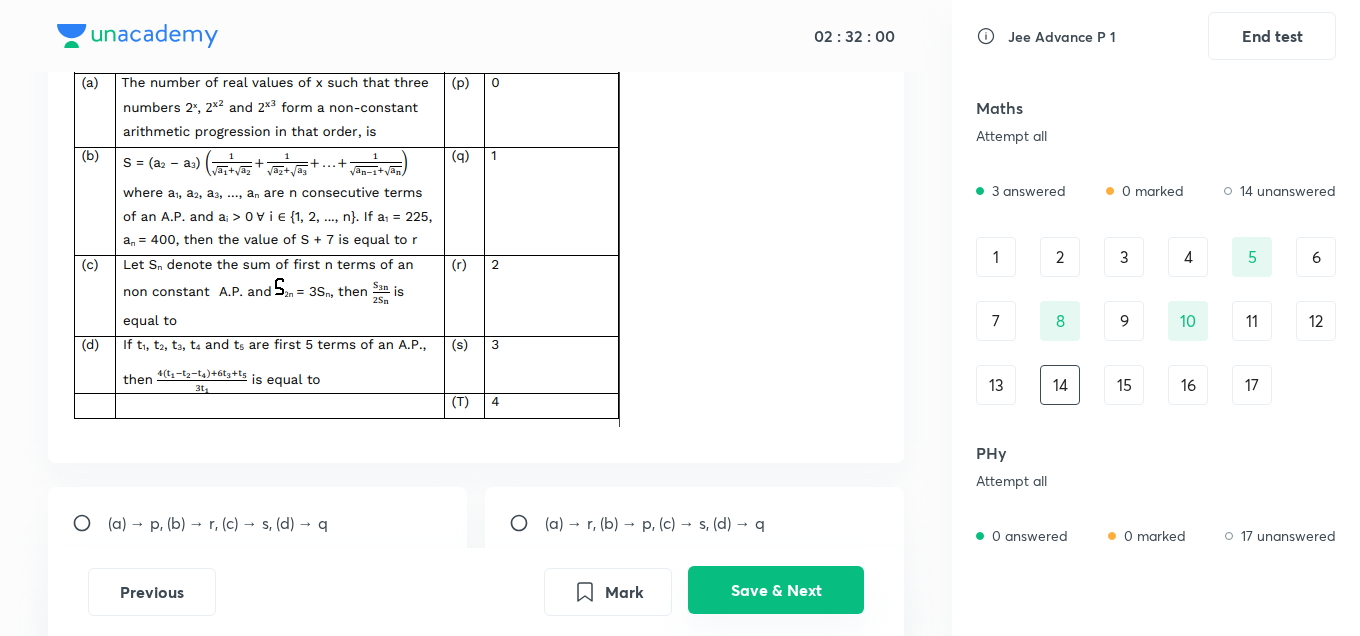 click on "Save & Next" at bounding box center [776, 590] 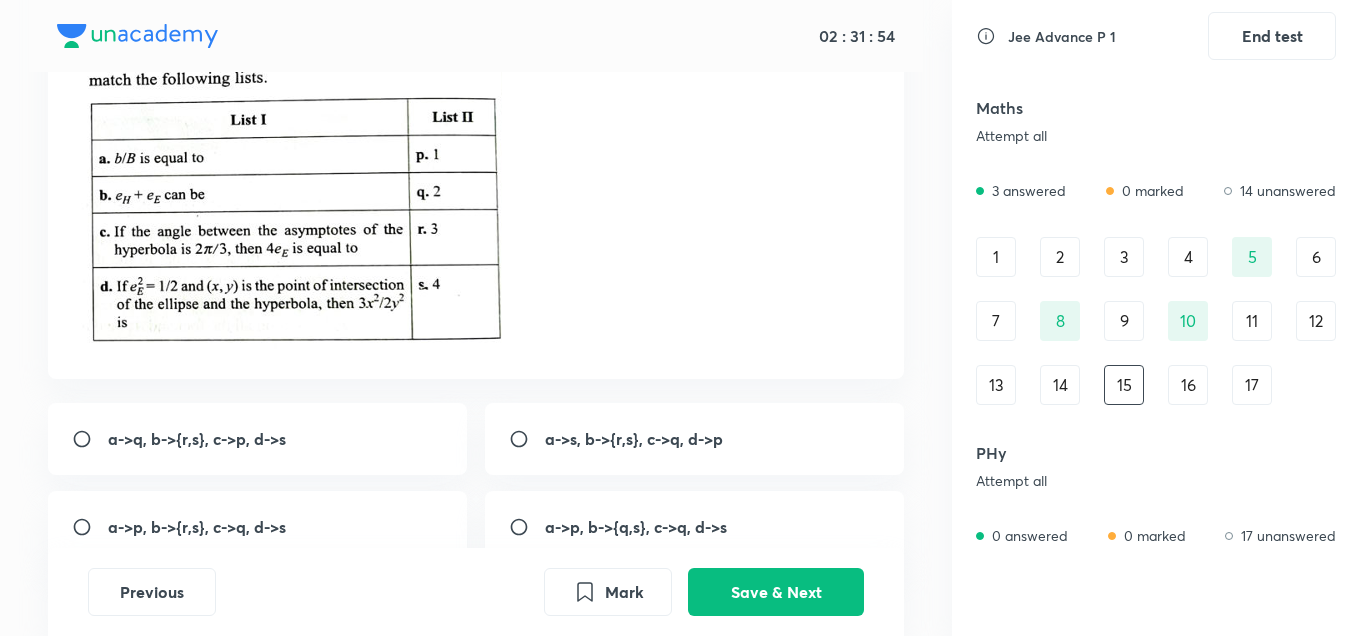 scroll, scrollTop: 403, scrollLeft: 0, axis: vertical 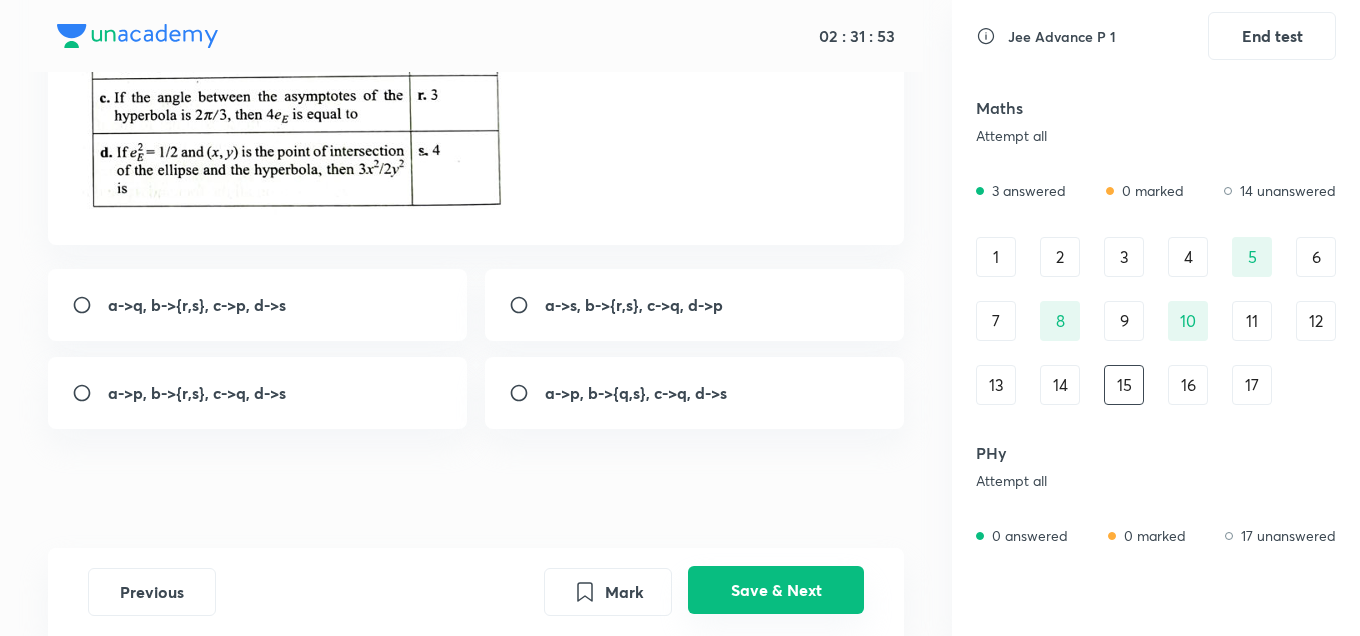 click on "Save & Next" at bounding box center [776, 590] 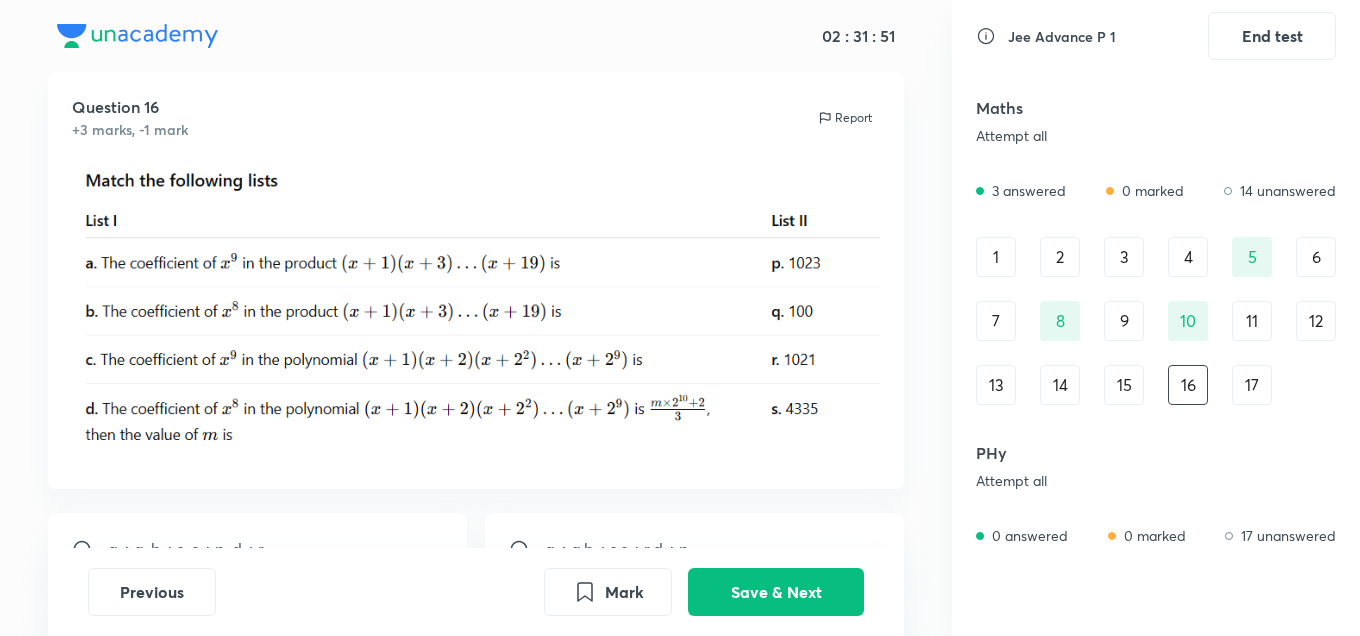 scroll, scrollTop: 46, scrollLeft: 0, axis: vertical 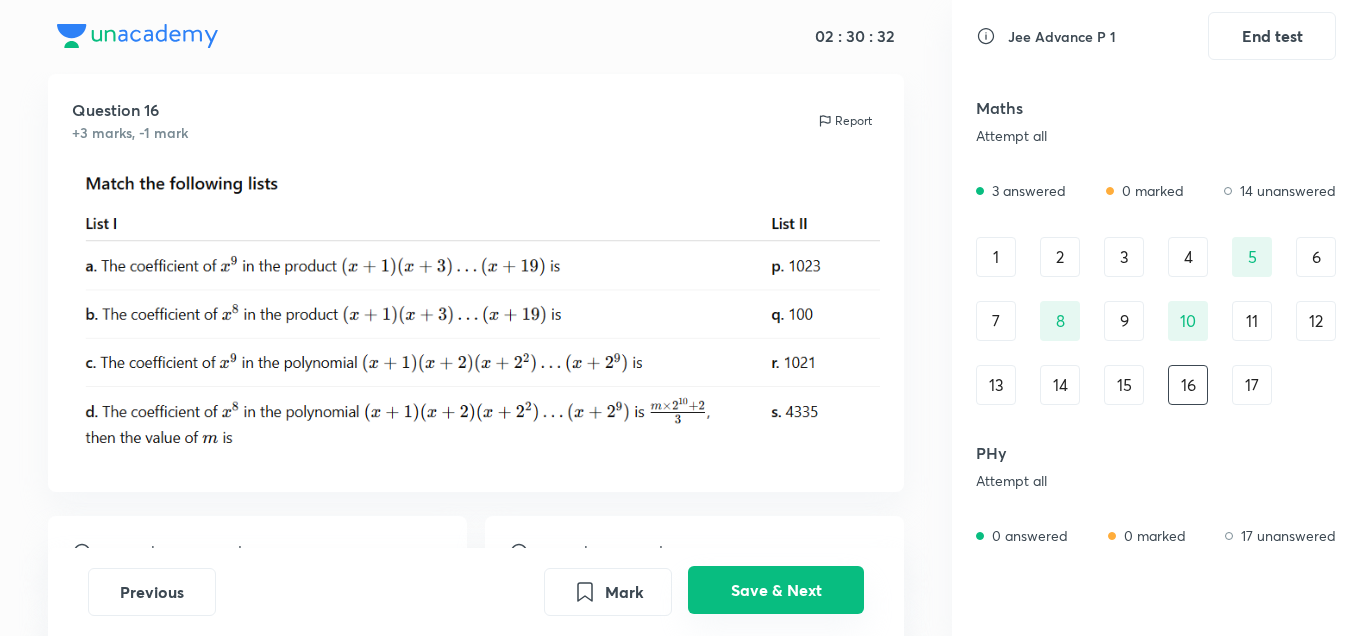 click on "Save & Next" at bounding box center [776, 590] 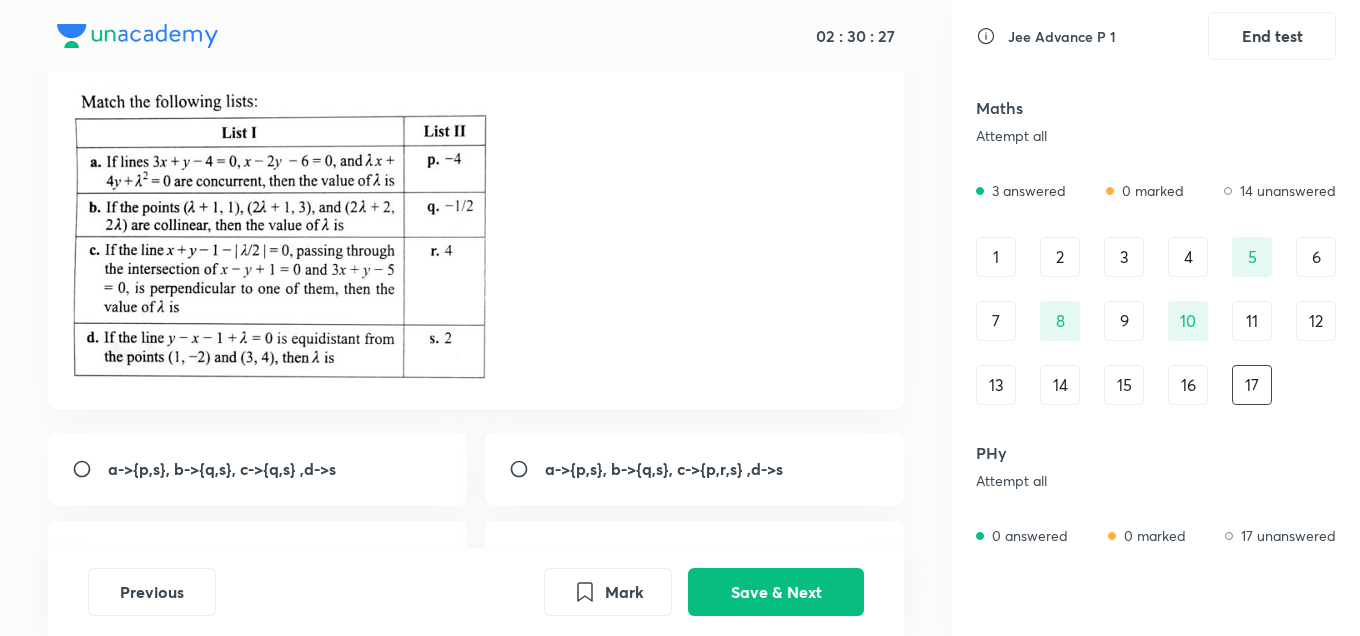 scroll, scrollTop: 126, scrollLeft: 0, axis: vertical 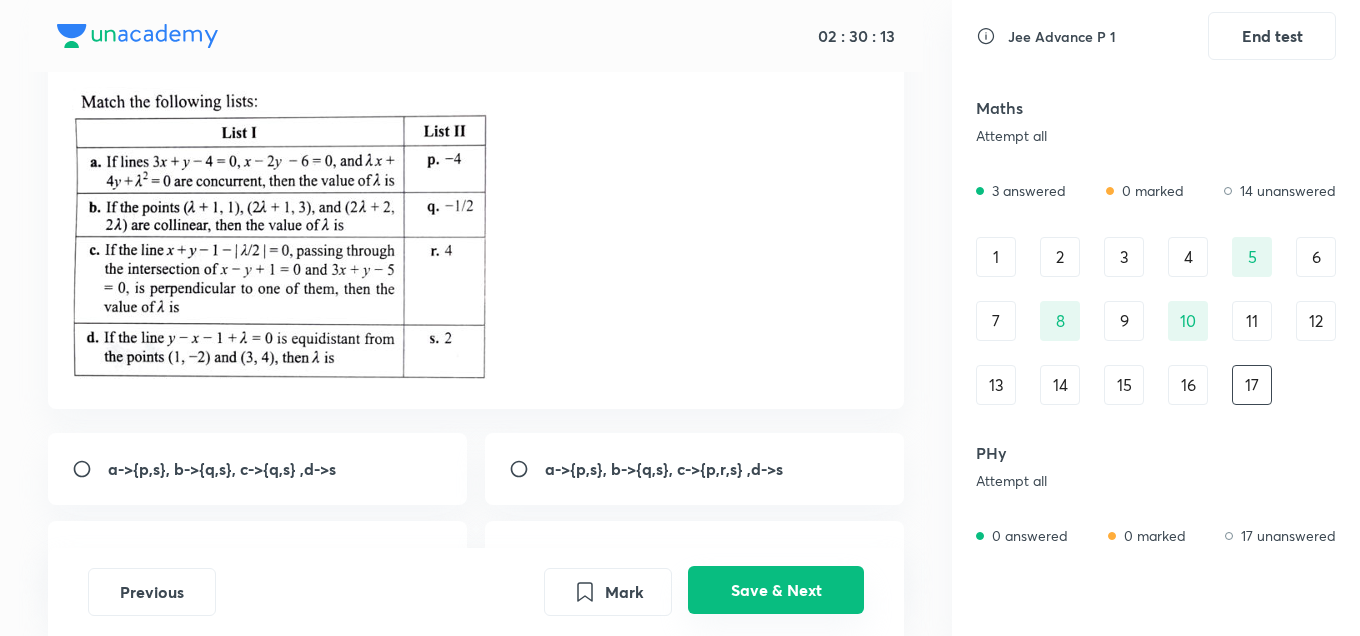 click on "Save & Next" at bounding box center [776, 590] 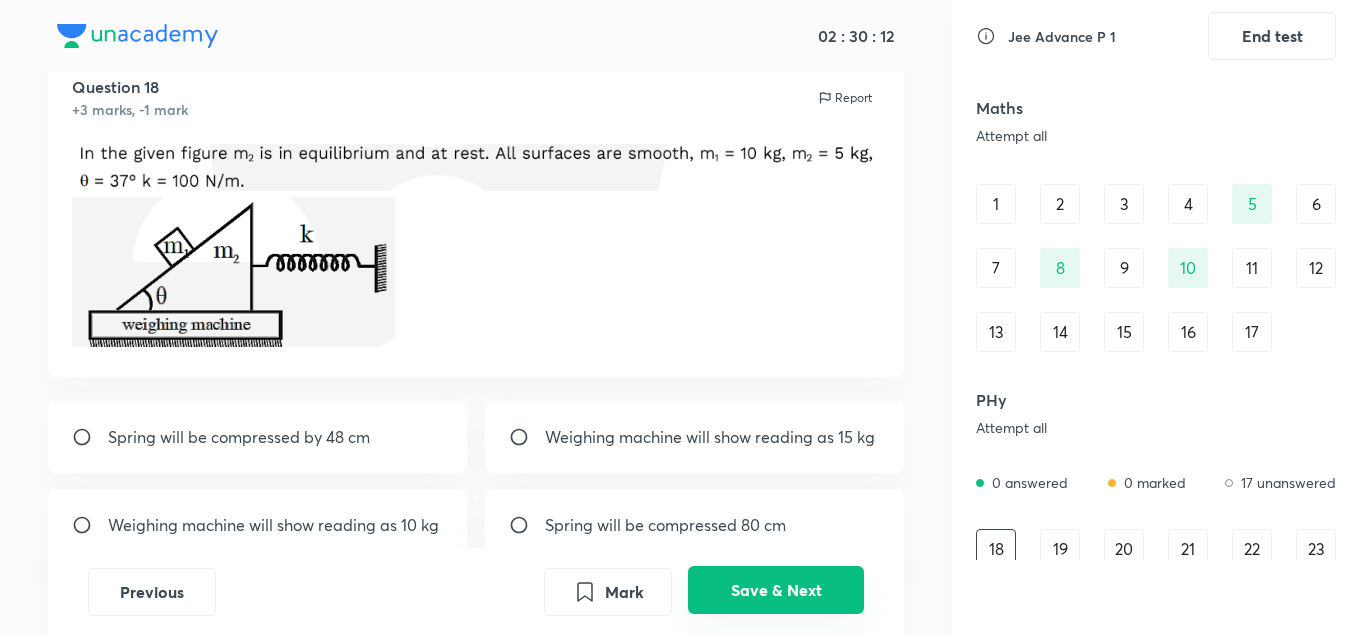 scroll, scrollTop: 61, scrollLeft: 0, axis: vertical 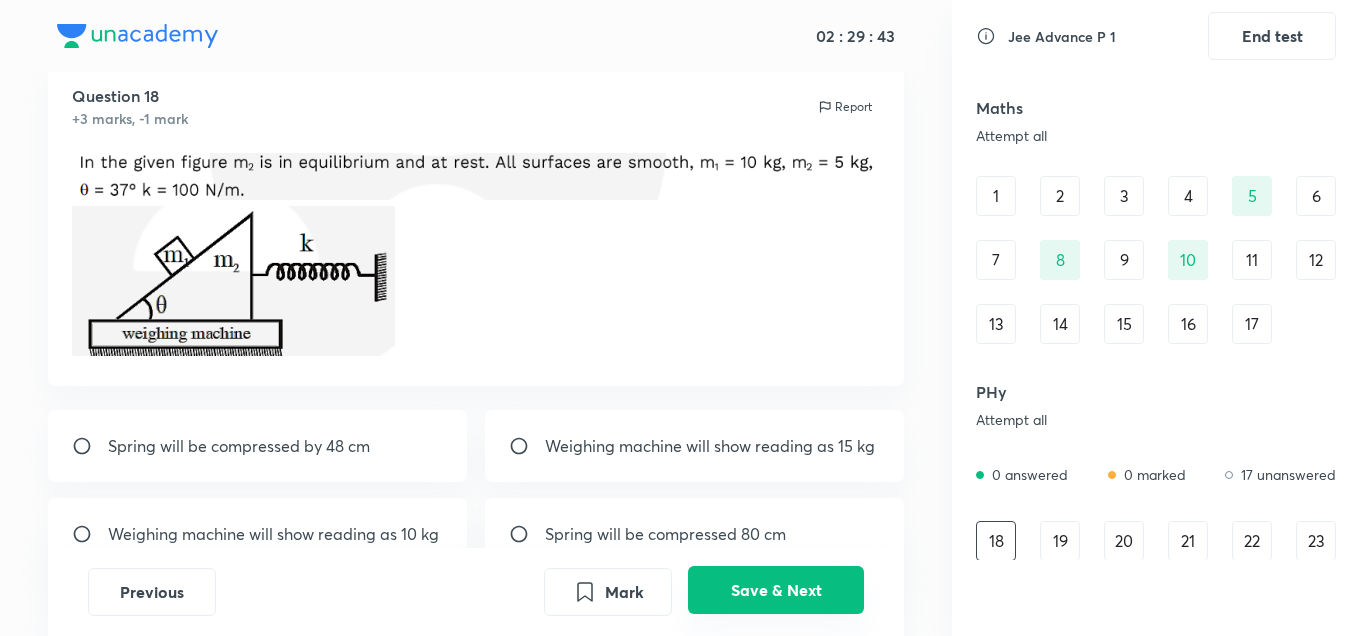 click on "Save & Next" at bounding box center [776, 590] 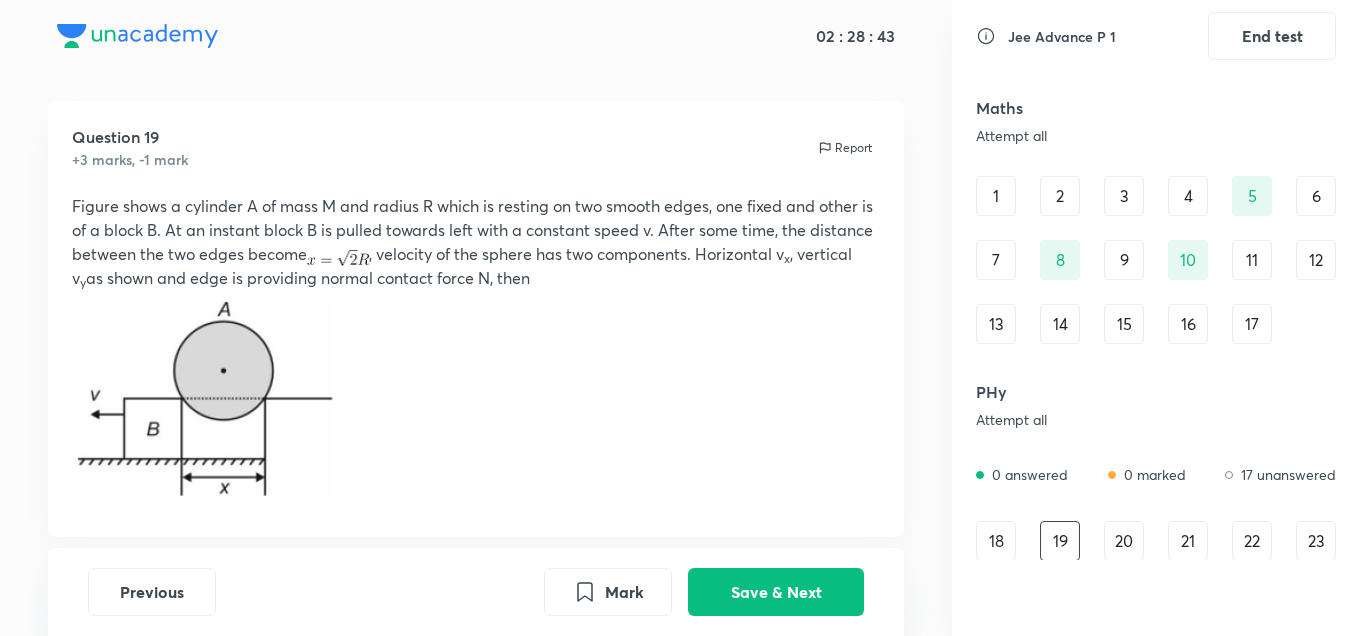 scroll, scrollTop: 17, scrollLeft: 0, axis: vertical 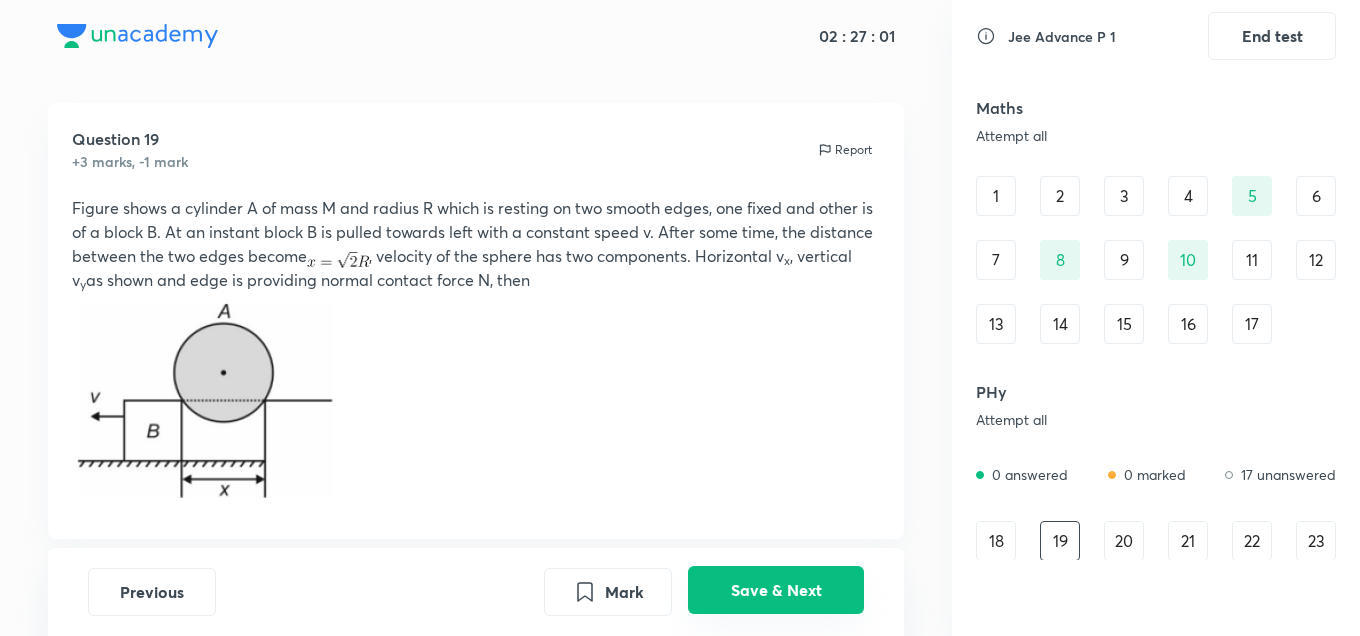 click on "Save & Next" at bounding box center [776, 590] 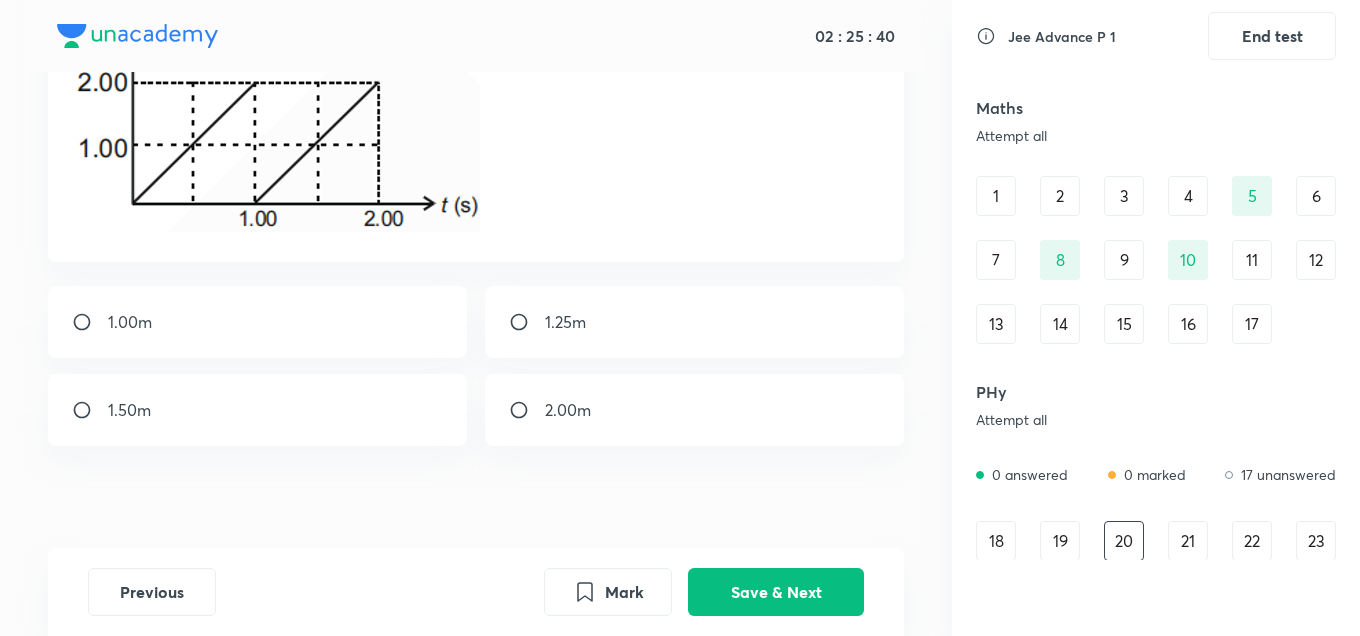 scroll, scrollTop: 635, scrollLeft: 0, axis: vertical 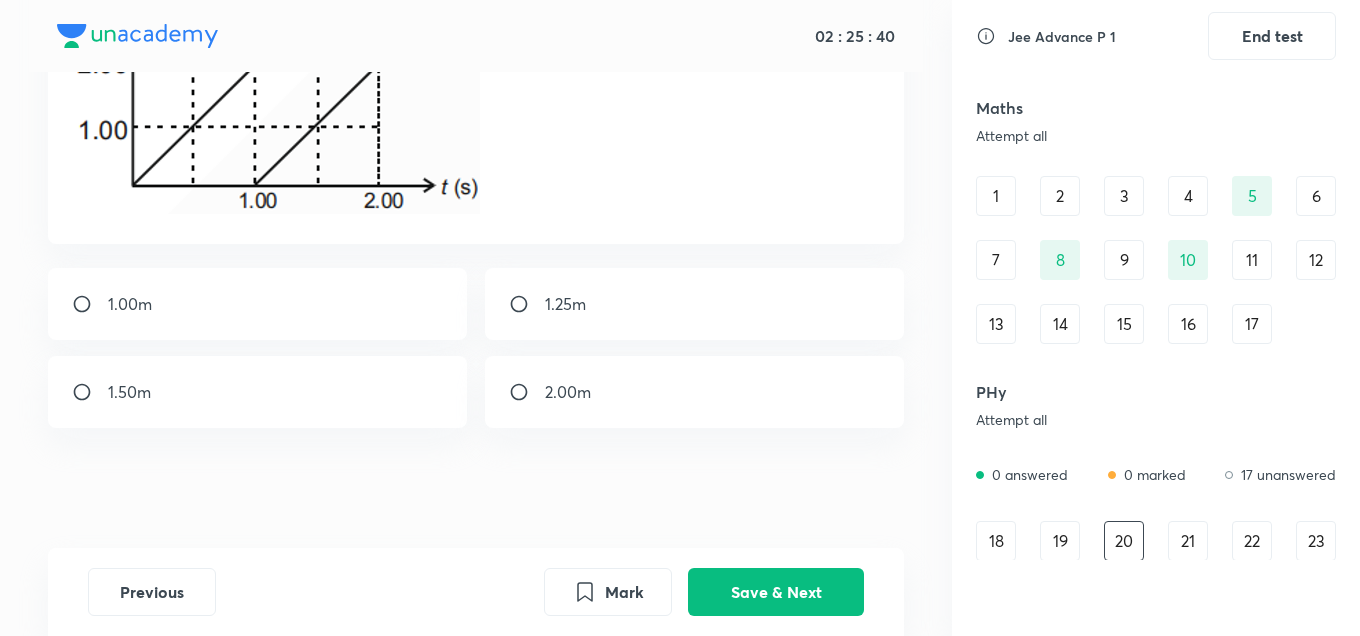 click on "1.25m" at bounding box center [695, 304] 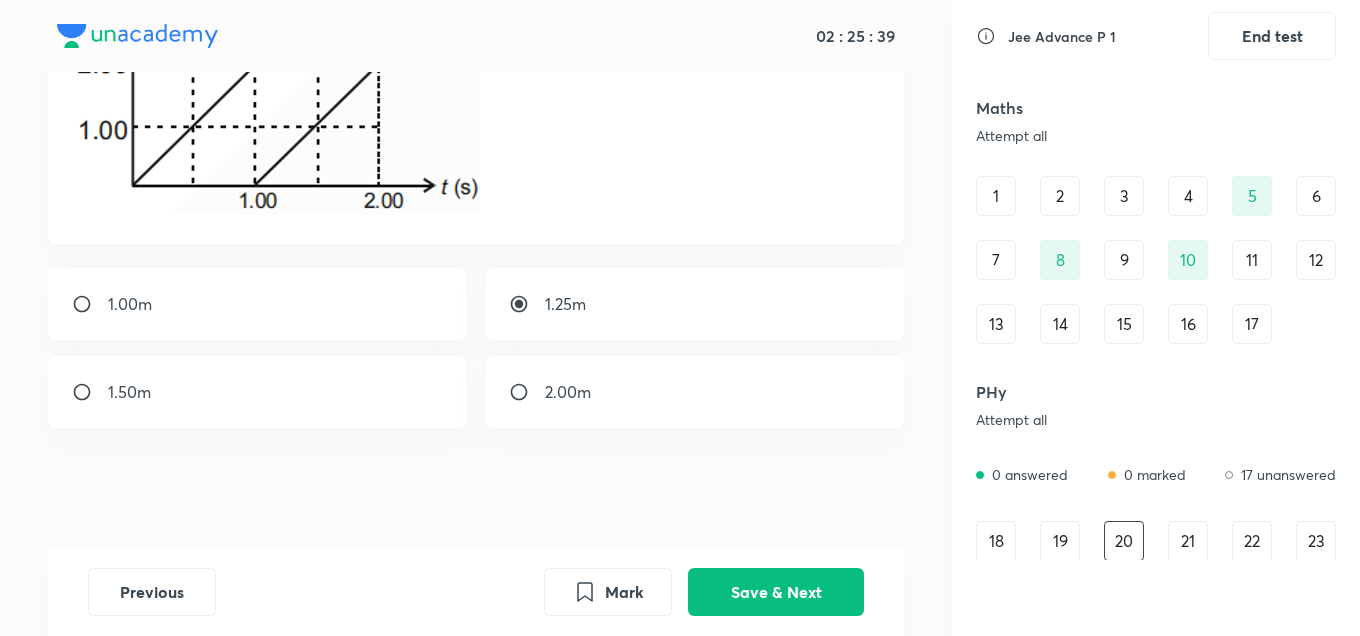 click on "2.00m" at bounding box center (568, 392) 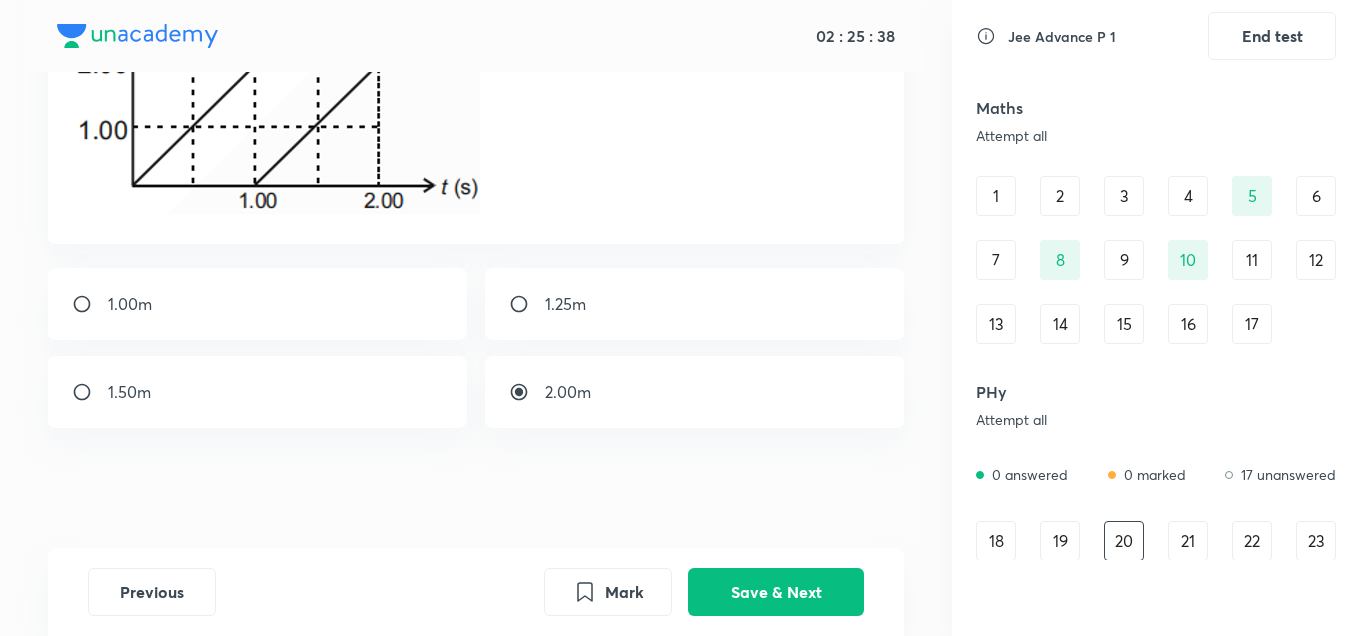click on "1.25m" at bounding box center [565, 304] 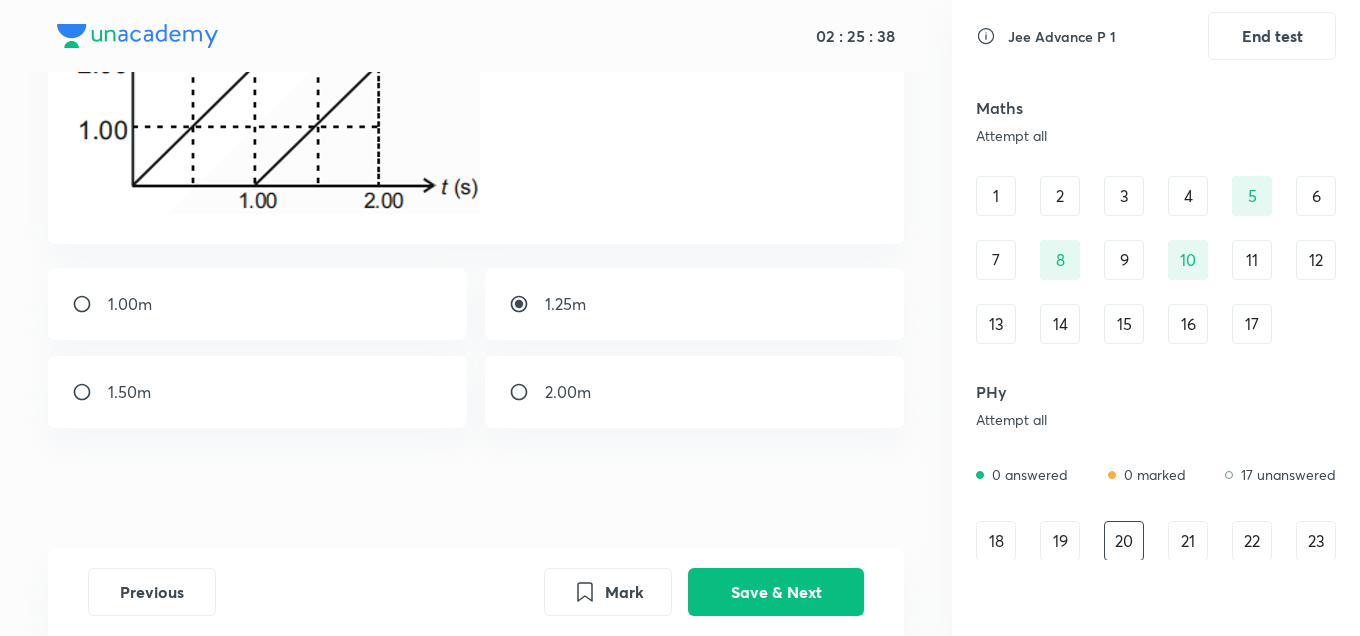click on "1.25m" at bounding box center [565, 304] 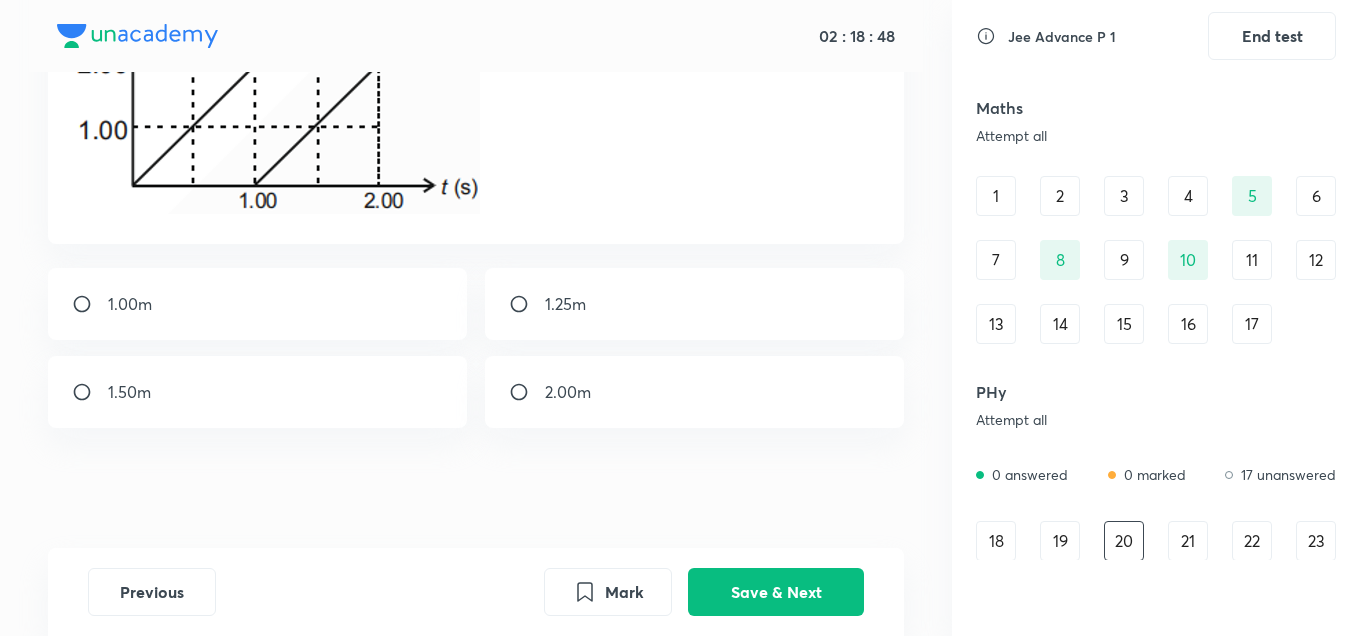 scroll, scrollTop: 634, scrollLeft: 0, axis: vertical 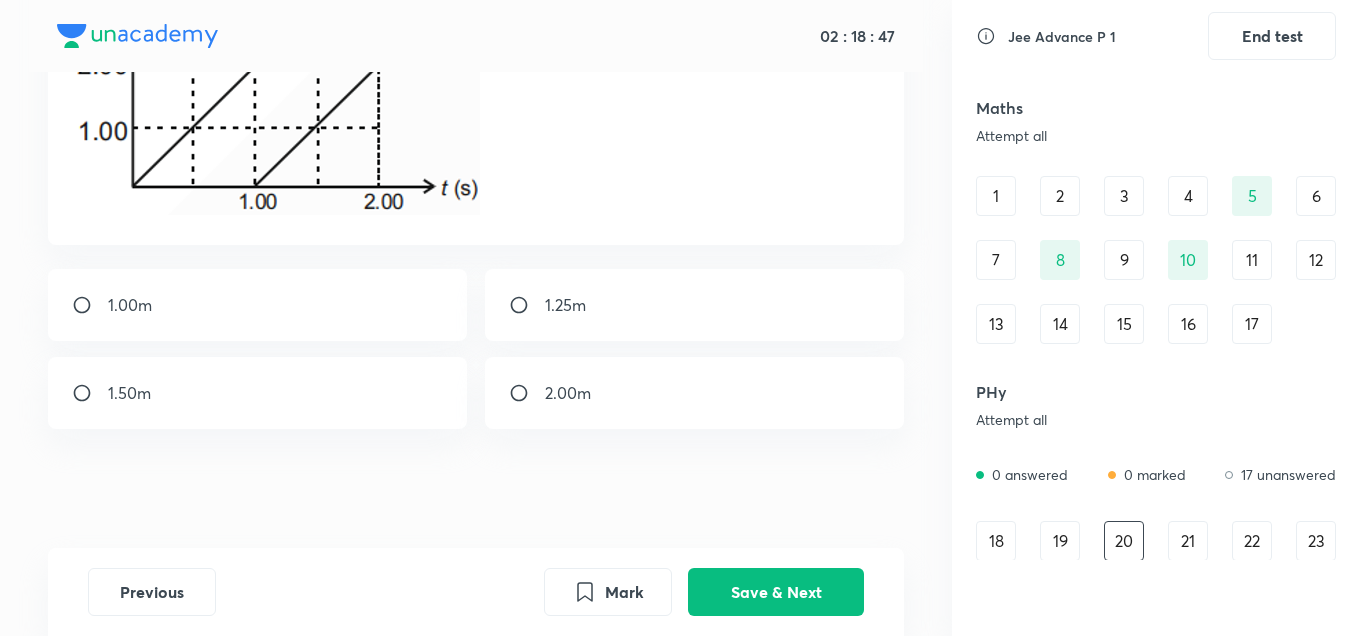 click on "1.00m" at bounding box center (258, 305) 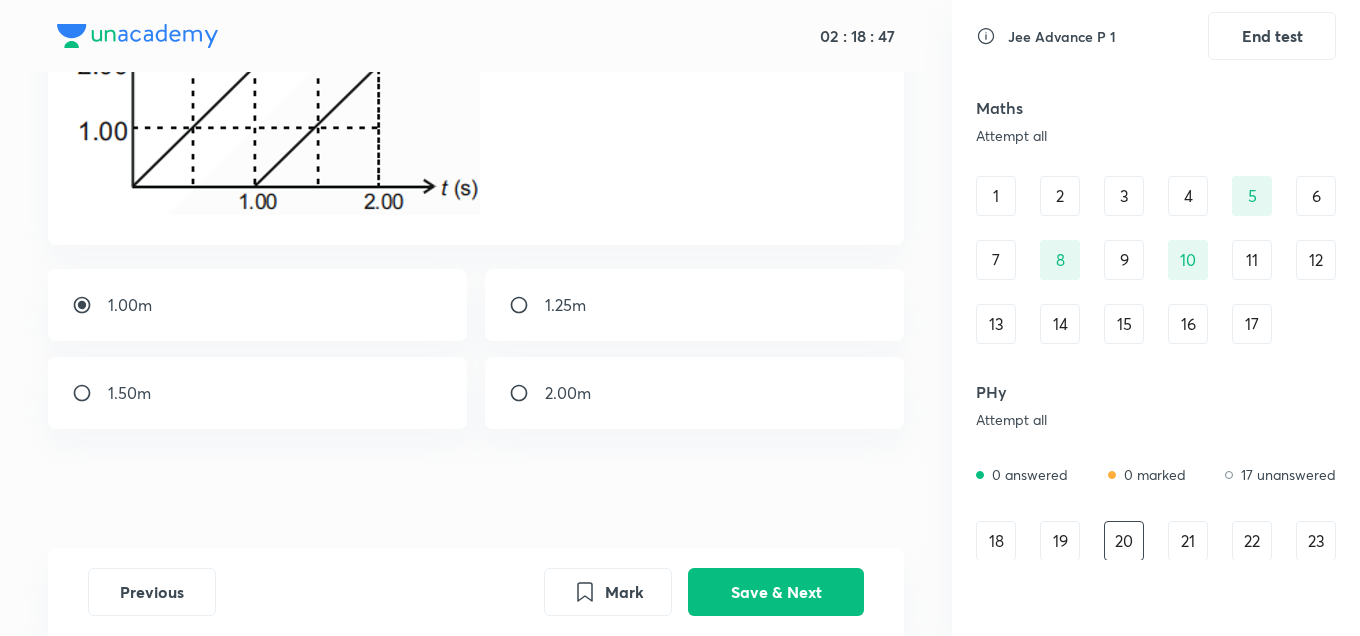 radio on "true" 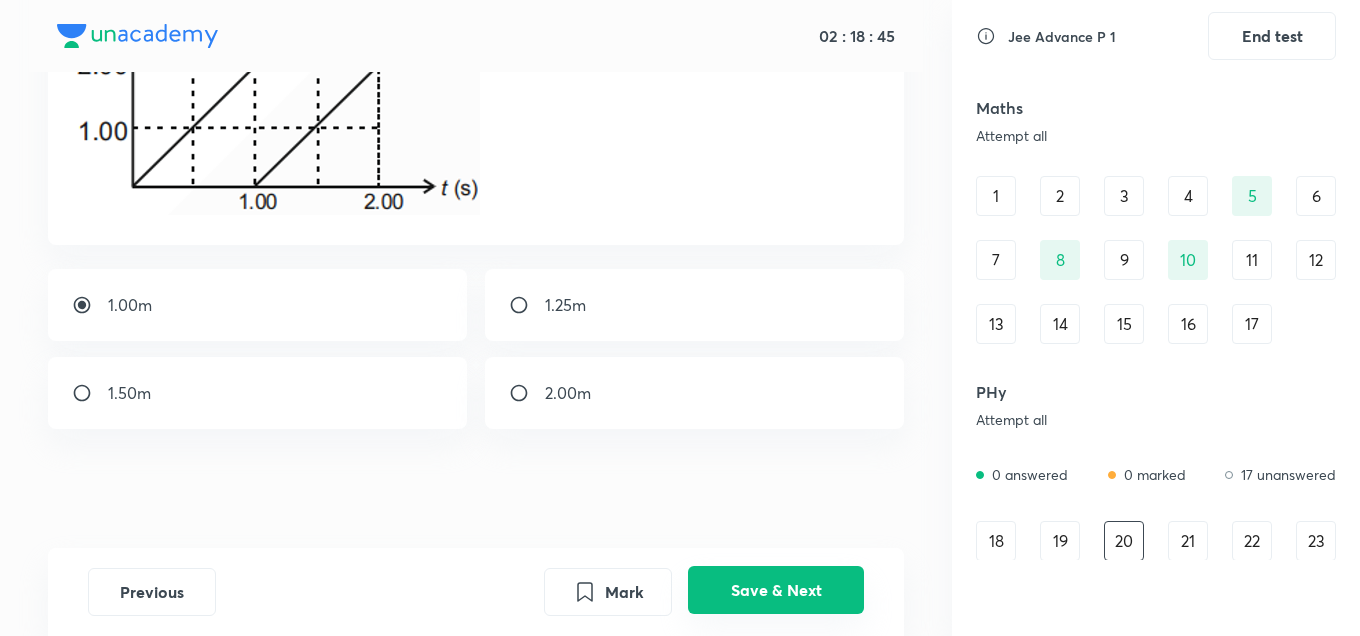 click on "Save & Next" at bounding box center (776, 590) 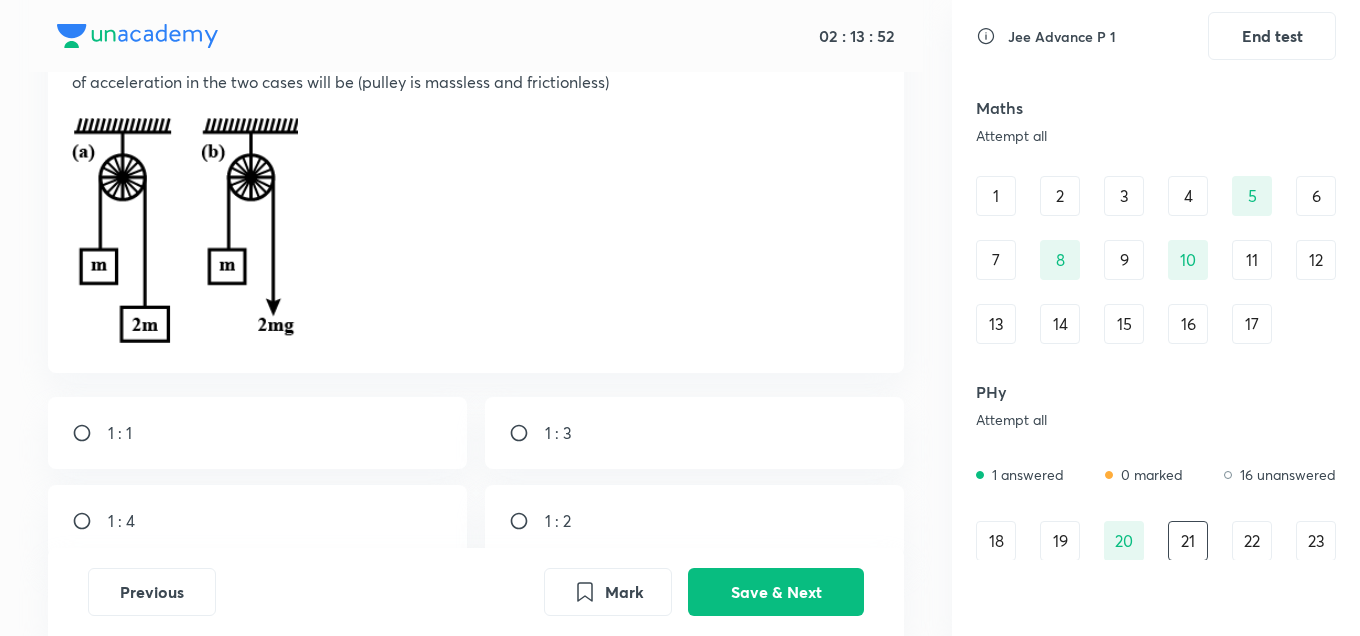 scroll, scrollTop: 198, scrollLeft: 0, axis: vertical 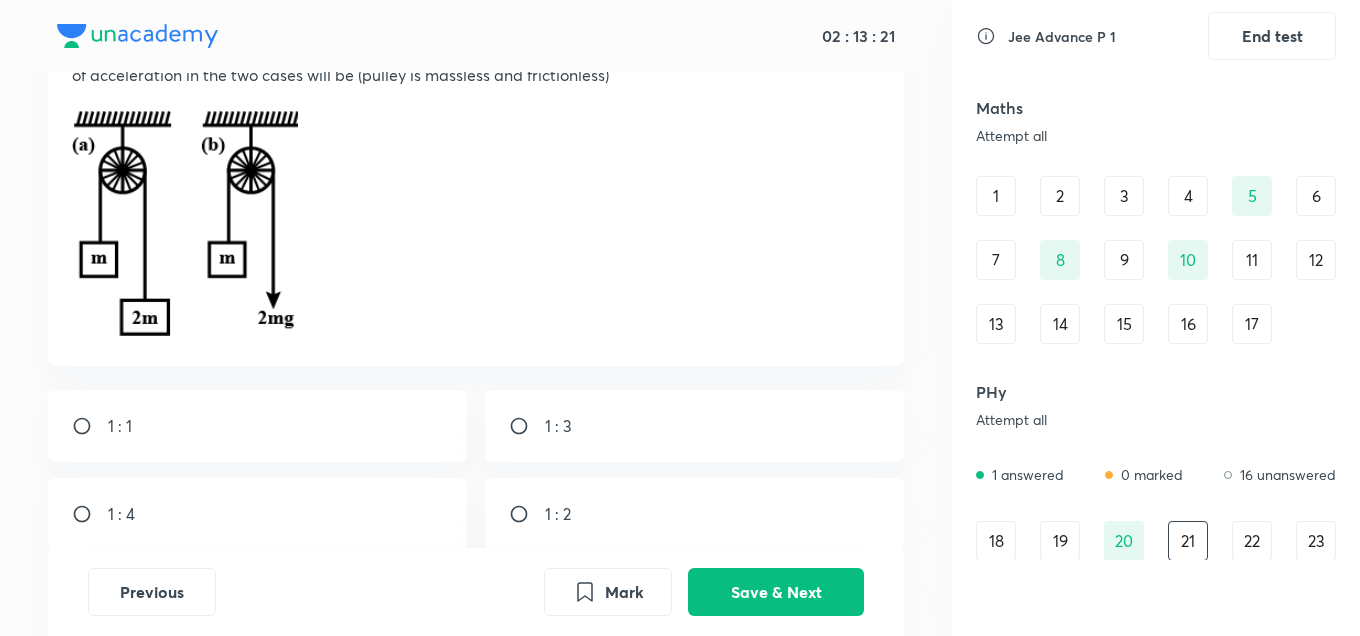 click on "1 : 2" at bounding box center [558, 514] 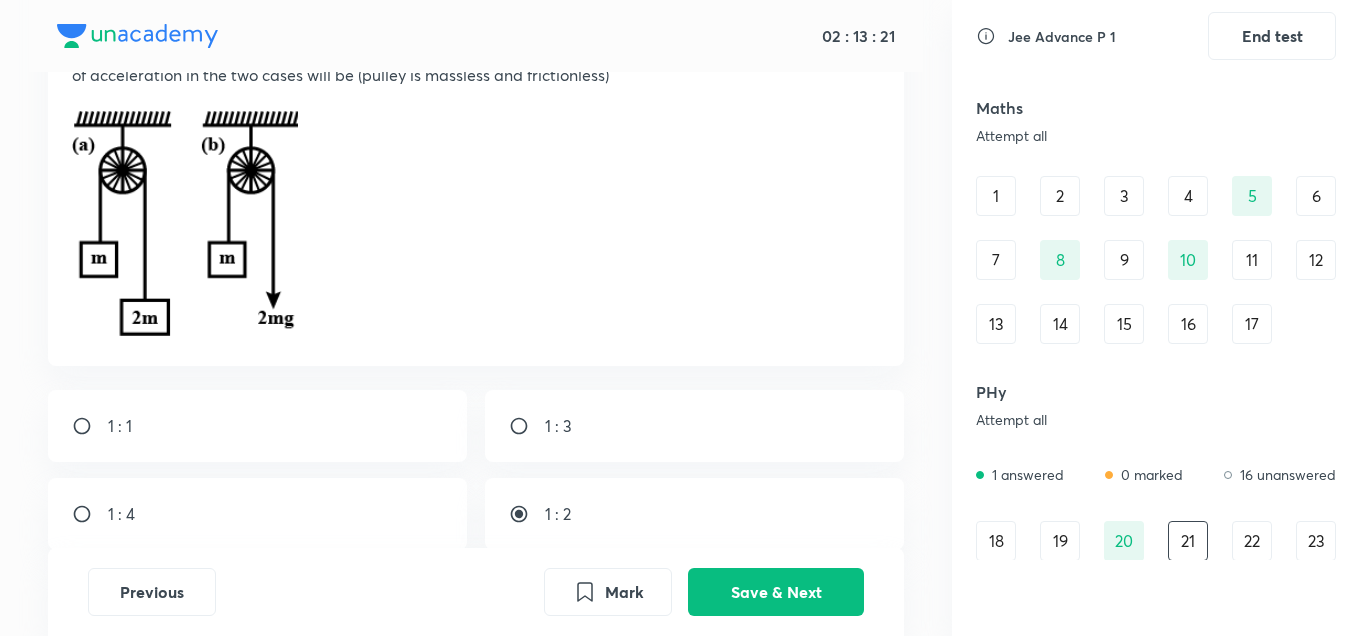 click at bounding box center (527, 426) 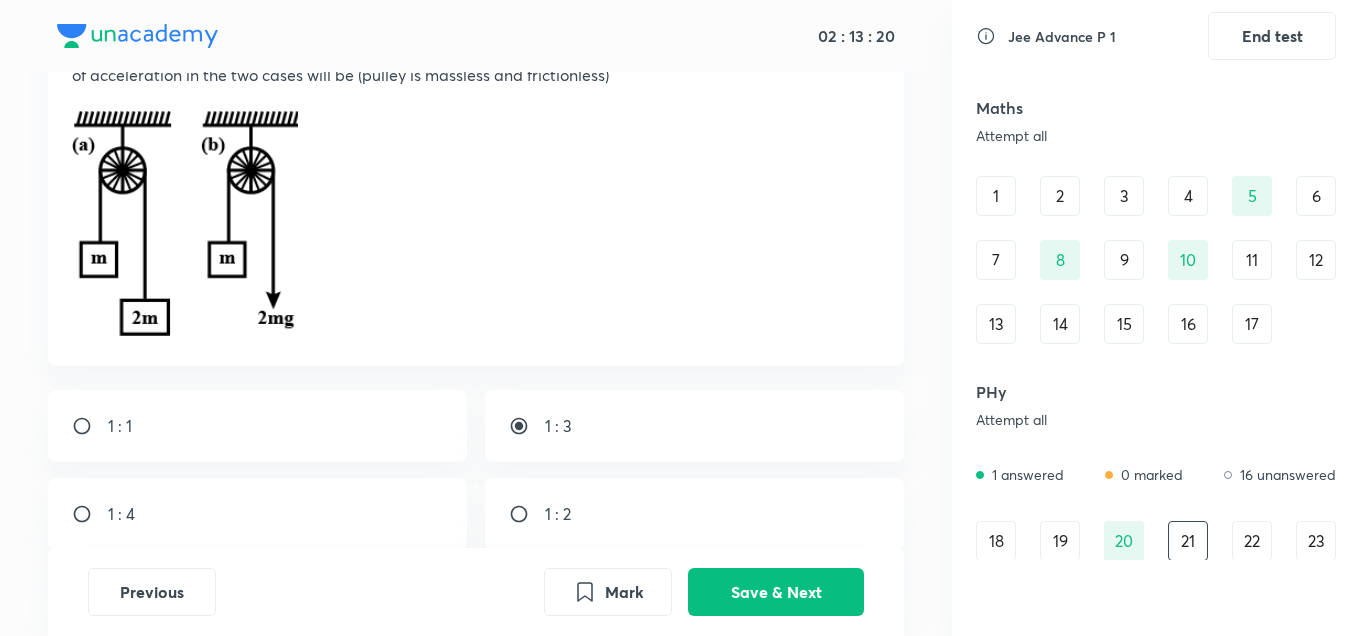 click at bounding box center (527, 514) 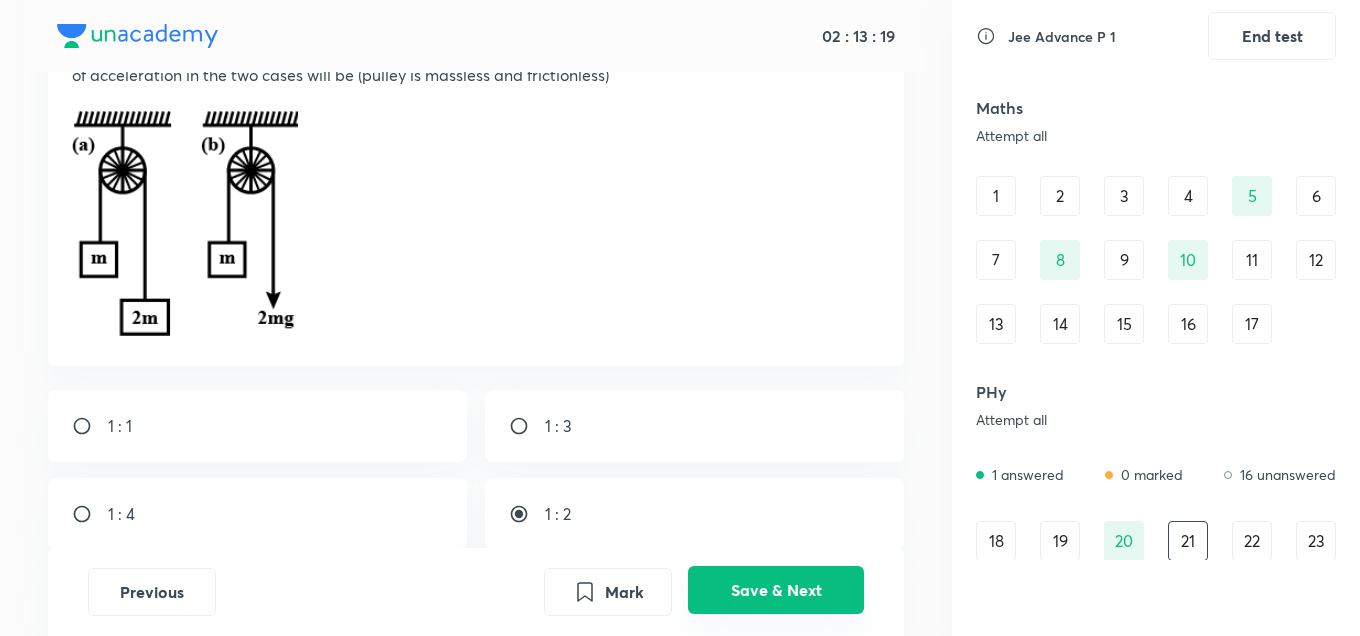 click on "Save & Next" at bounding box center [776, 590] 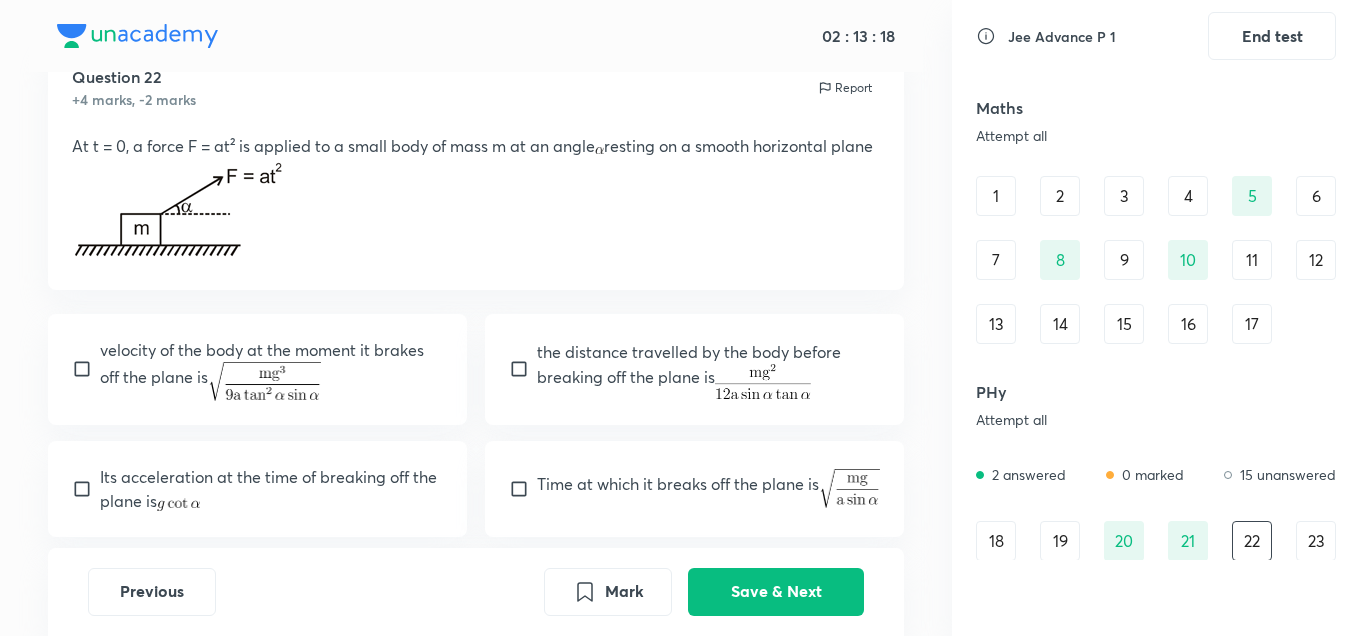 scroll, scrollTop: 0, scrollLeft: 0, axis: both 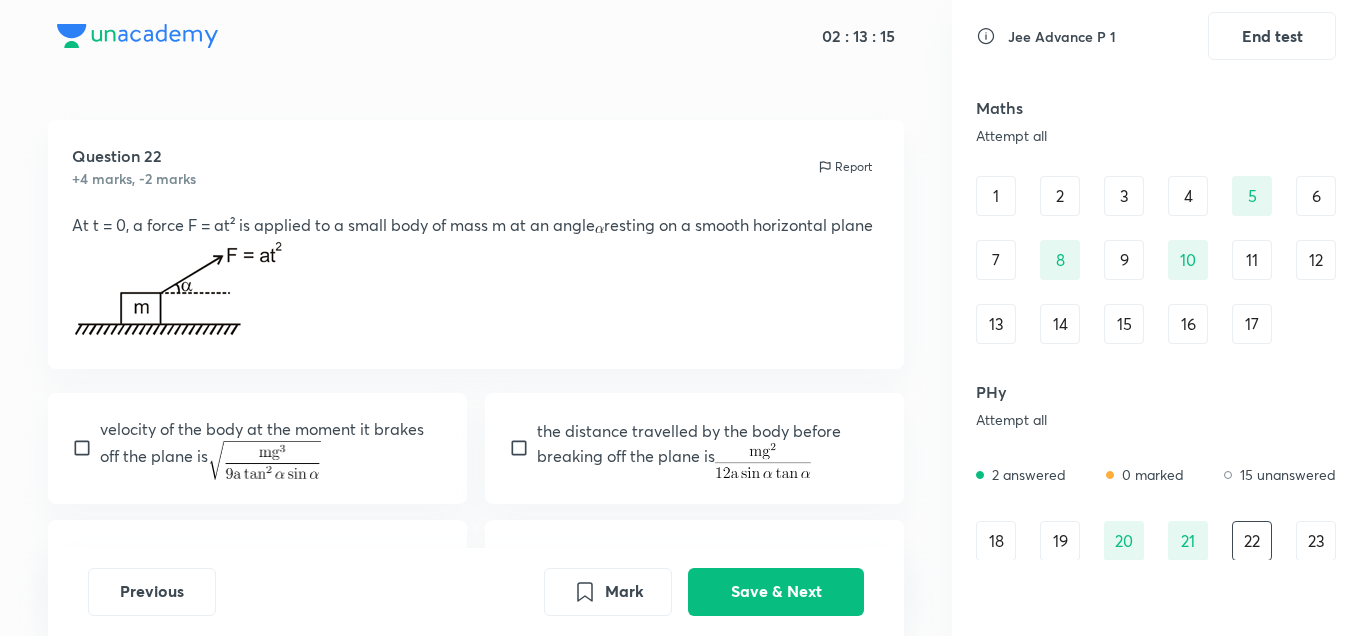 click at bounding box center [476, 291] 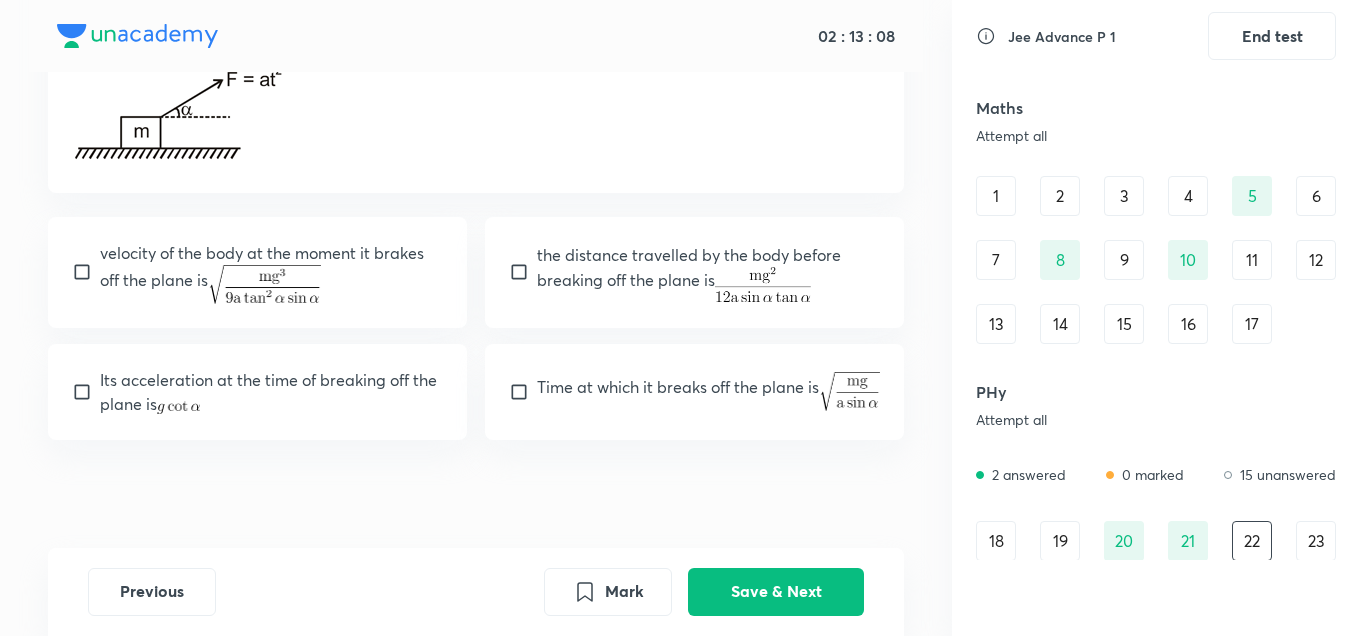 scroll, scrollTop: 177, scrollLeft: 0, axis: vertical 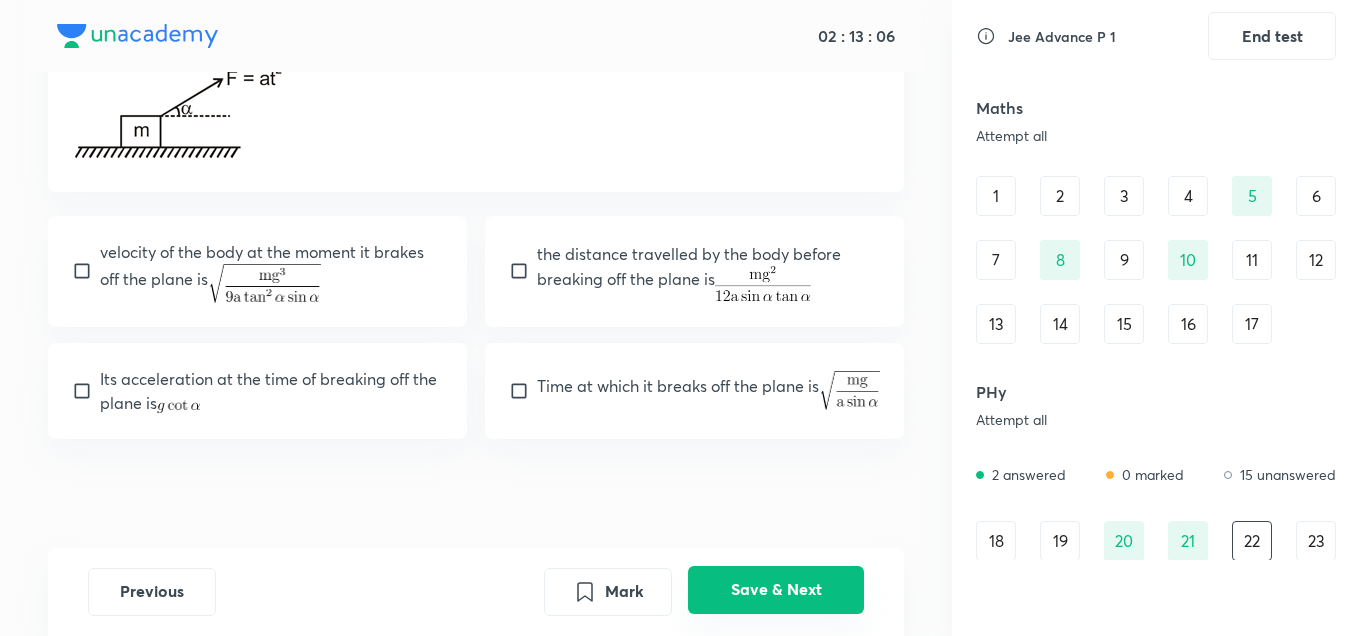 click on "Save & Next" at bounding box center [776, 590] 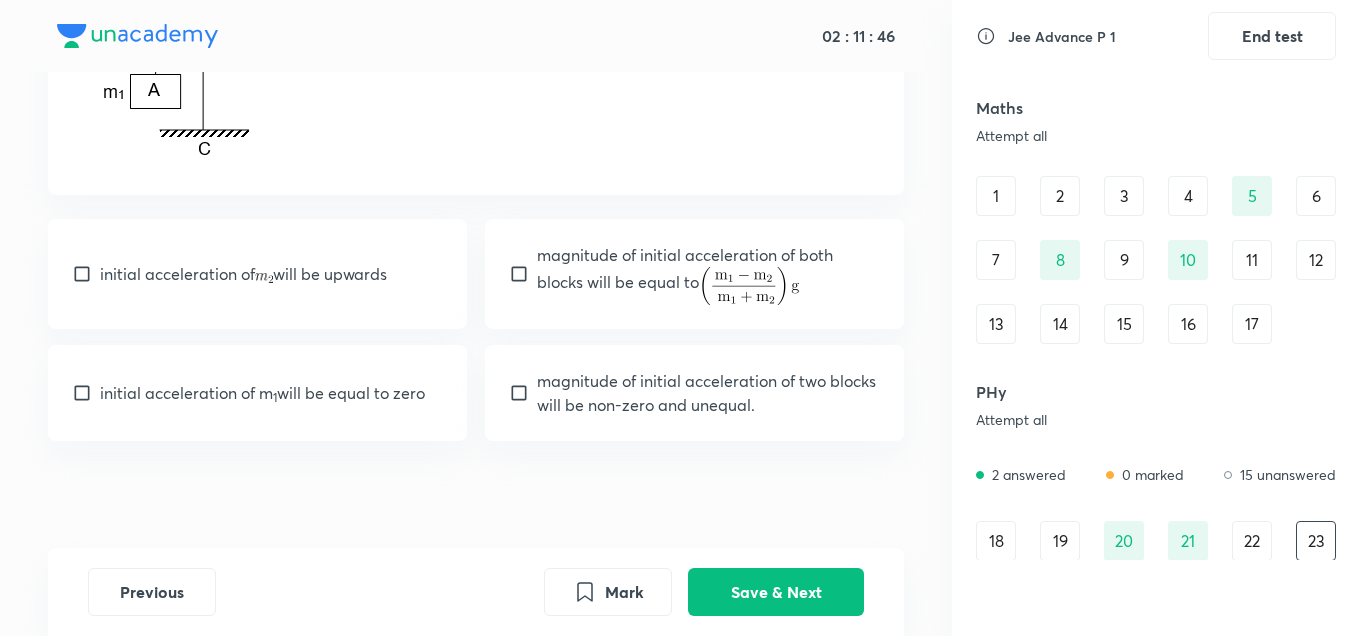 scroll, scrollTop: 438, scrollLeft: 0, axis: vertical 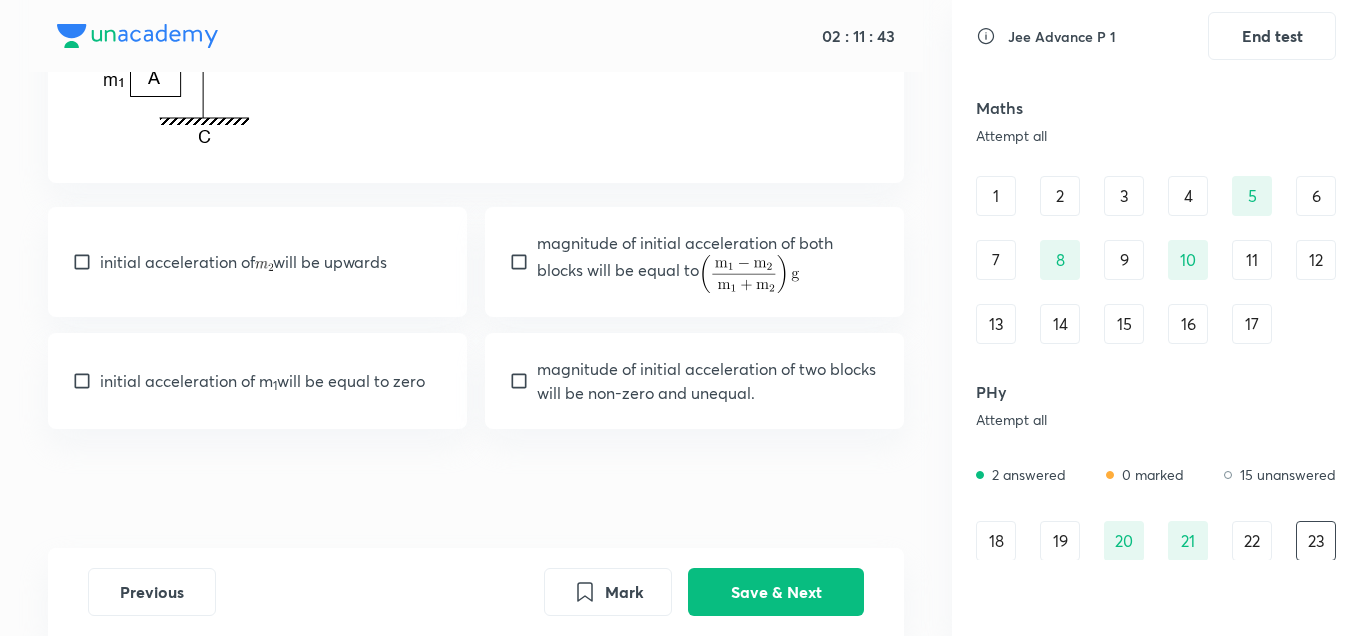 click on "Question 23 +4 marks, -2 marks Report In the system shown in the figure m 1  > m 2 . System is held at rest by thread BC. Just after the thread  BC is burnt : initial acceleration of   will be upwards     magnitude of initial acceleration of both blocks will be equal to  initial acceleration of m 1  will be equal to zero                                             magnitude of initial acceleration of two blocks will be non-zero and unequal." at bounding box center (476, 115) 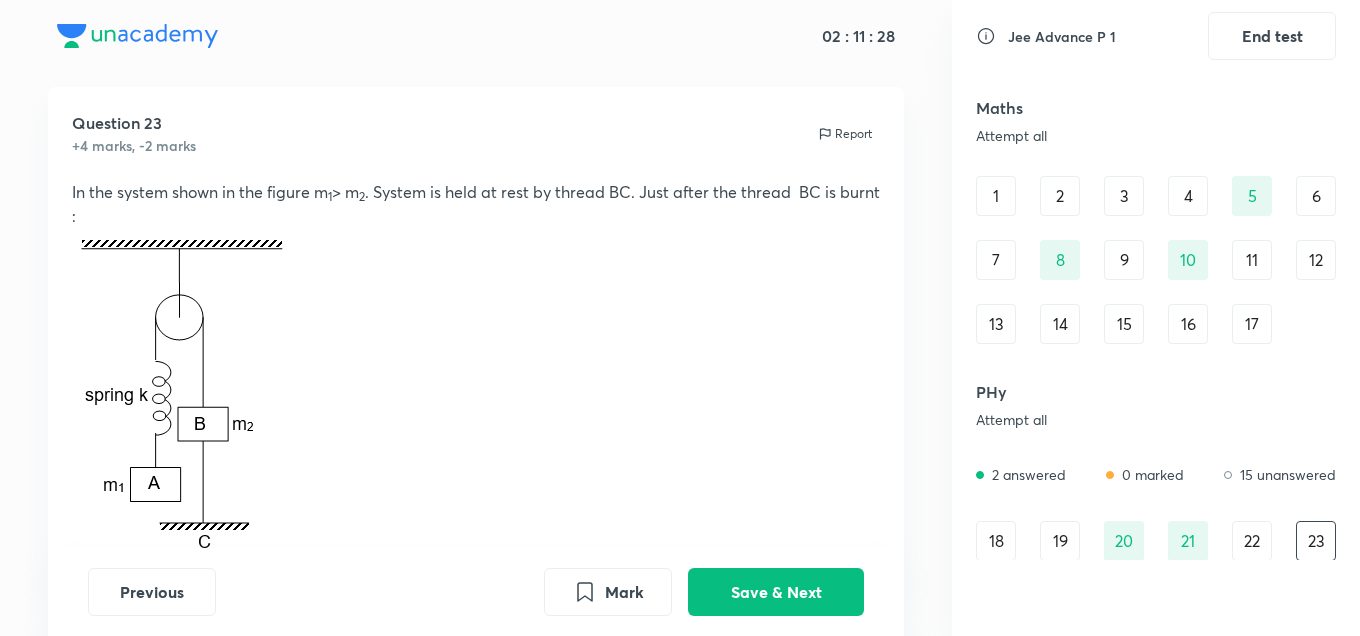 scroll, scrollTop: 36, scrollLeft: 0, axis: vertical 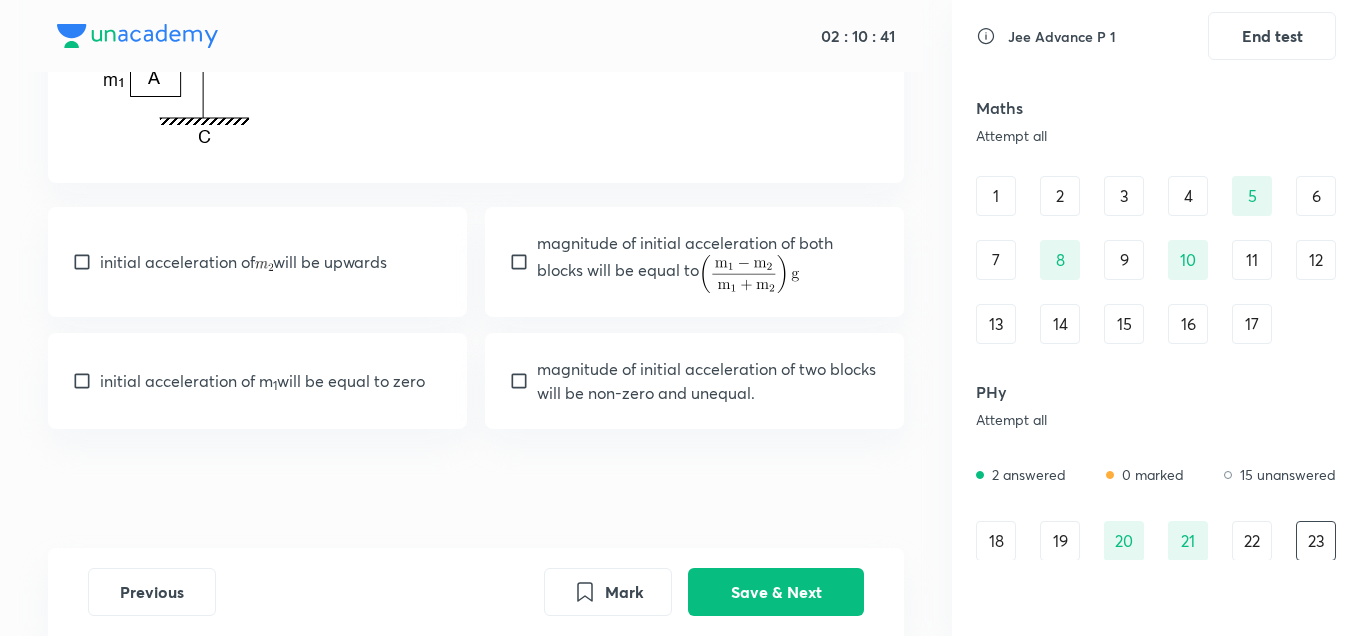 click on "initial acceleration of   will be upwards" at bounding box center (244, 262) 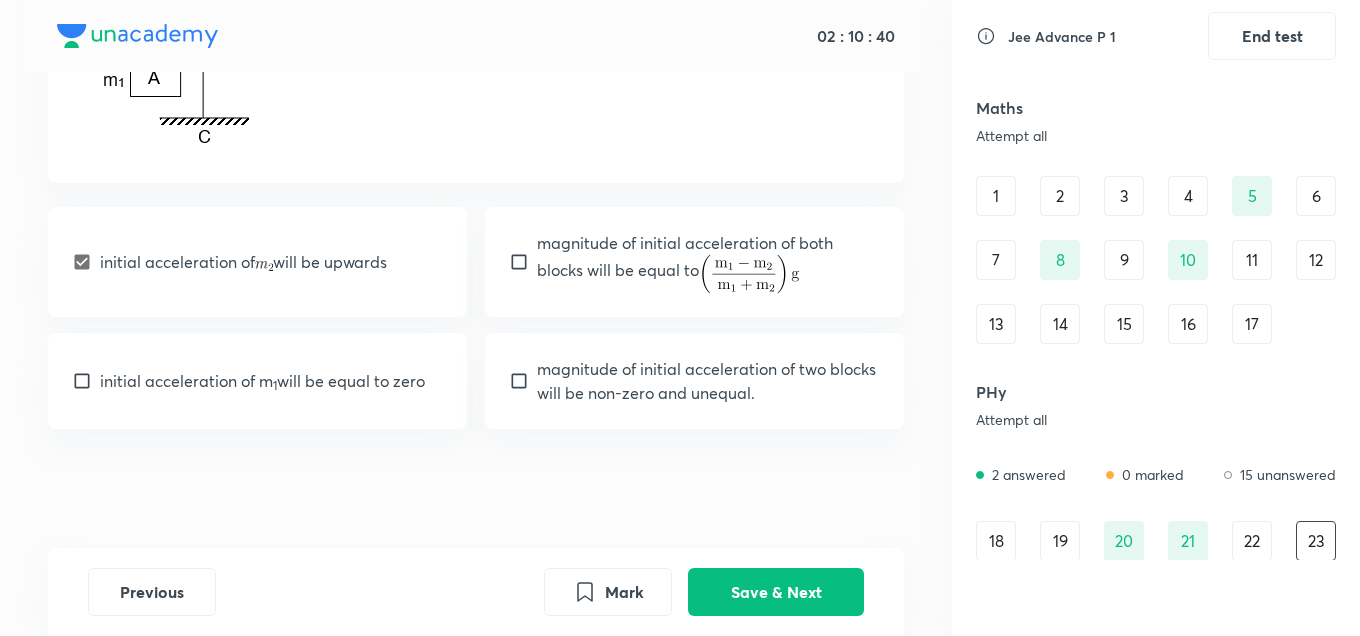 click on "initial acceleration of m 1  will be equal to zero" at bounding box center (262, 381) 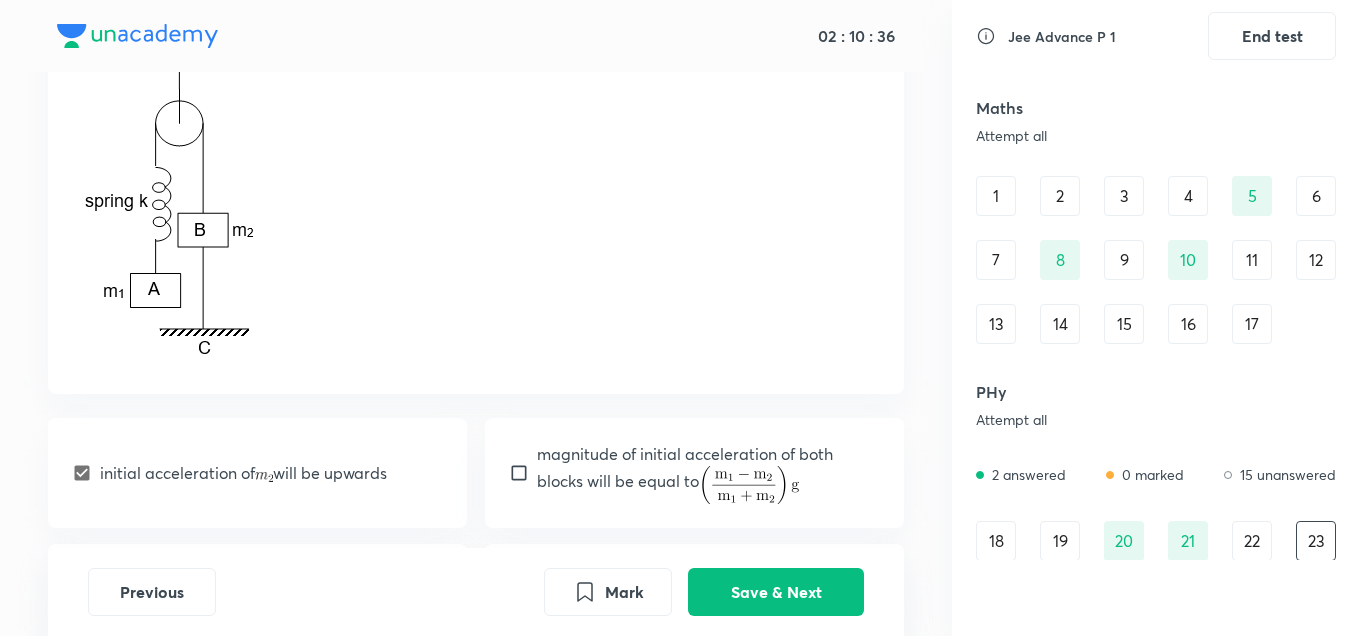 scroll, scrollTop: 228, scrollLeft: 0, axis: vertical 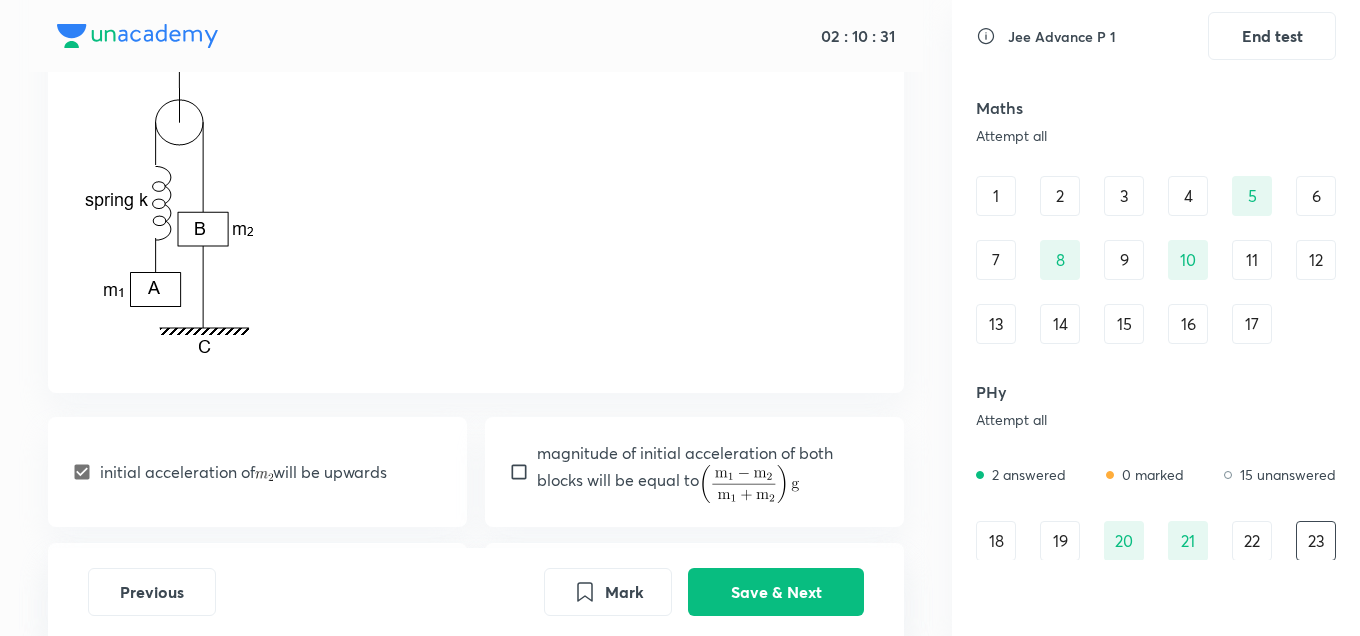 click on "magnitude of initial acceleration of both blocks will be equal to" at bounding box center [709, 472] 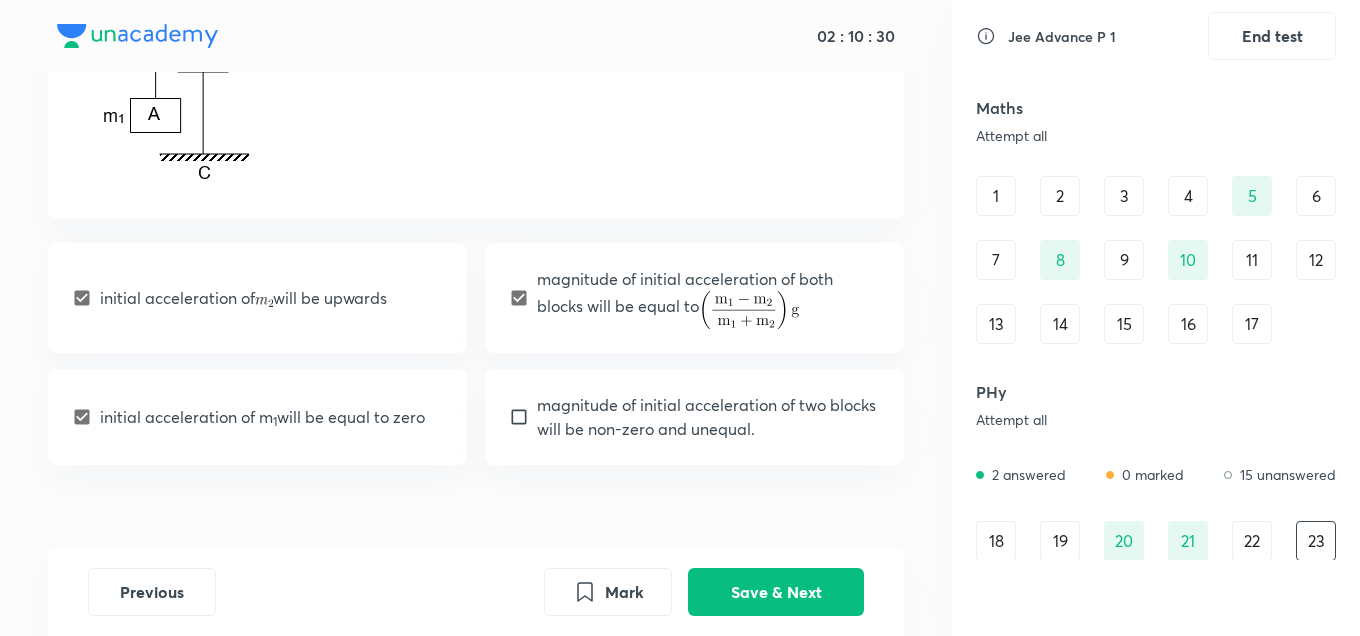 scroll, scrollTop: 405, scrollLeft: 0, axis: vertical 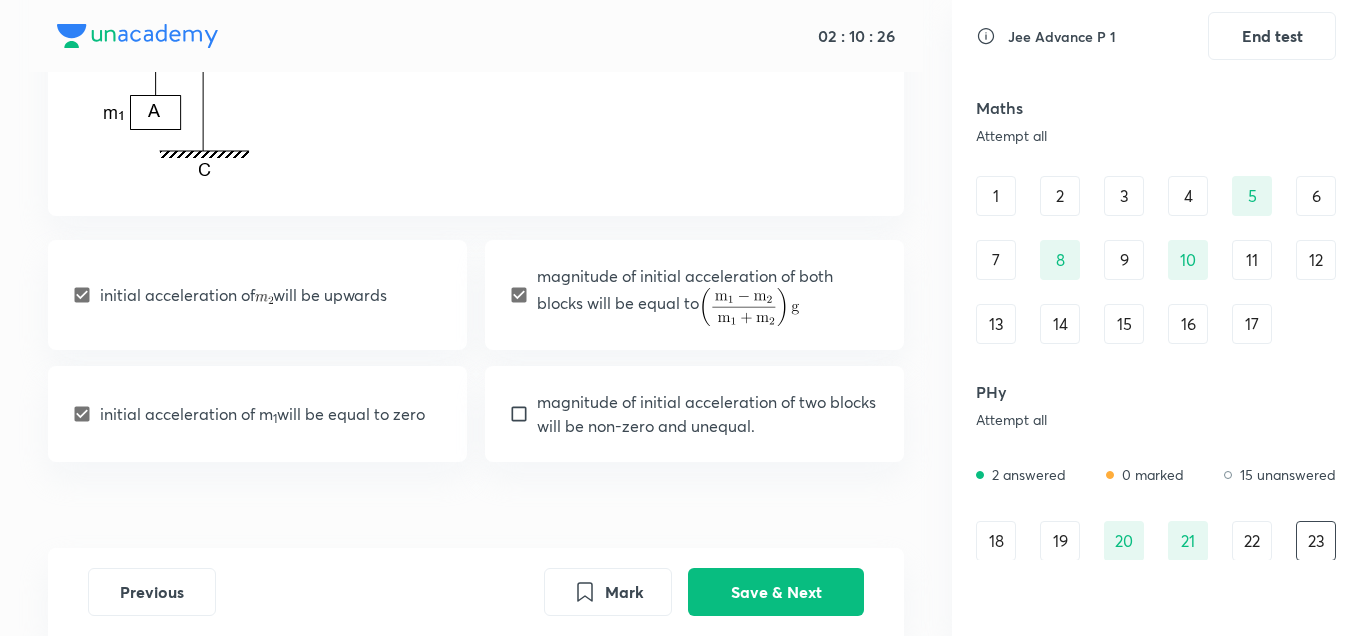 click on "magnitude of initial acceleration of two blocks will be non-zero and unequal." at bounding box center (709, 414) 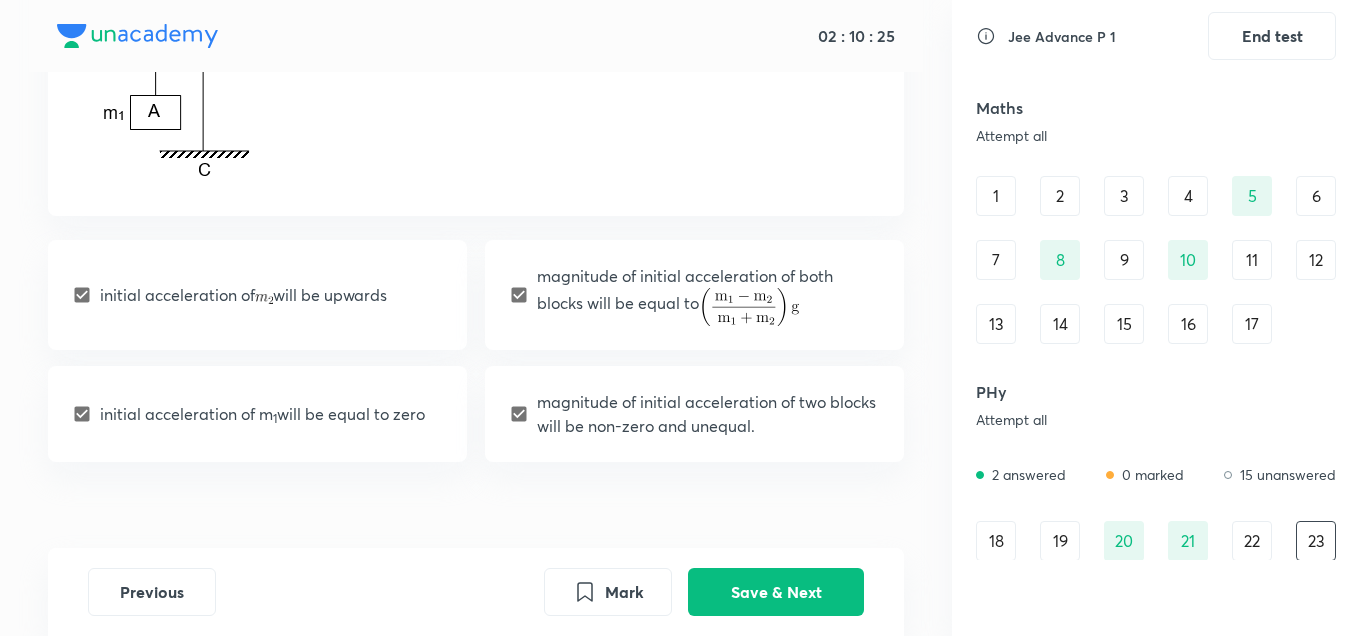 click on "magnitude of initial acceleration of two blocks will be non-zero and unequal." at bounding box center [709, 414] 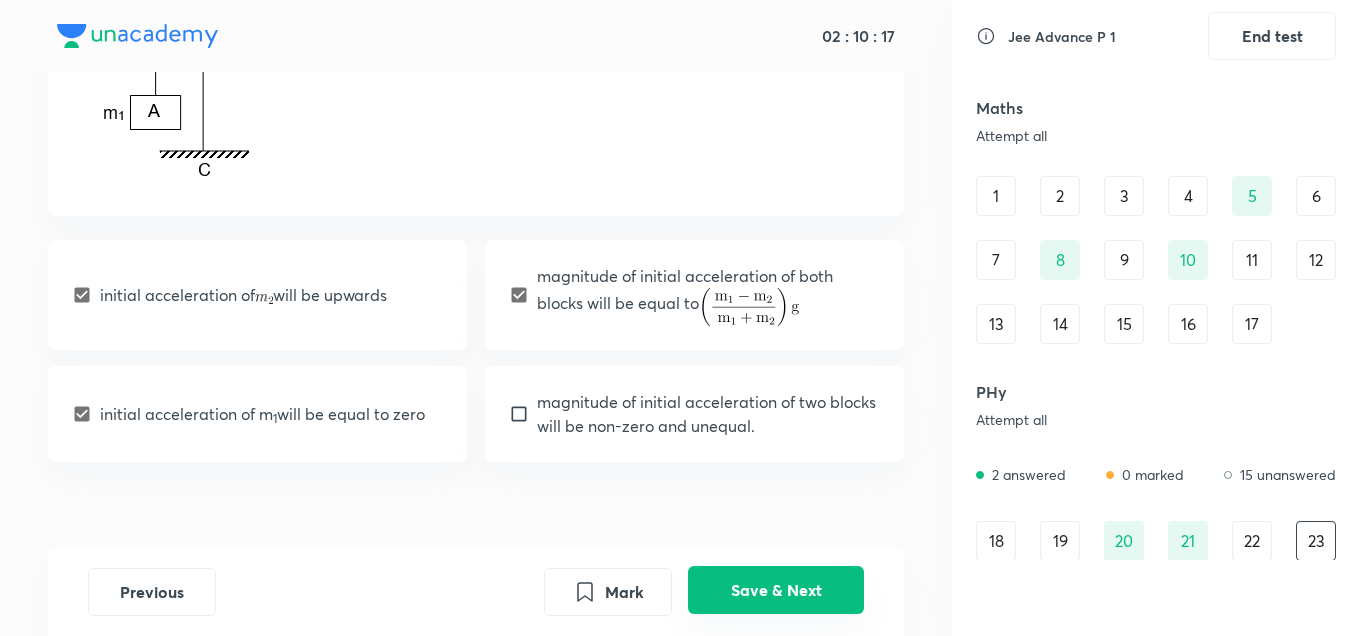 click on "Save & Next" at bounding box center (776, 590) 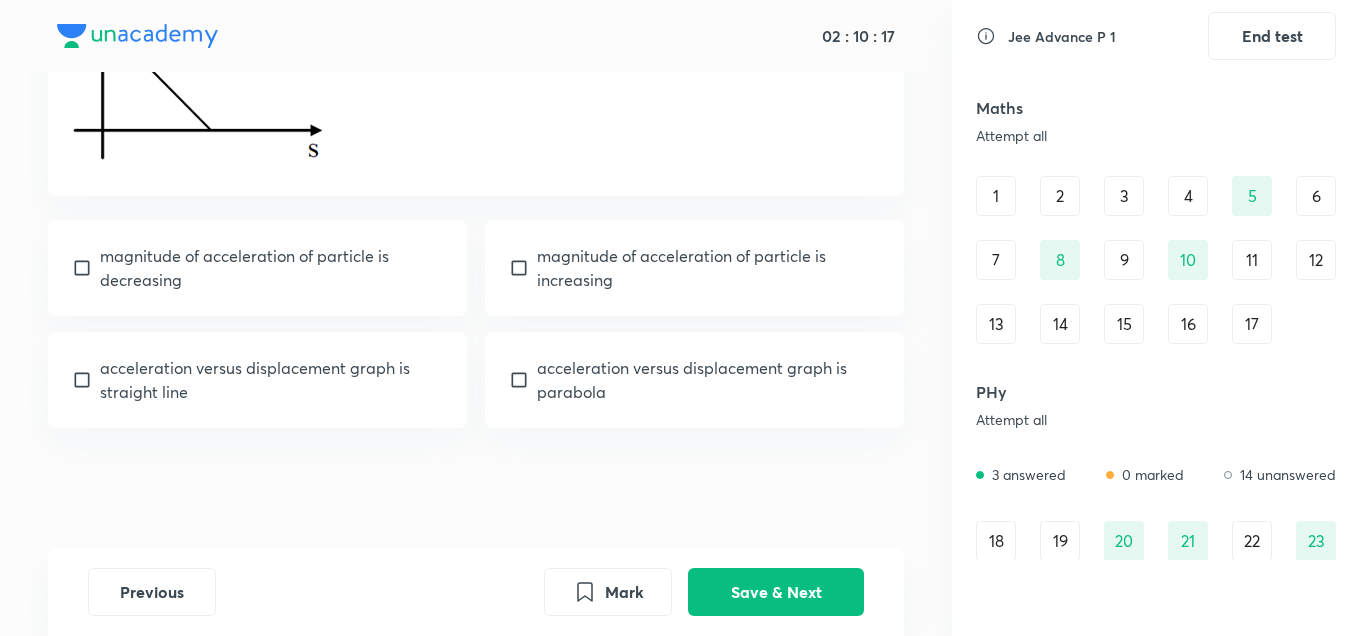 scroll, scrollTop: 88, scrollLeft: 0, axis: vertical 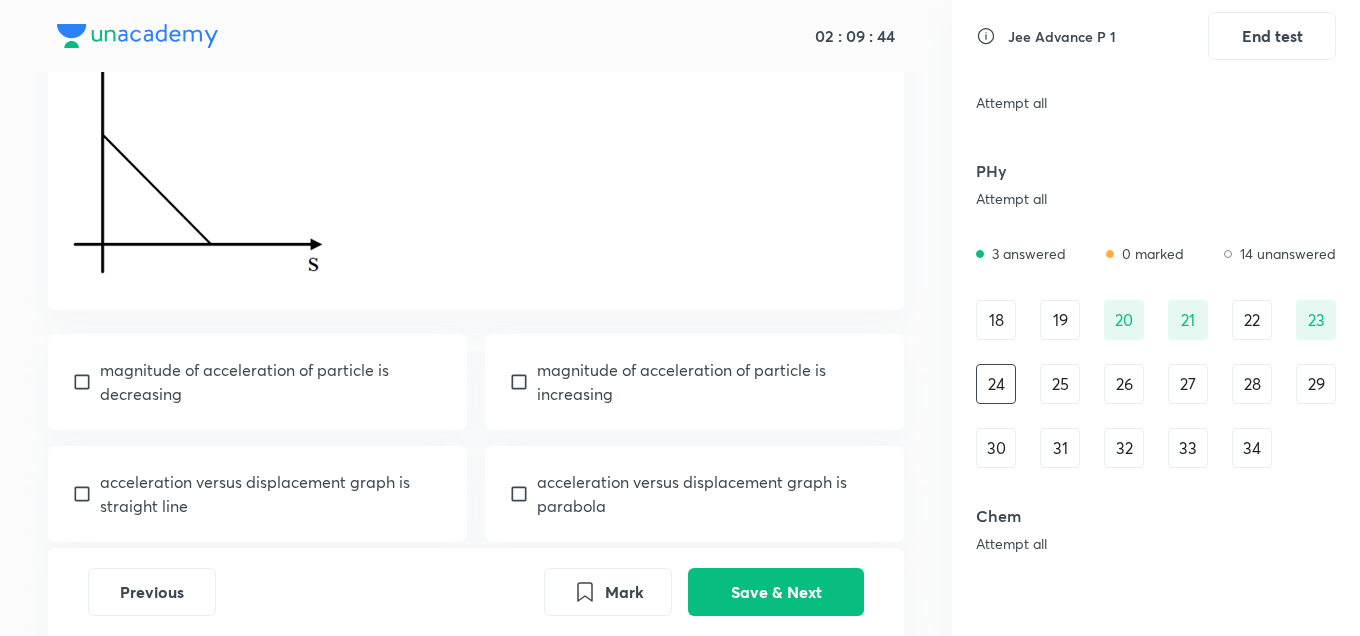 click on "magnitude of acceleration of particle is decreasing" at bounding box center [272, 382] 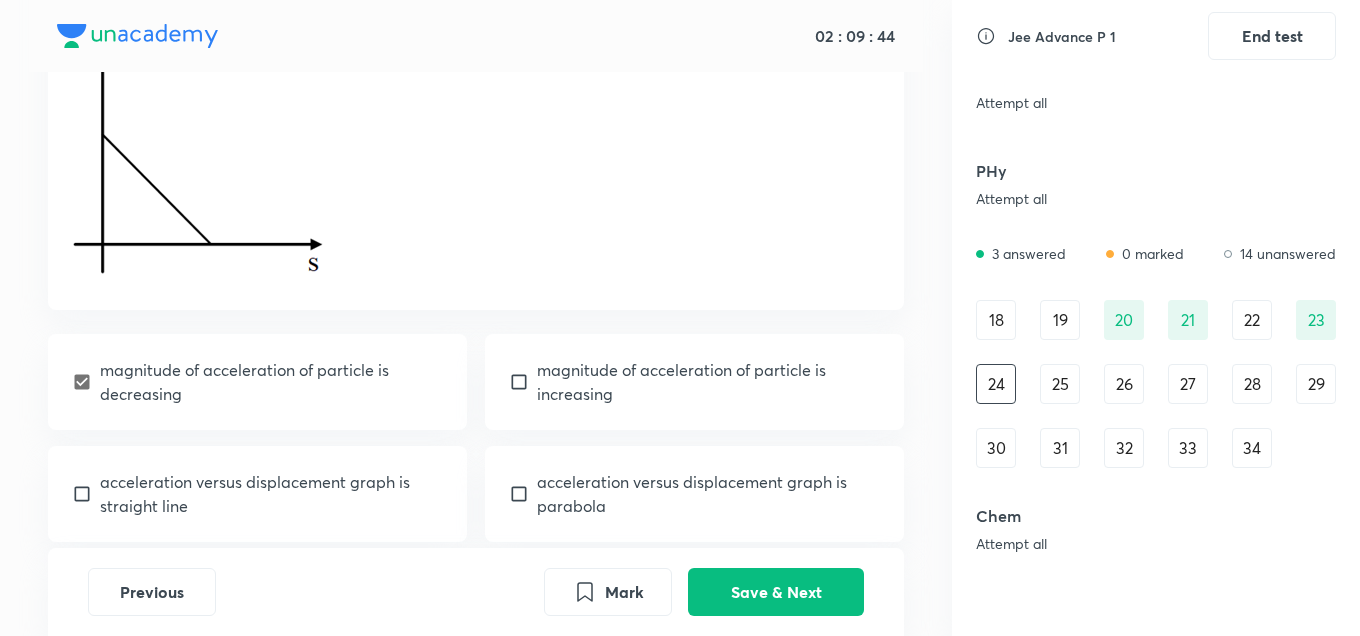checkbox on "true" 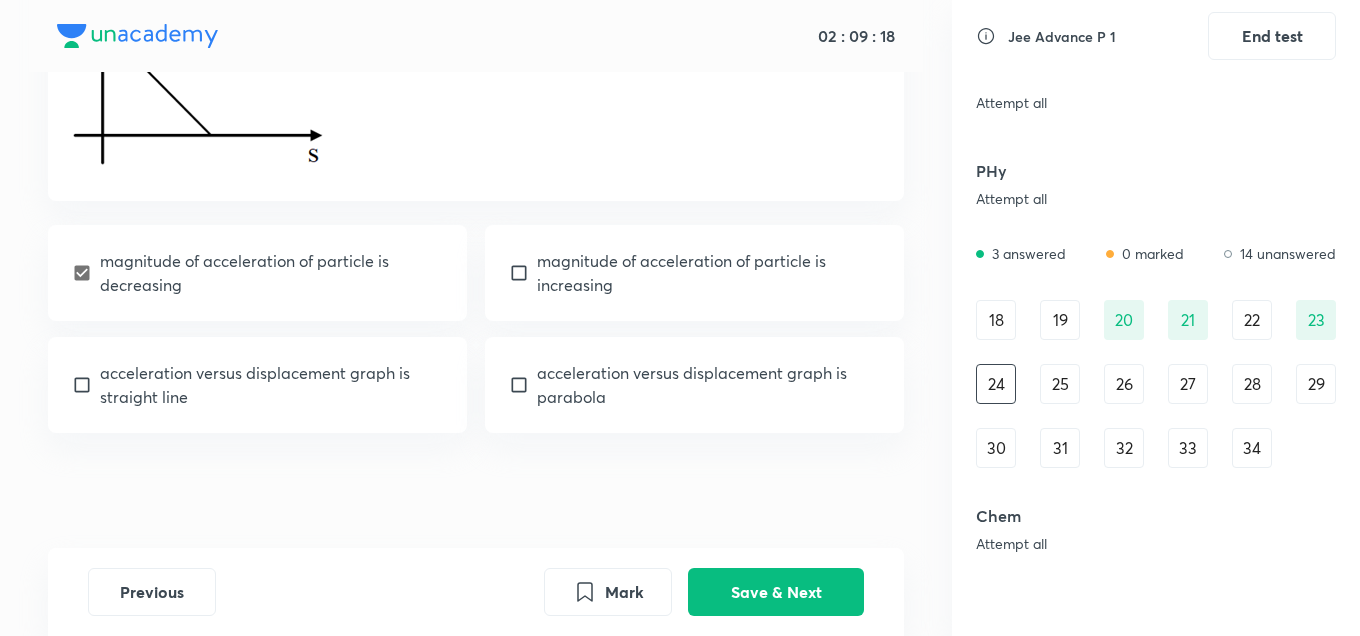 scroll, scrollTop: 305, scrollLeft: 0, axis: vertical 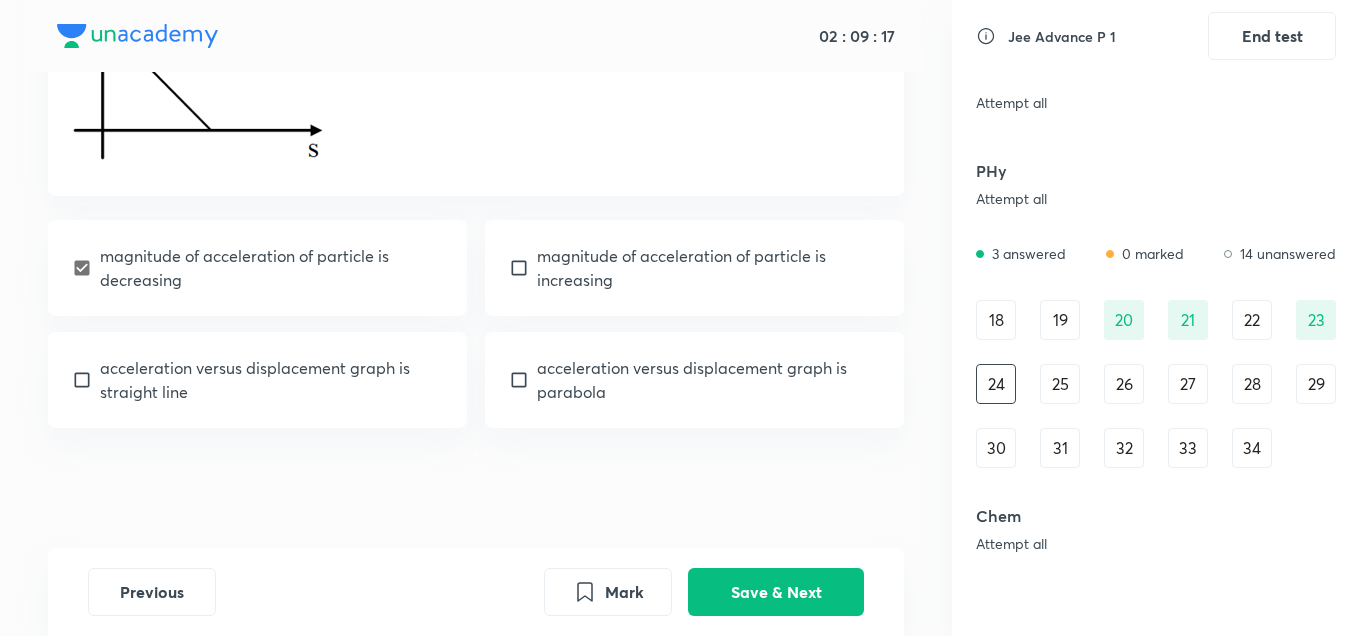 click on "acceleration versus displacement graph is parabola" at bounding box center [709, 380] 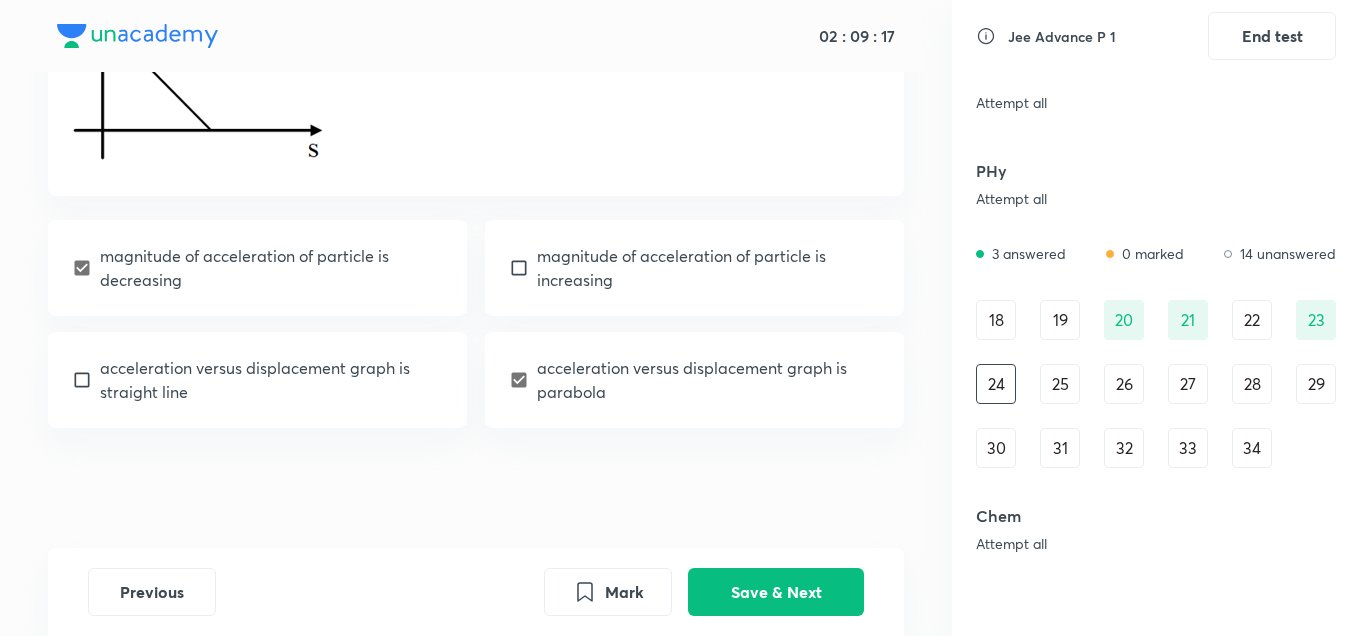 click on "acceleration versus displacement graph is parabola" at bounding box center [709, 380] 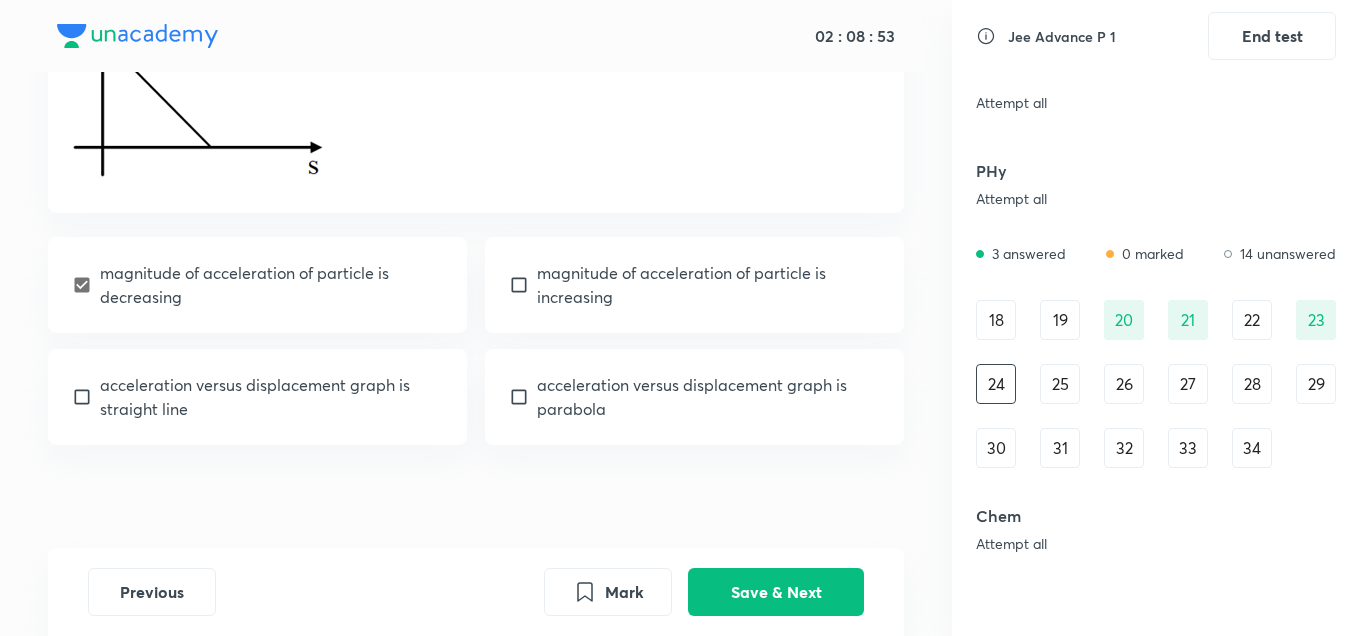 scroll, scrollTop: 305, scrollLeft: 0, axis: vertical 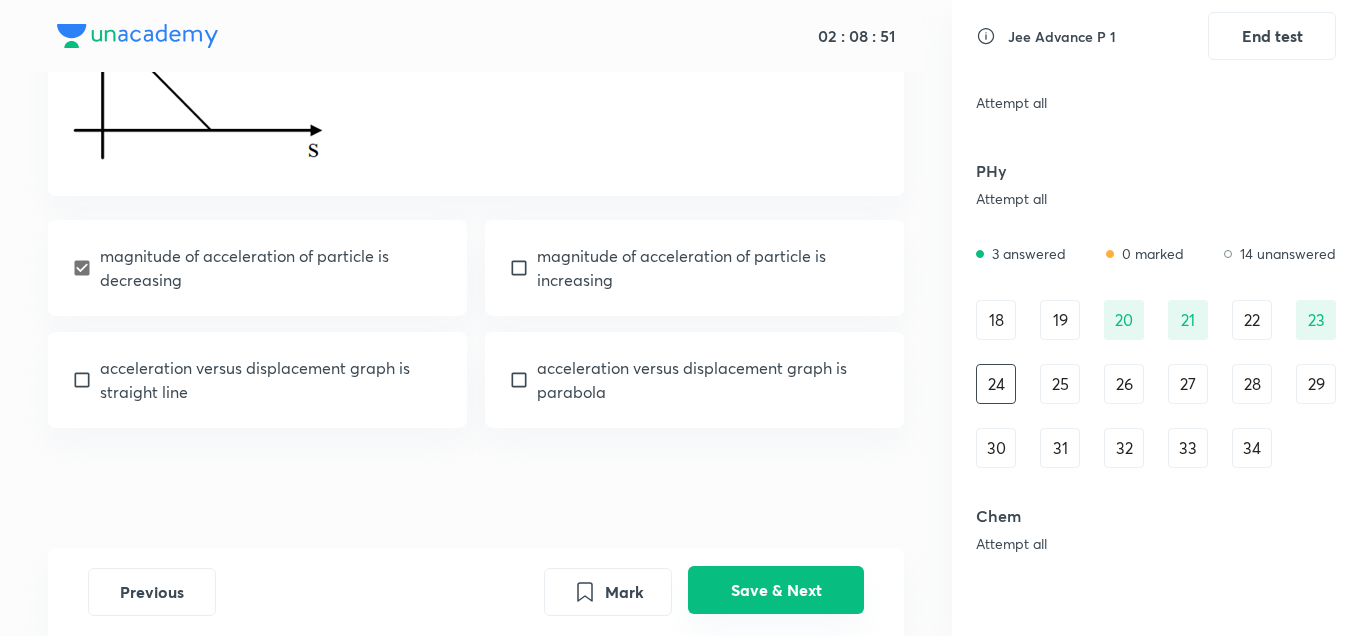 click on "Save & Next" at bounding box center [776, 590] 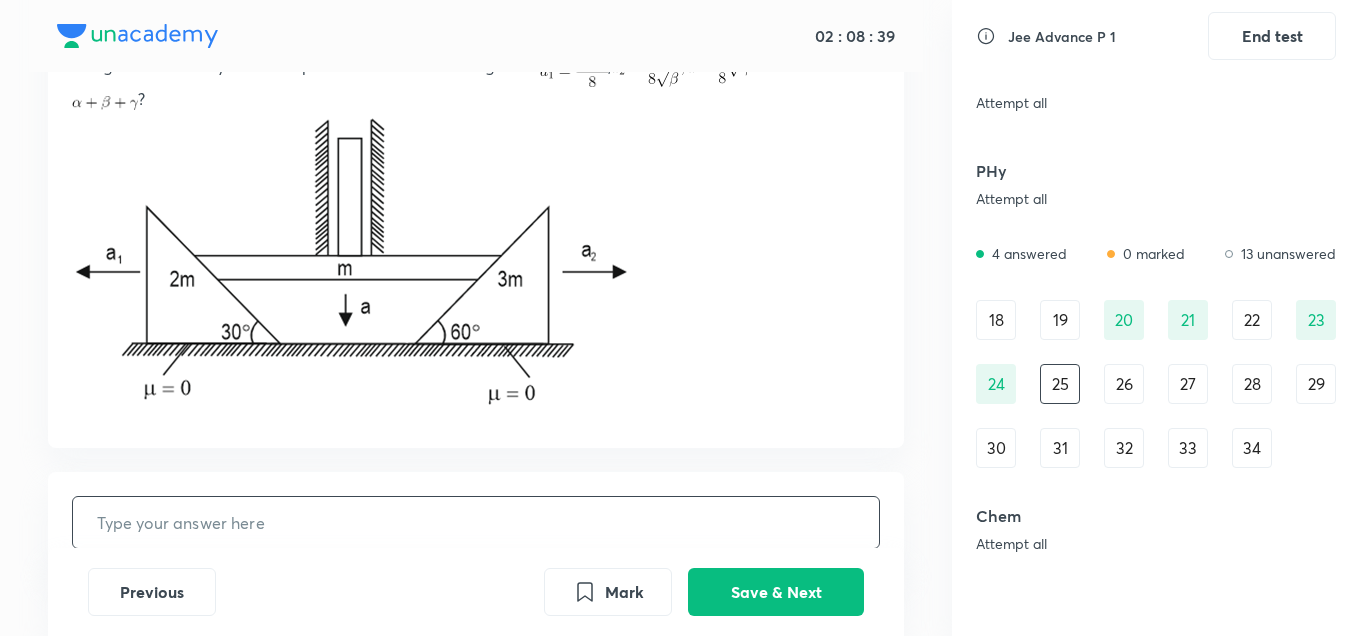 scroll, scrollTop: 351, scrollLeft: 0, axis: vertical 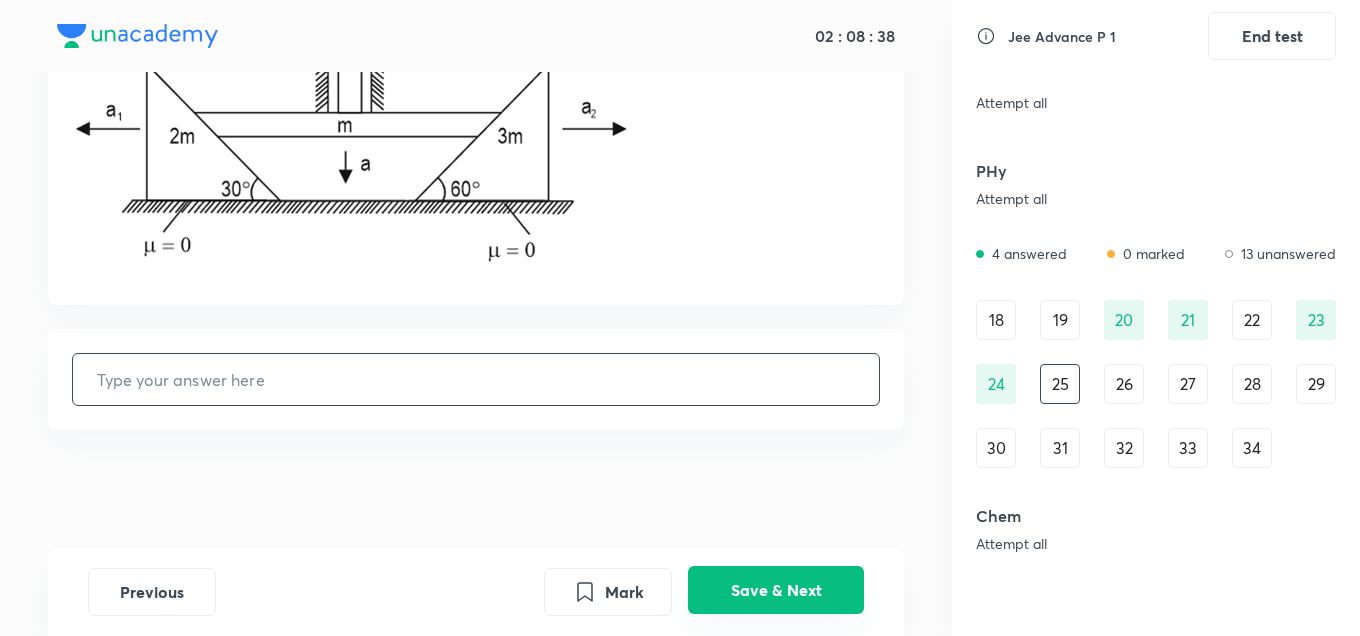 click on "Save & Next" at bounding box center (776, 590) 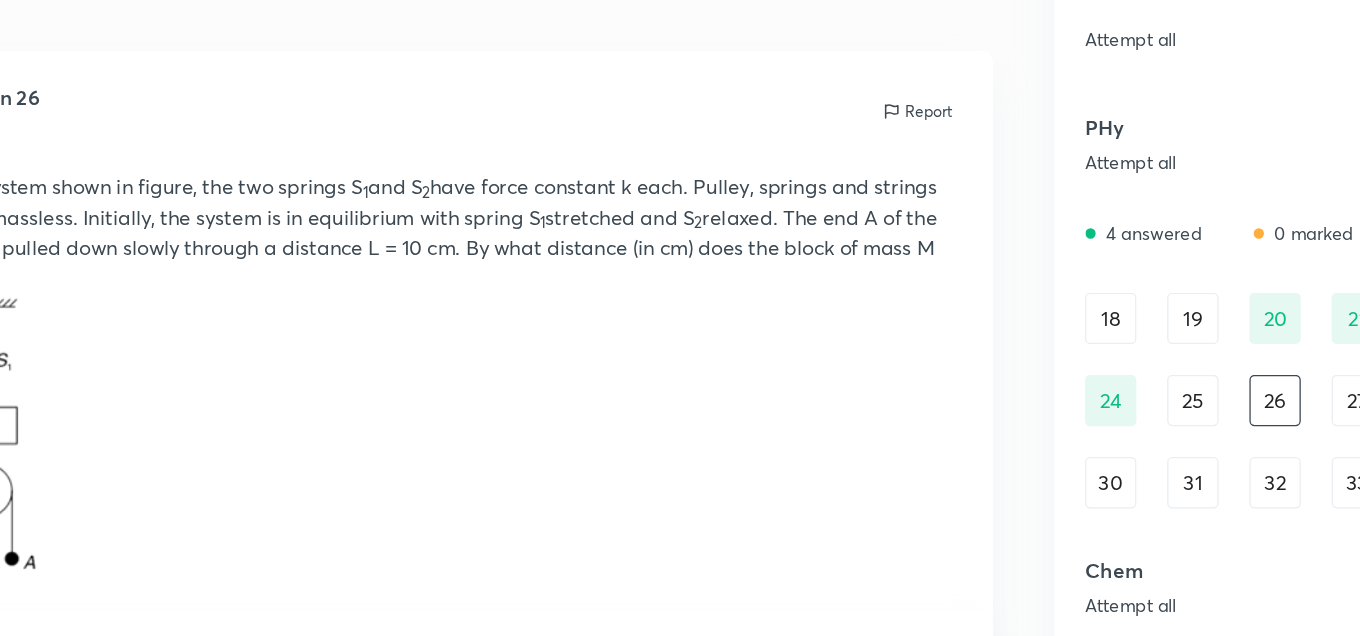 scroll, scrollTop: 24, scrollLeft: 0, axis: vertical 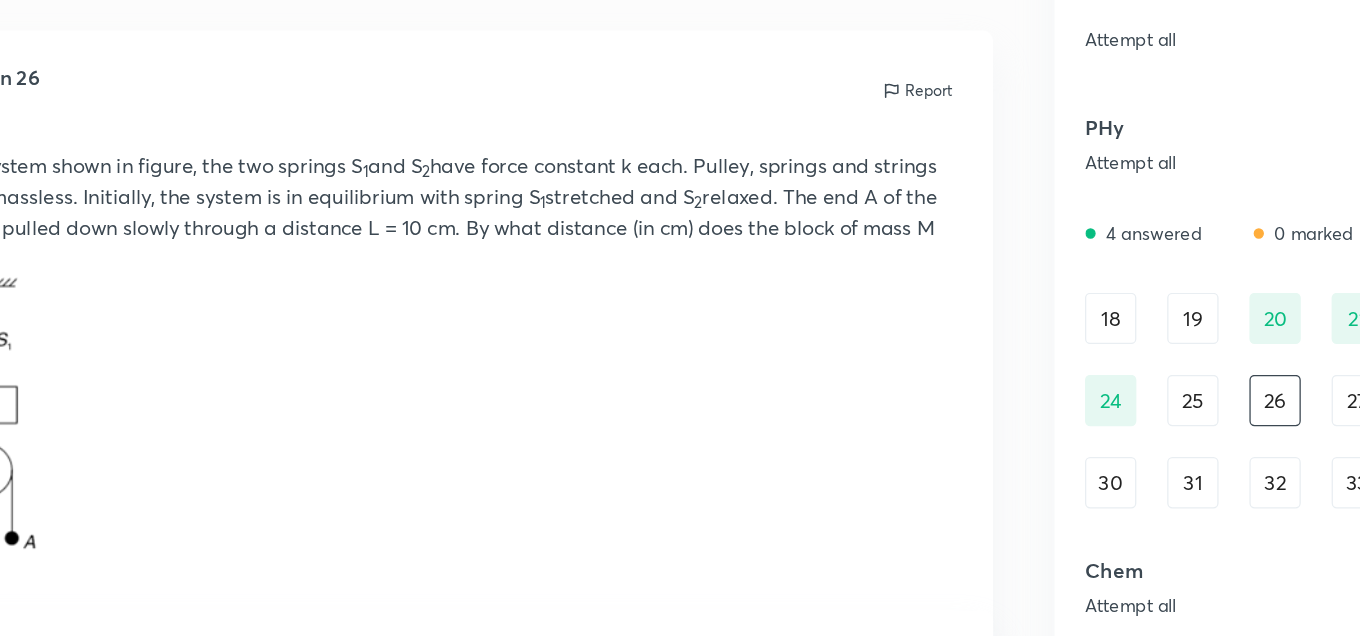 click at bounding box center (476, 423) 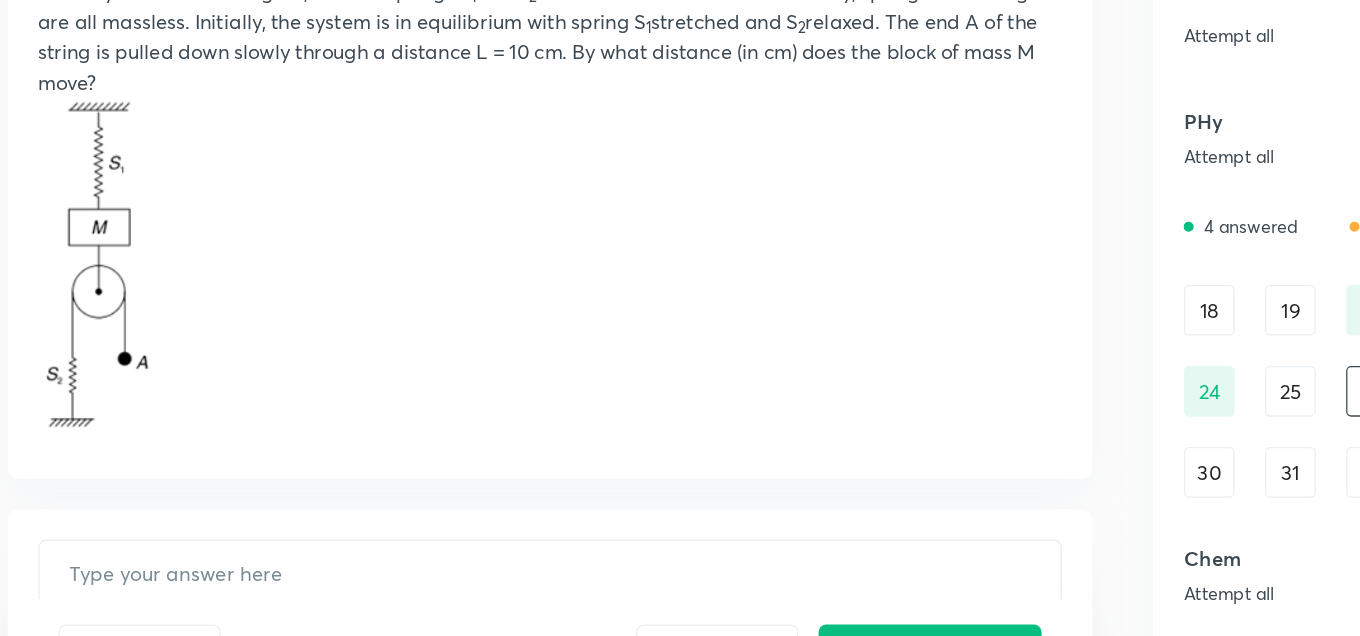 scroll, scrollTop: 306, scrollLeft: 0, axis: vertical 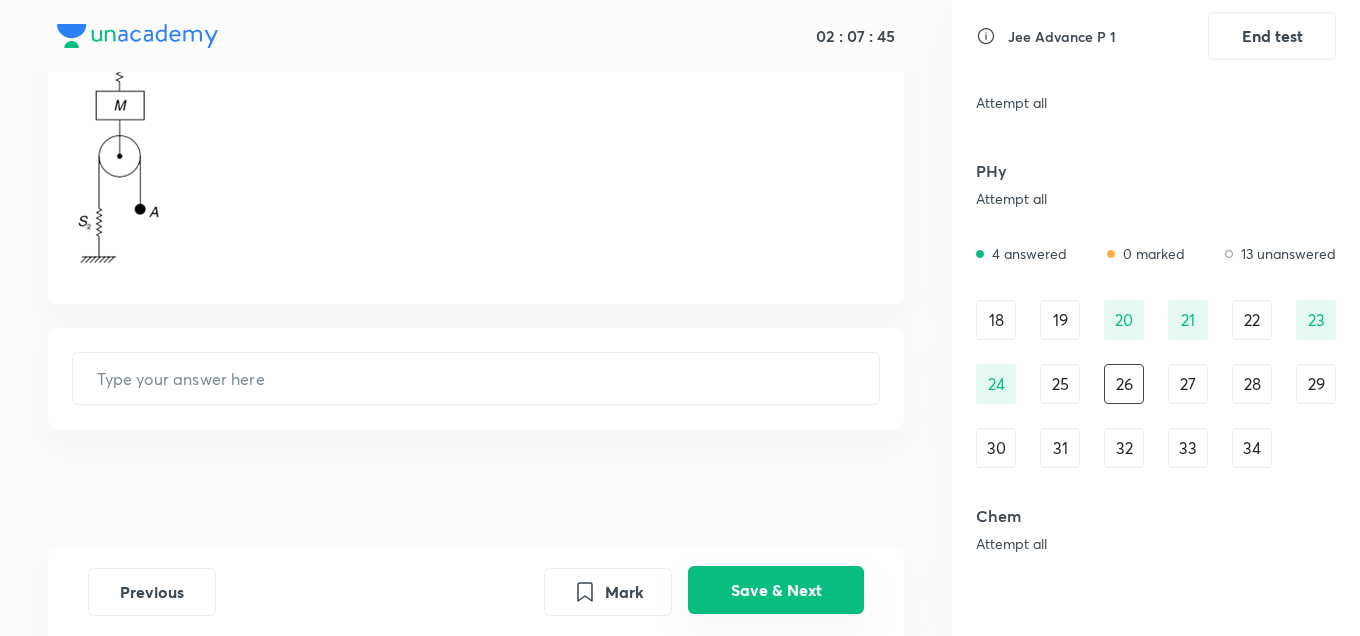 click on "Save & Next" at bounding box center [776, 590] 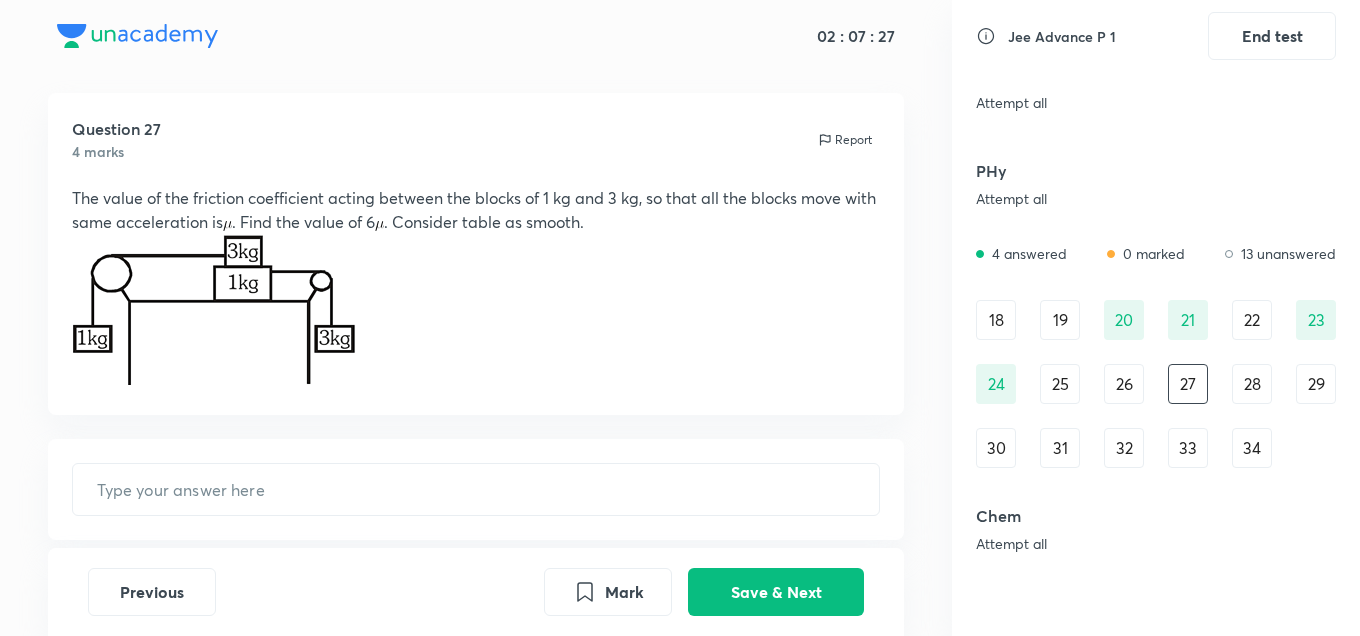 scroll, scrollTop: 36, scrollLeft: 0, axis: vertical 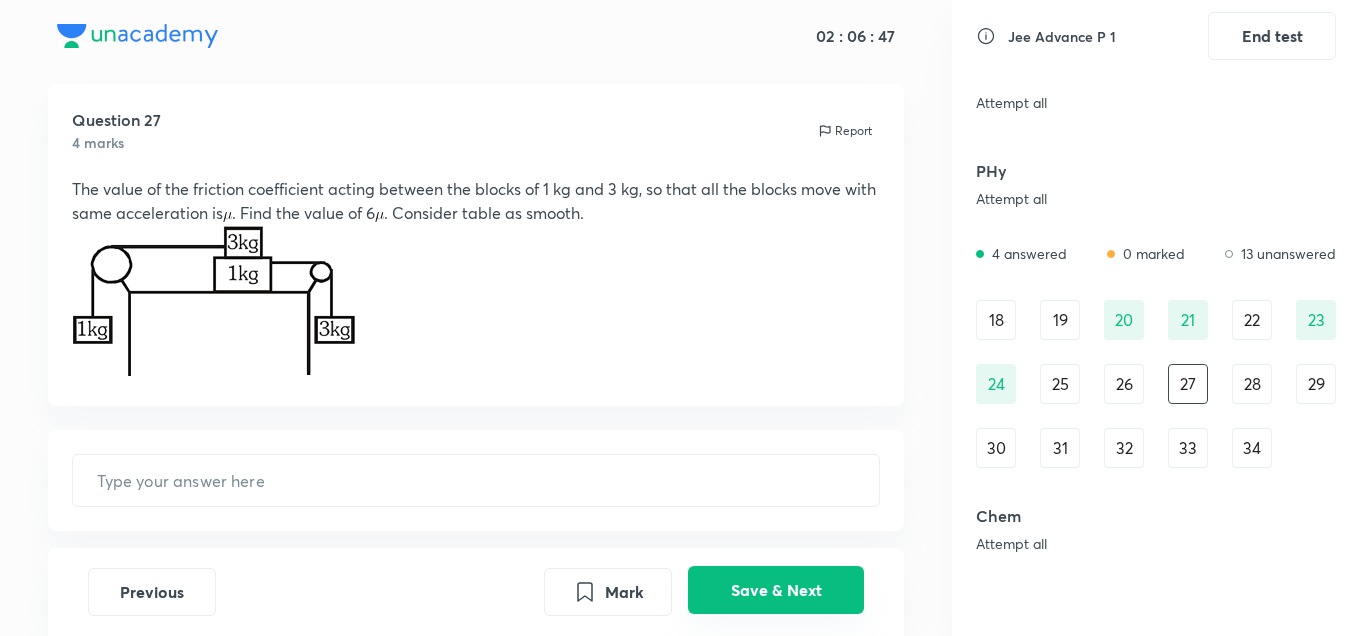 click on "Save & Next" at bounding box center [776, 590] 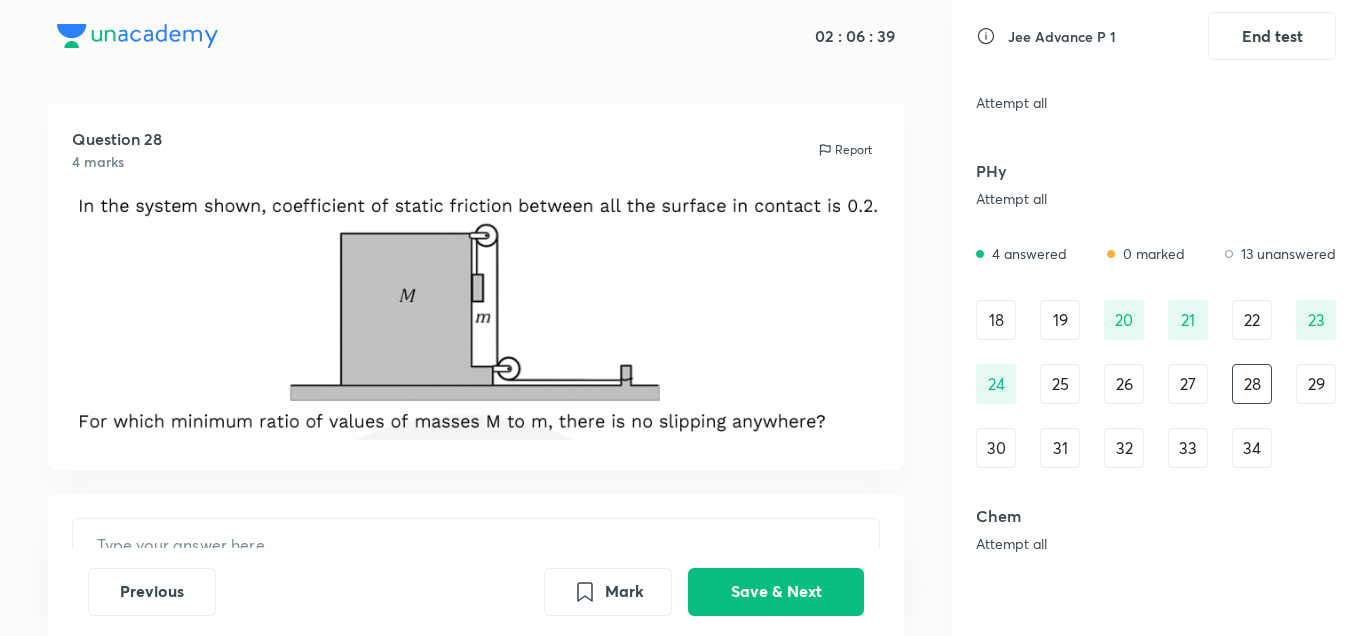 scroll, scrollTop: 16, scrollLeft: 0, axis: vertical 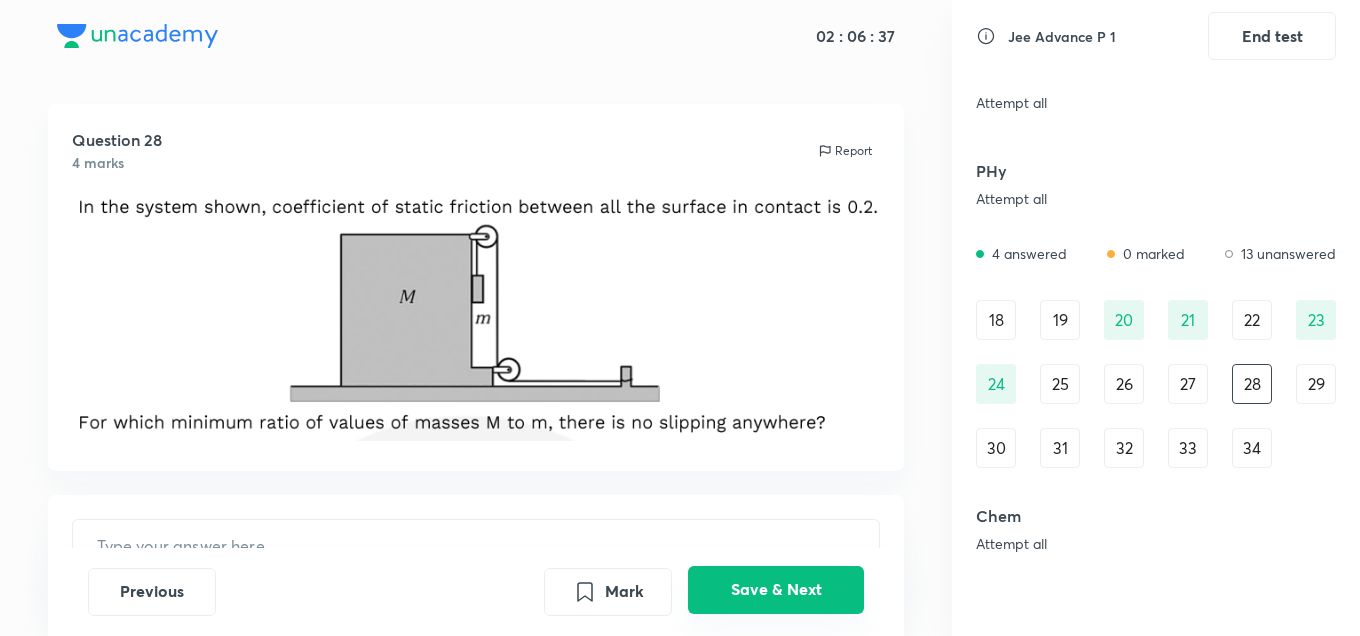 click on "Save & Next" at bounding box center (776, 590) 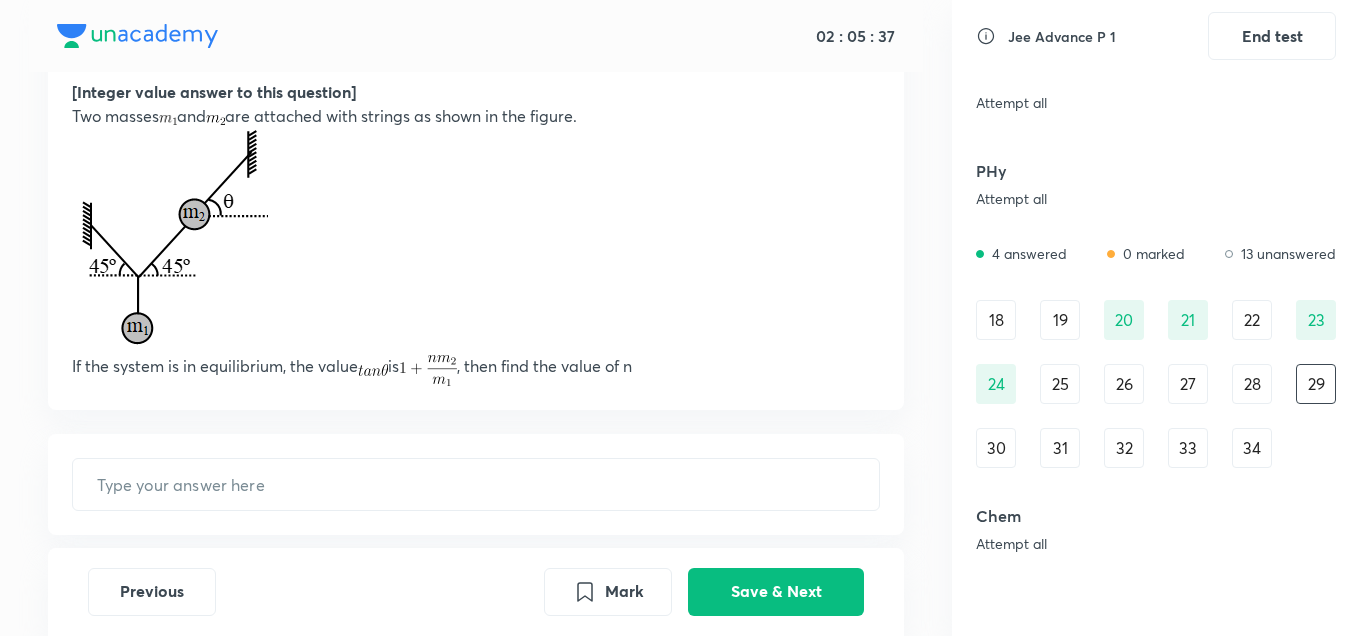 scroll, scrollTop: 147, scrollLeft: 0, axis: vertical 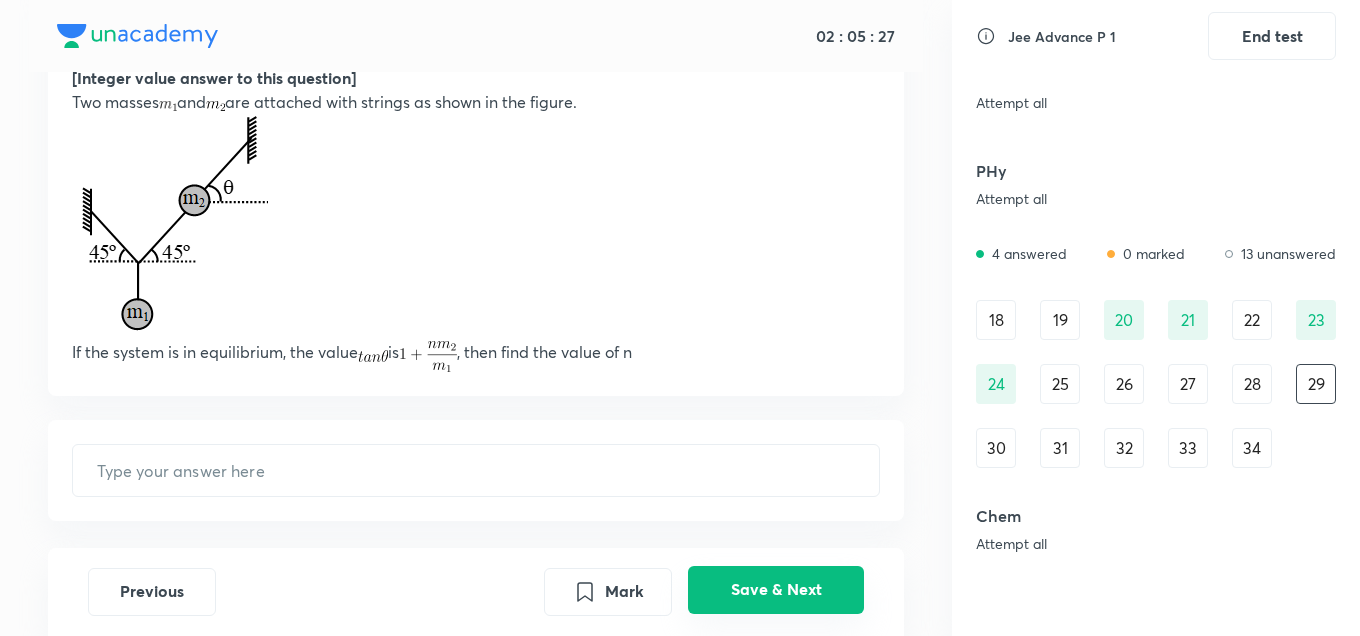 click on "Save & Next" at bounding box center (776, 590) 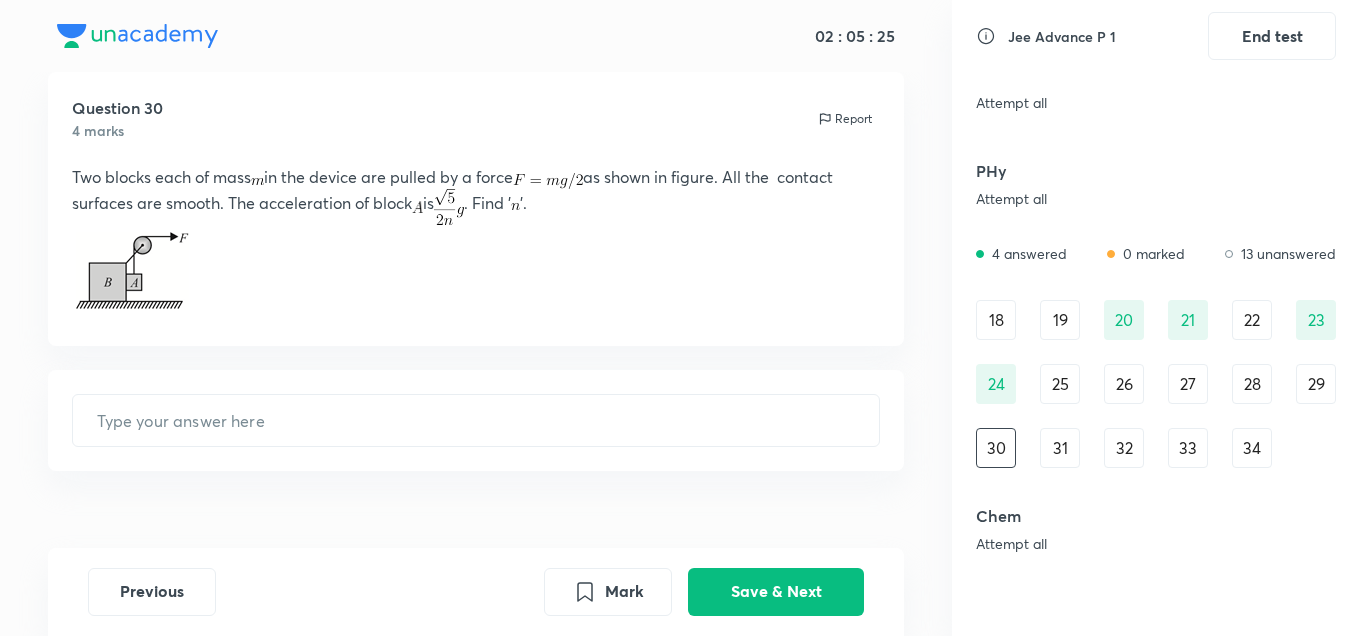 scroll, scrollTop: 34, scrollLeft: 0, axis: vertical 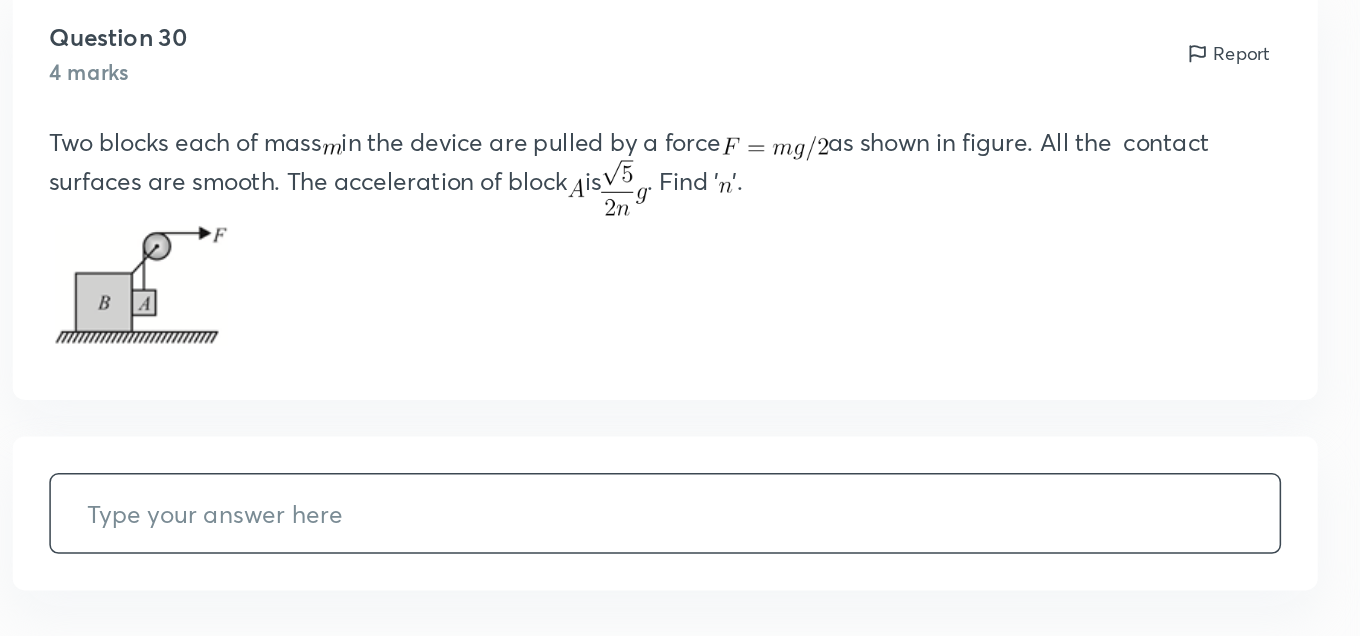 click at bounding box center [476, 434] 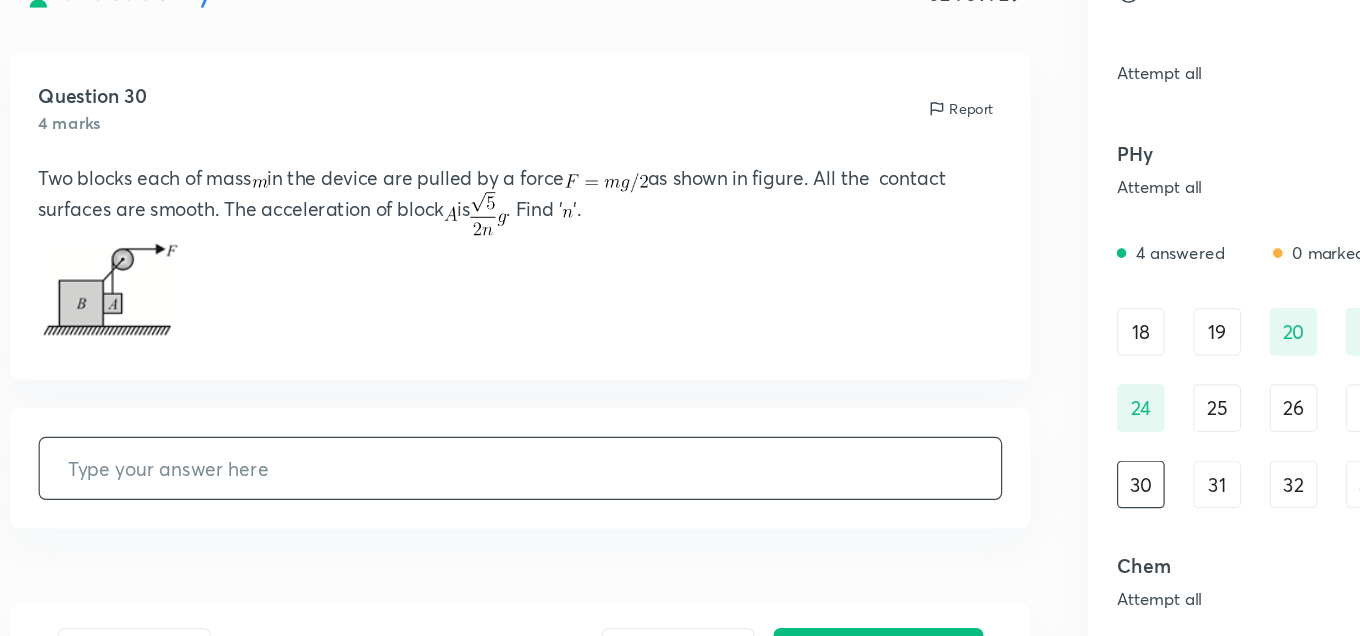 click at bounding box center (476, 434) 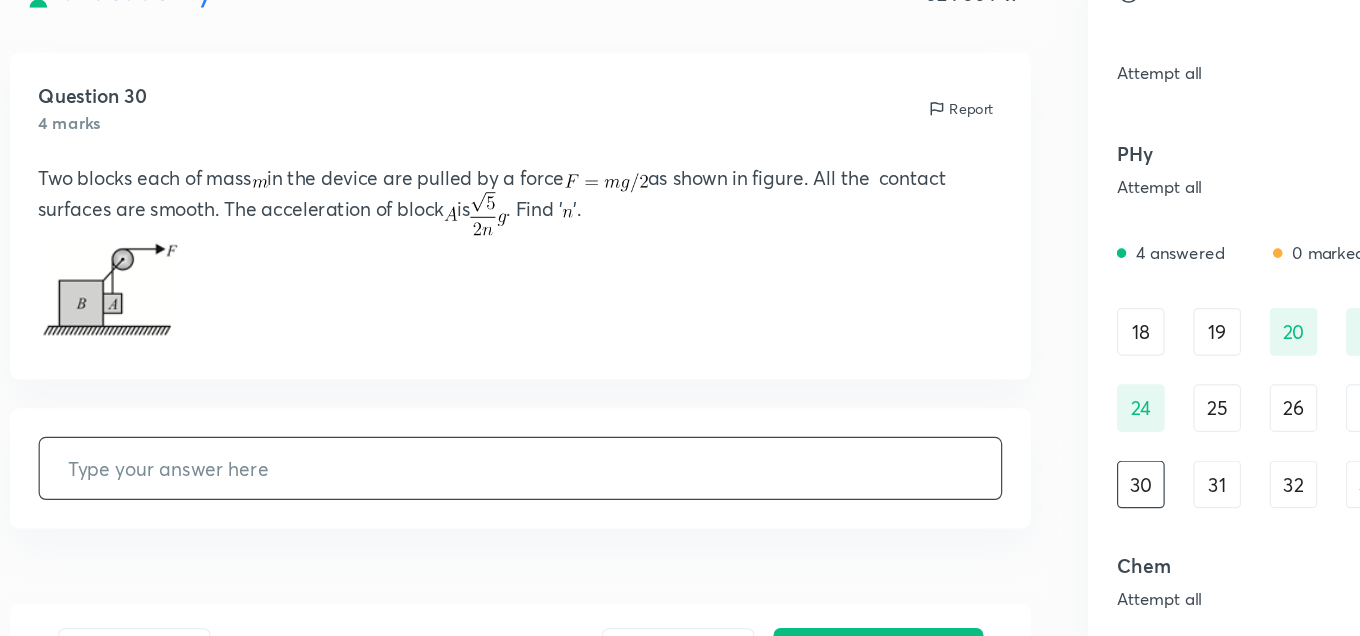 click at bounding box center [476, 434] 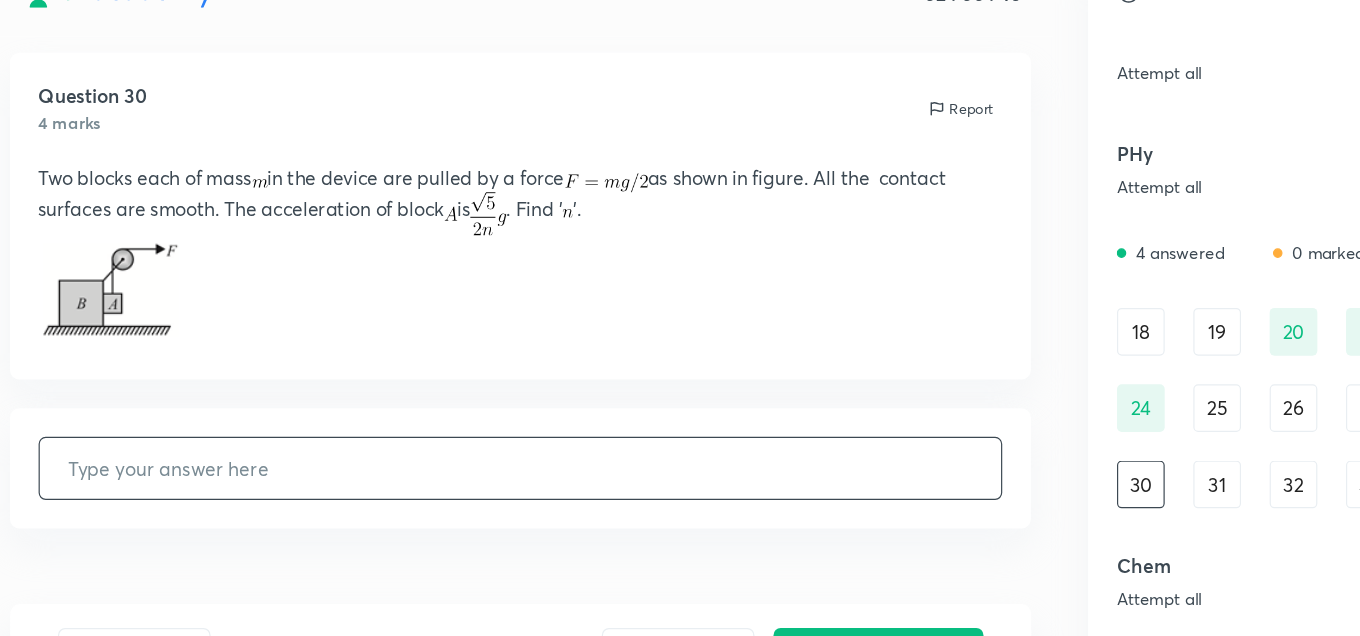 paste 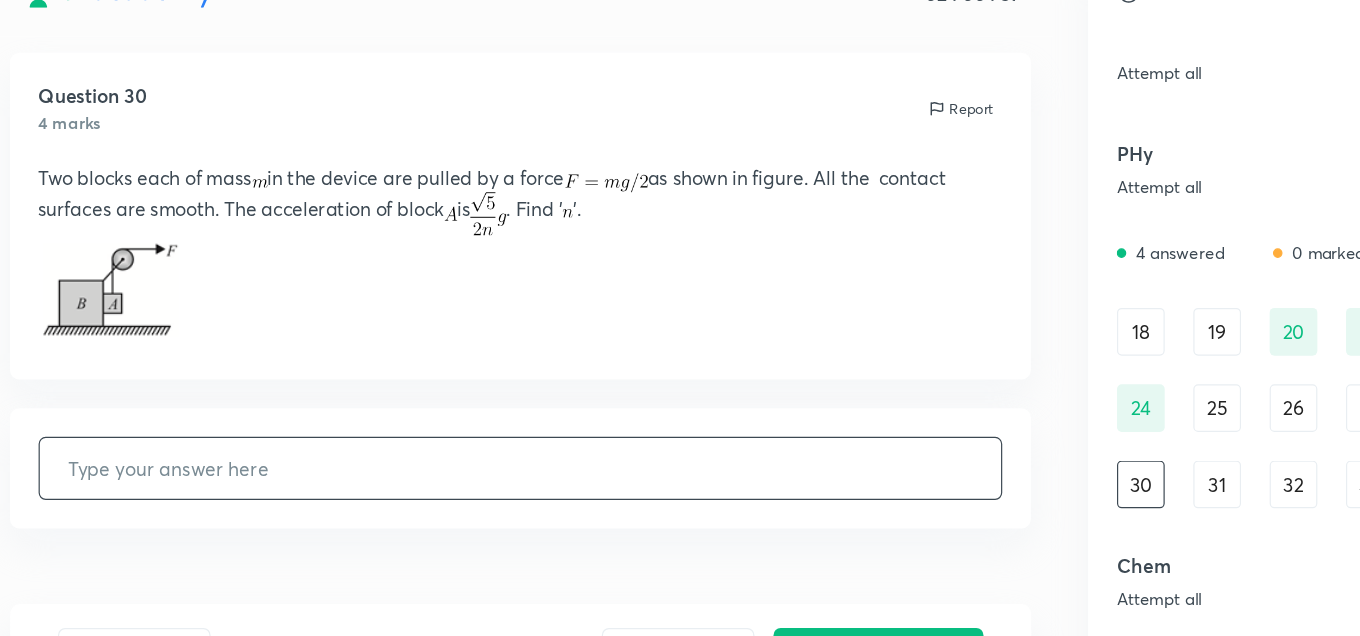 click at bounding box center (476, 434) 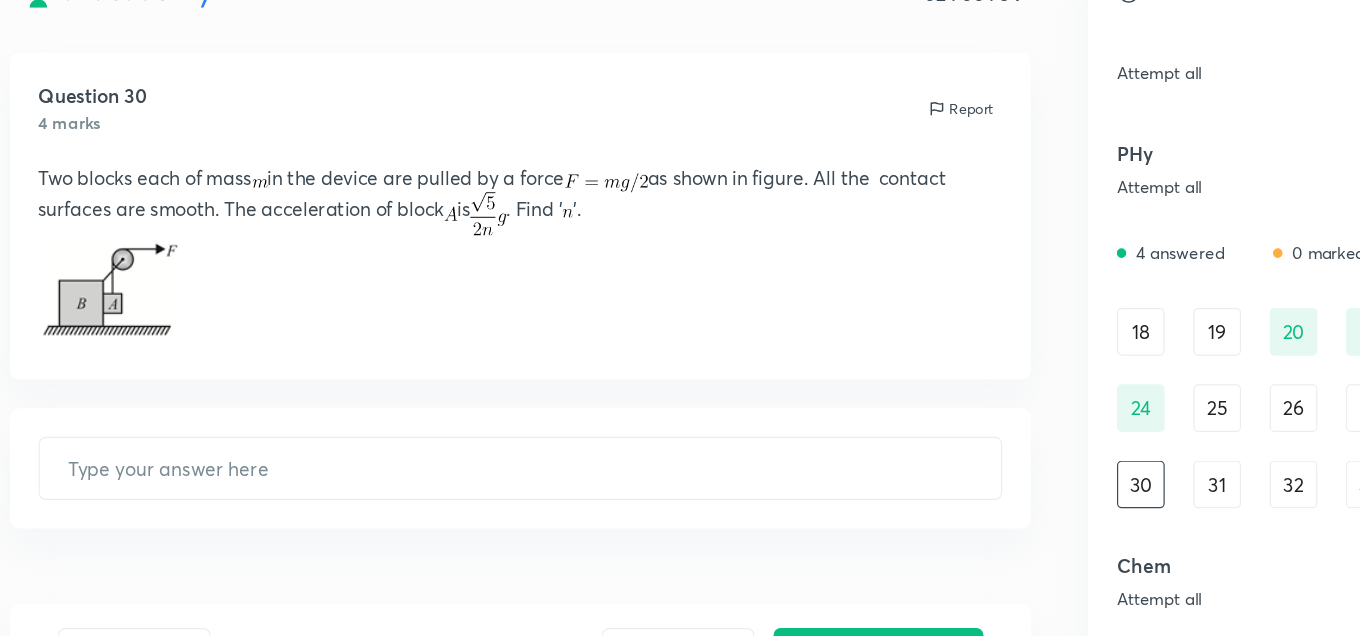 click at bounding box center (449, 221) 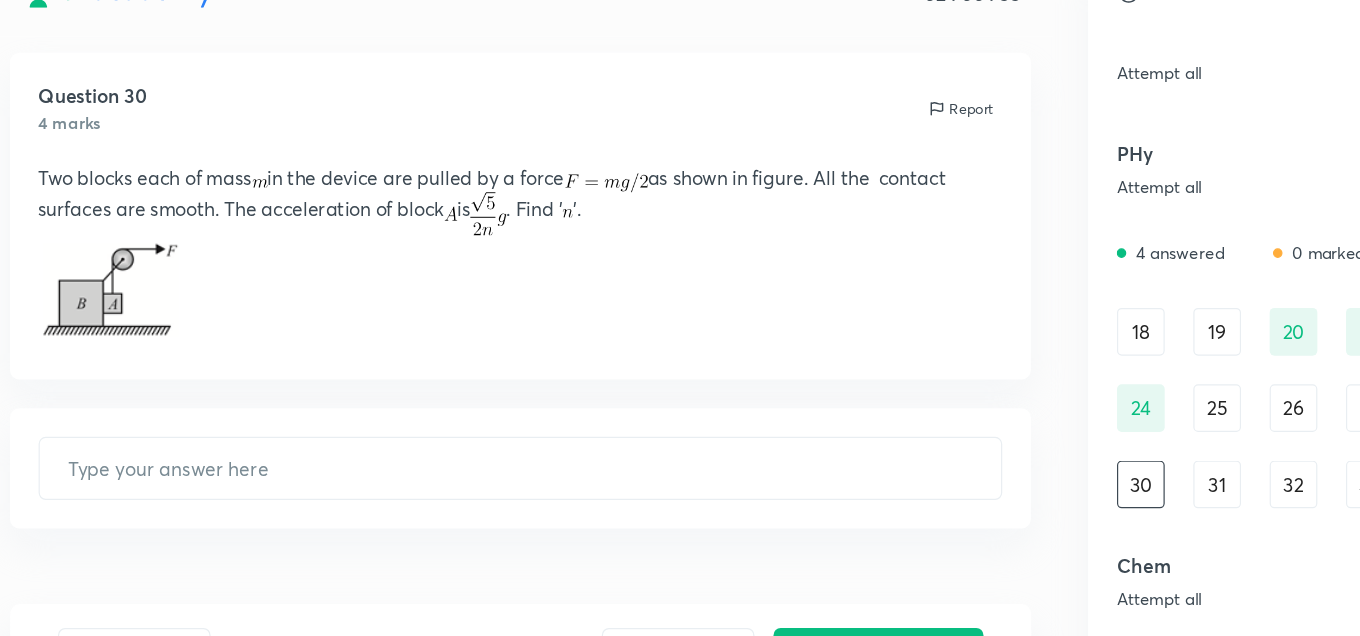 drag, startPoint x: 462, startPoint y: 212, endPoint x: 324, endPoint y: -17, distance: 267.3668 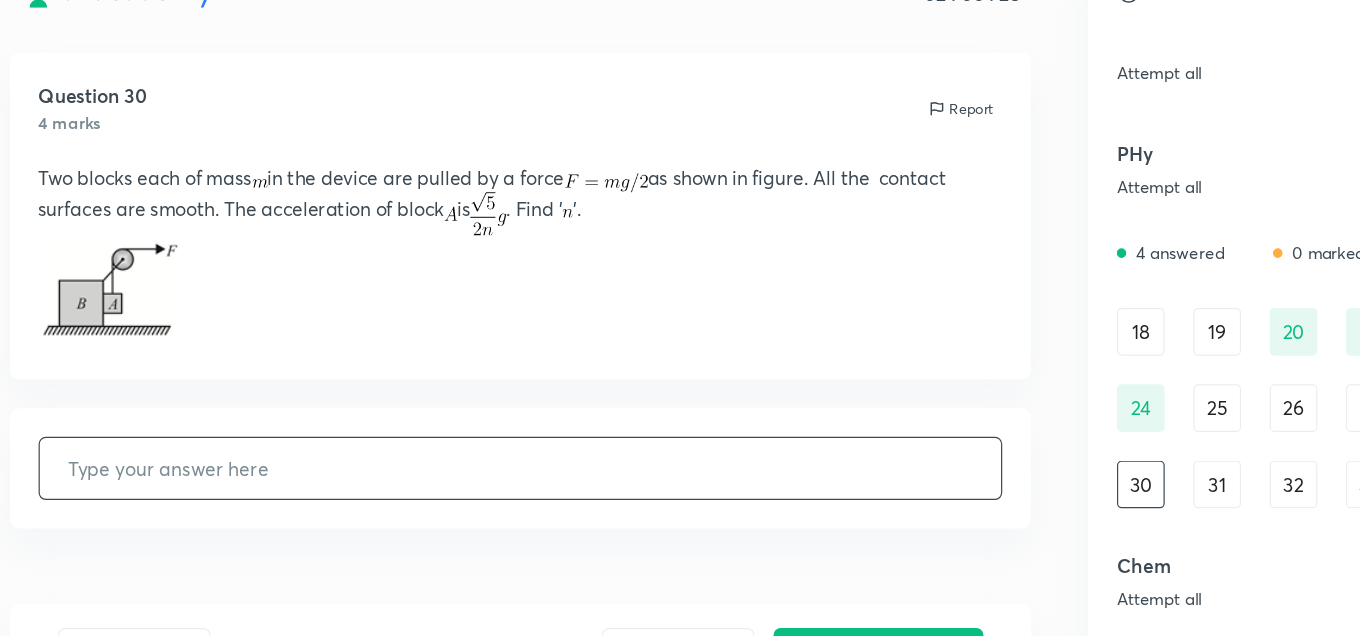 click at bounding box center [476, 434] 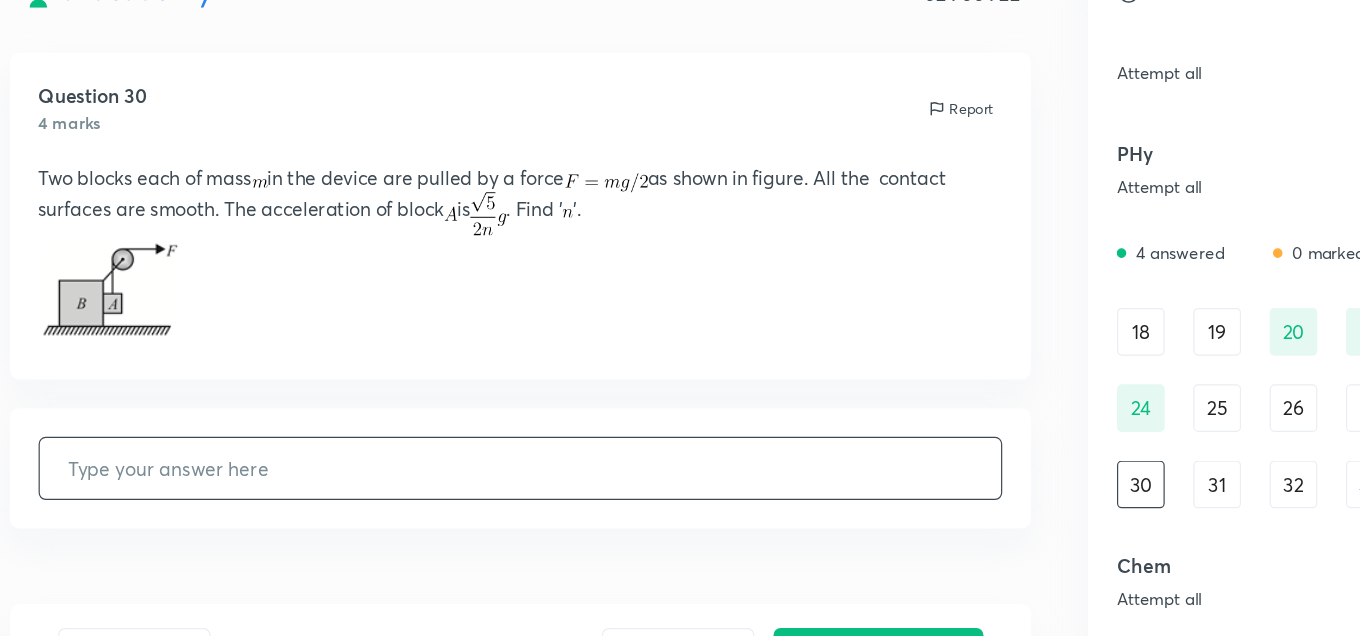 paste 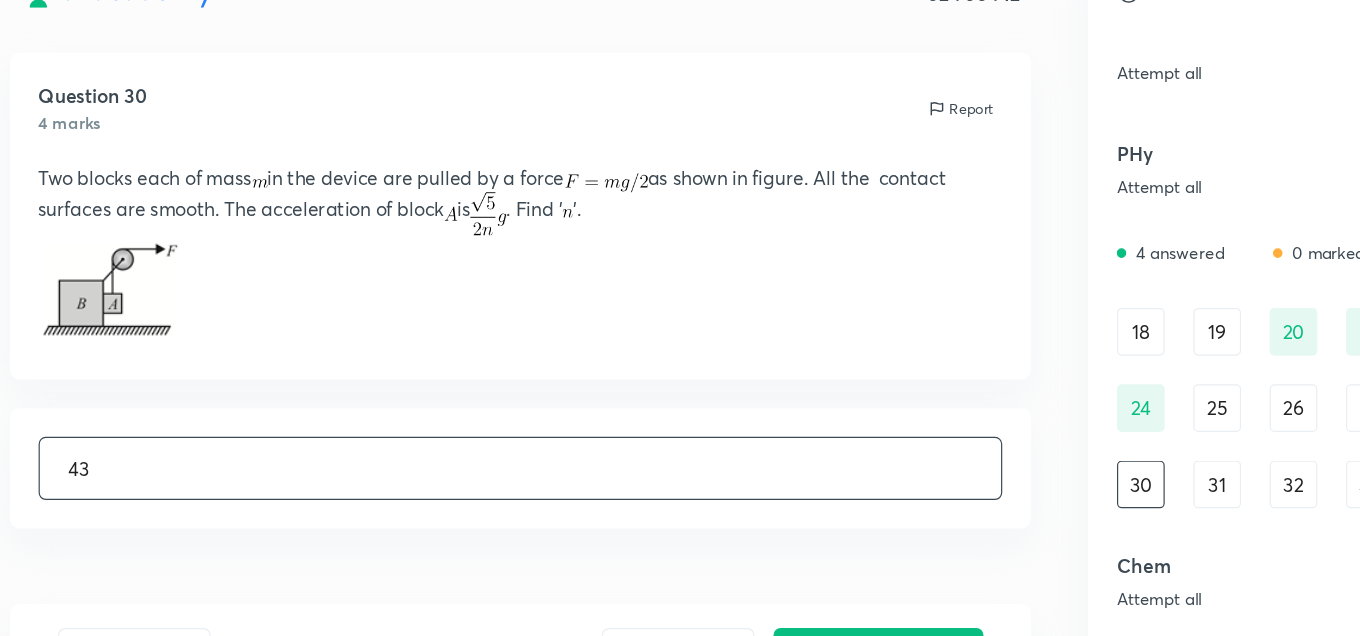 type on "4" 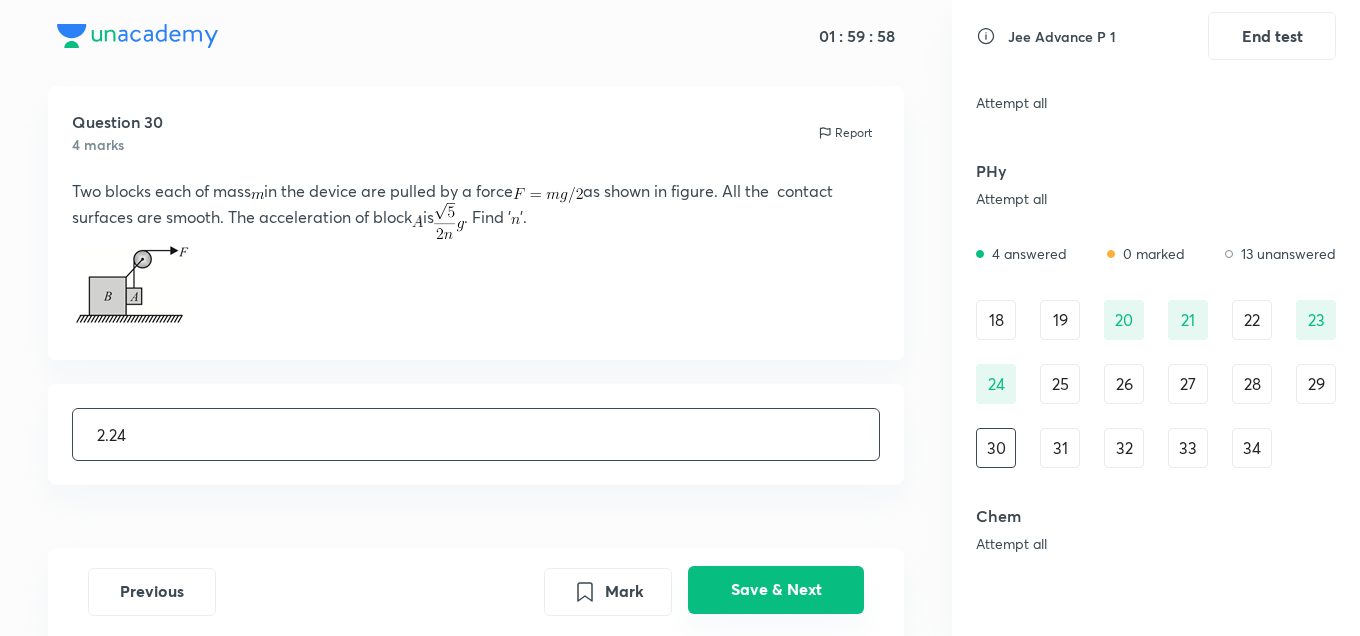 type on "2.24" 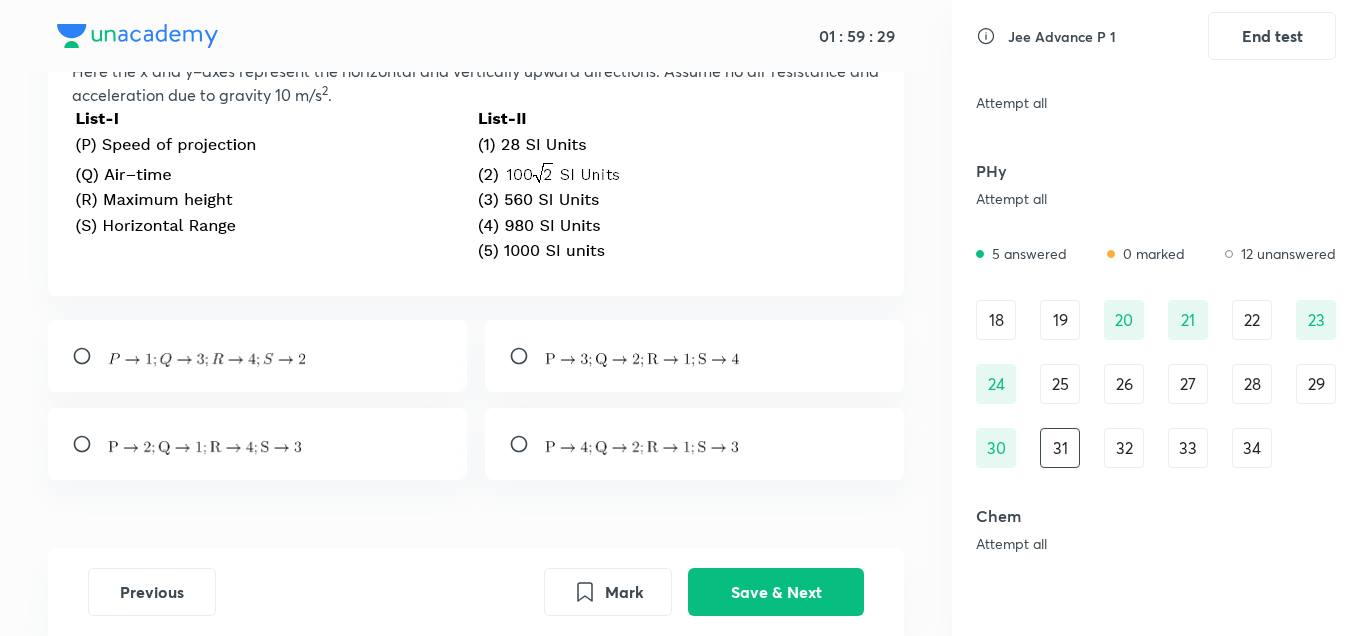 scroll, scrollTop: 240, scrollLeft: 0, axis: vertical 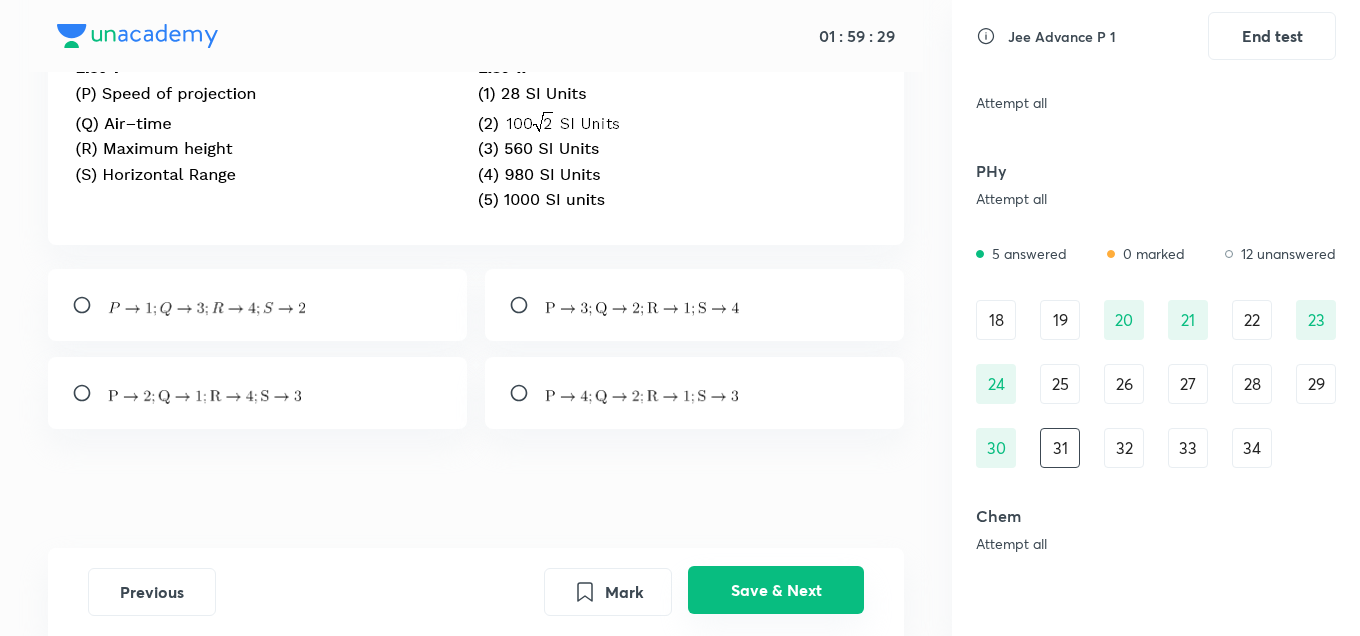 click on "Save & Next" at bounding box center (776, 590) 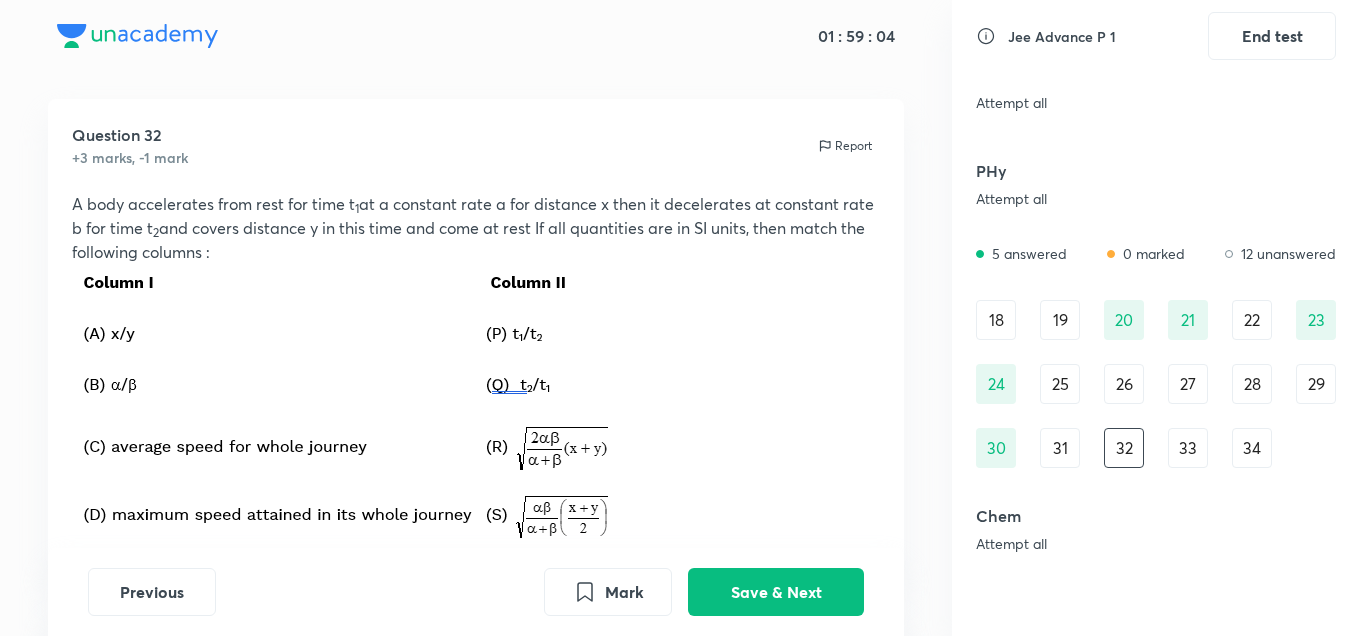 scroll, scrollTop: 388, scrollLeft: 0, axis: vertical 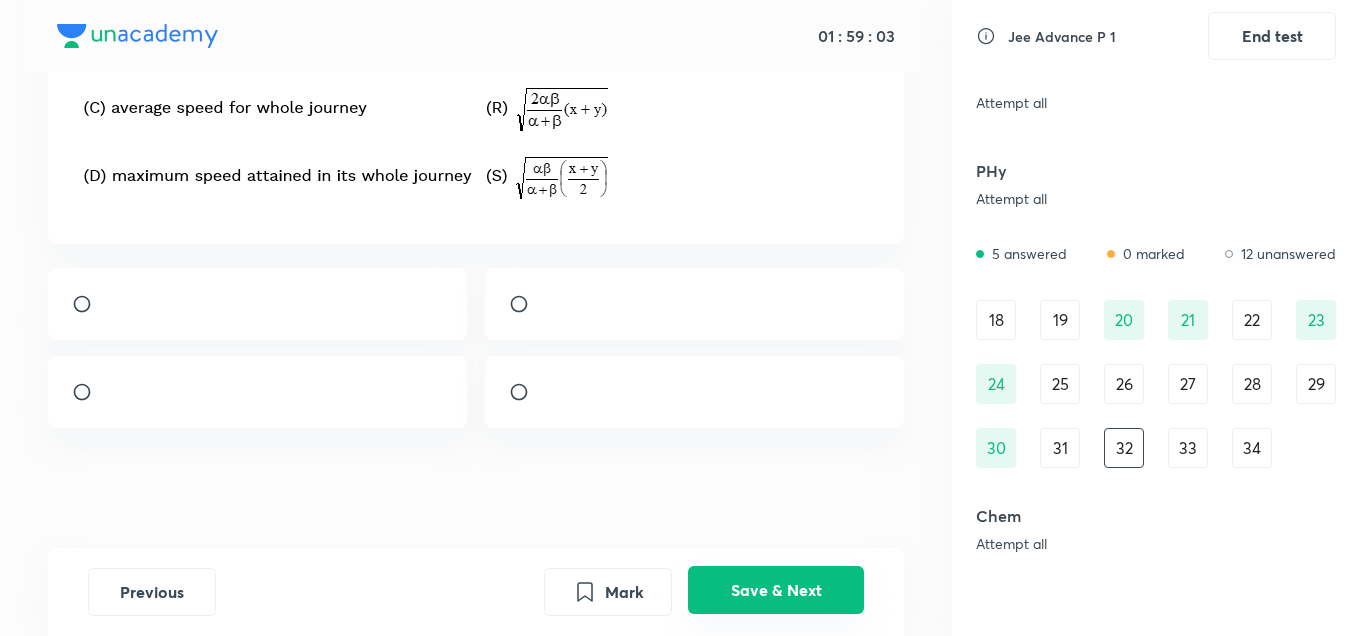 click on "Save & Next" at bounding box center [776, 590] 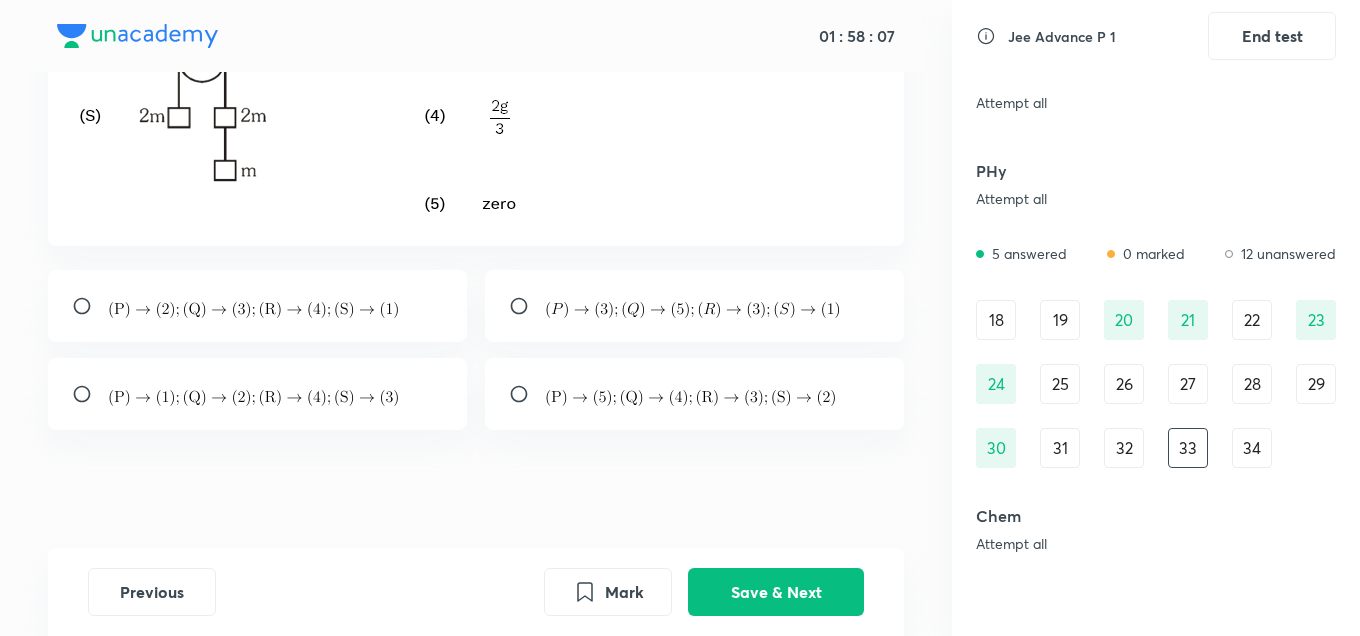scroll, scrollTop: 699, scrollLeft: 0, axis: vertical 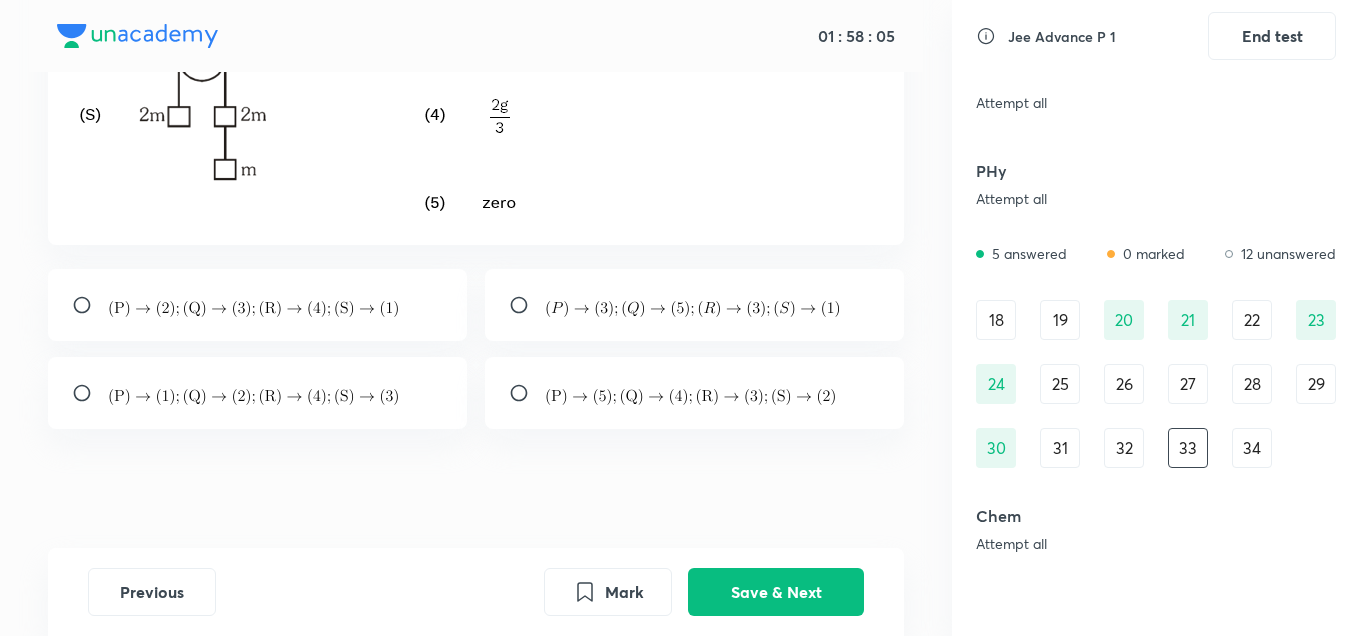 click at bounding box center [692, 309] 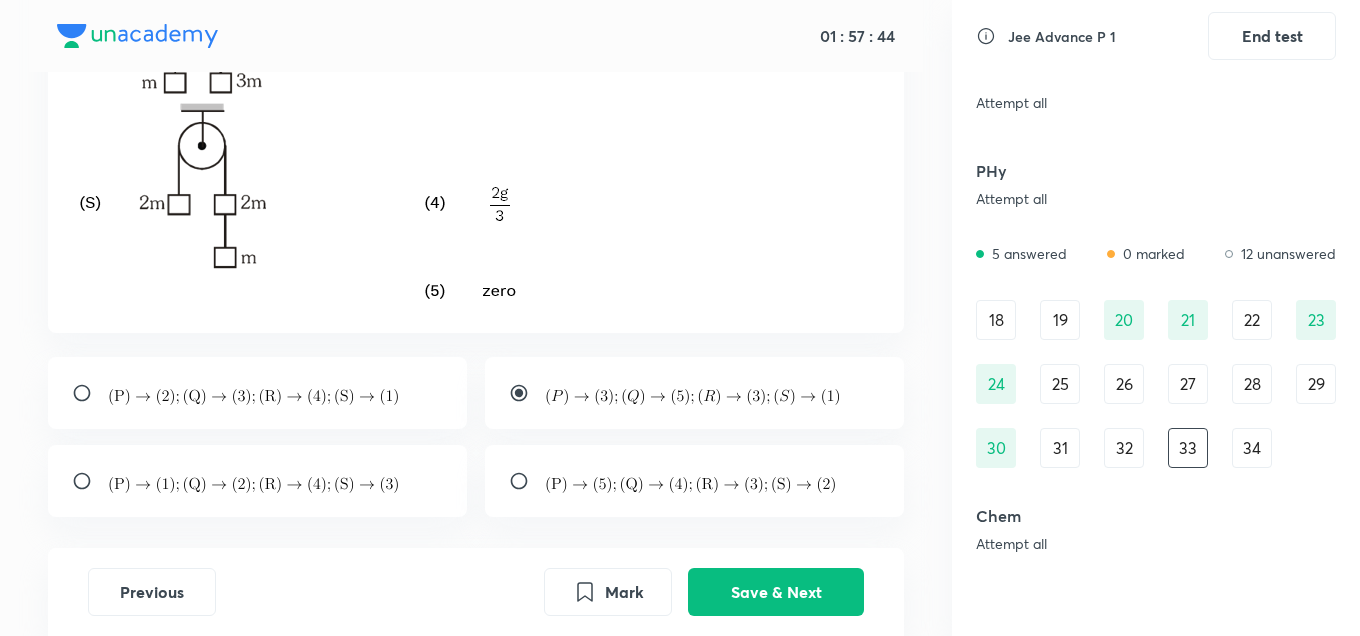 scroll, scrollTop: 698, scrollLeft: 0, axis: vertical 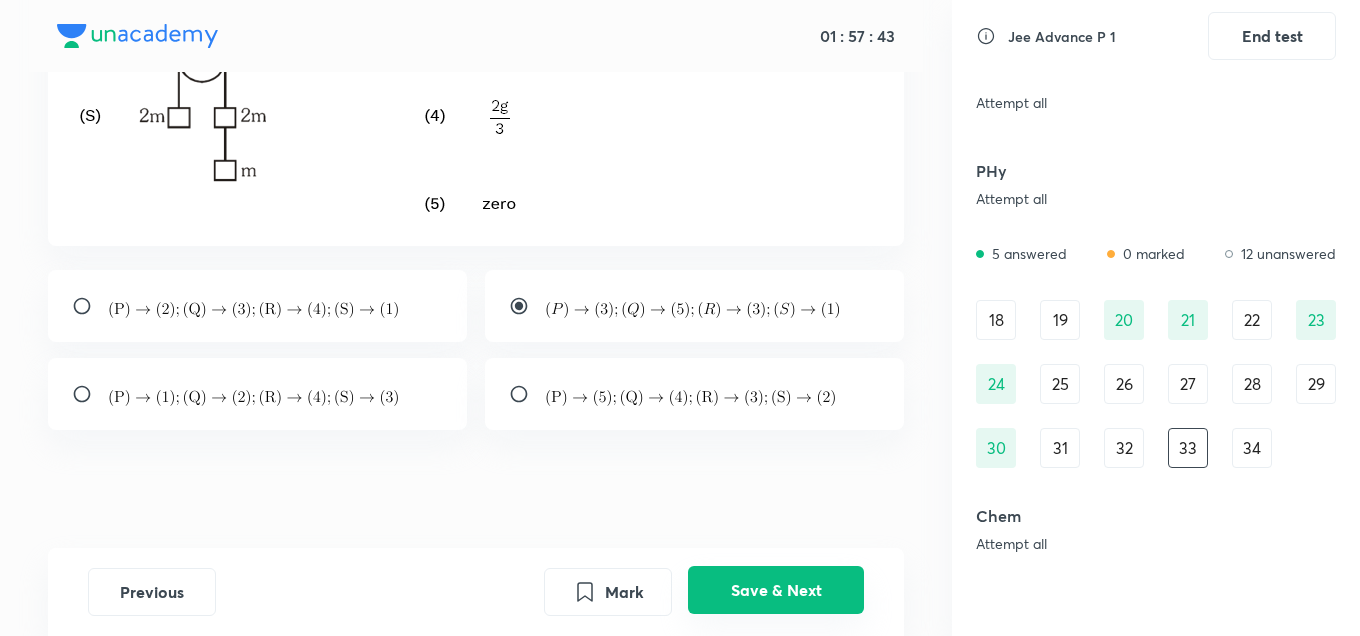 click on "Save & Next" at bounding box center [776, 590] 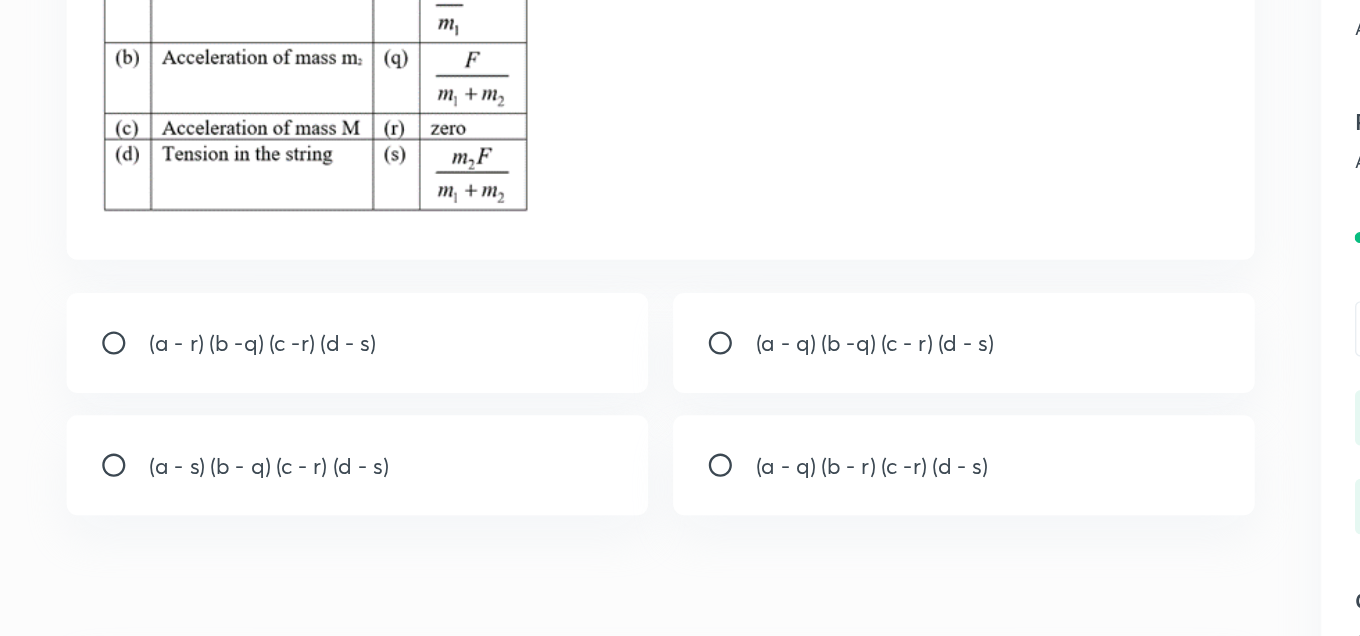 scroll, scrollTop: 388, scrollLeft: 0, axis: vertical 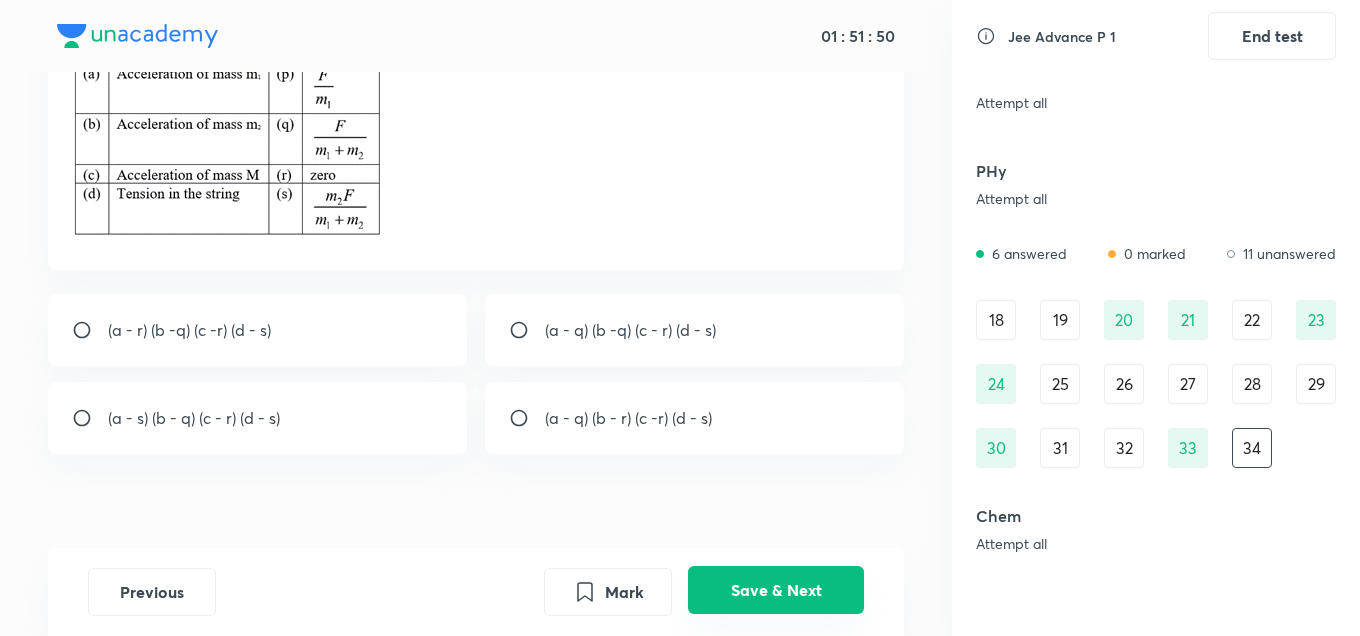 click on "Save & Next" at bounding box center (776, 590) 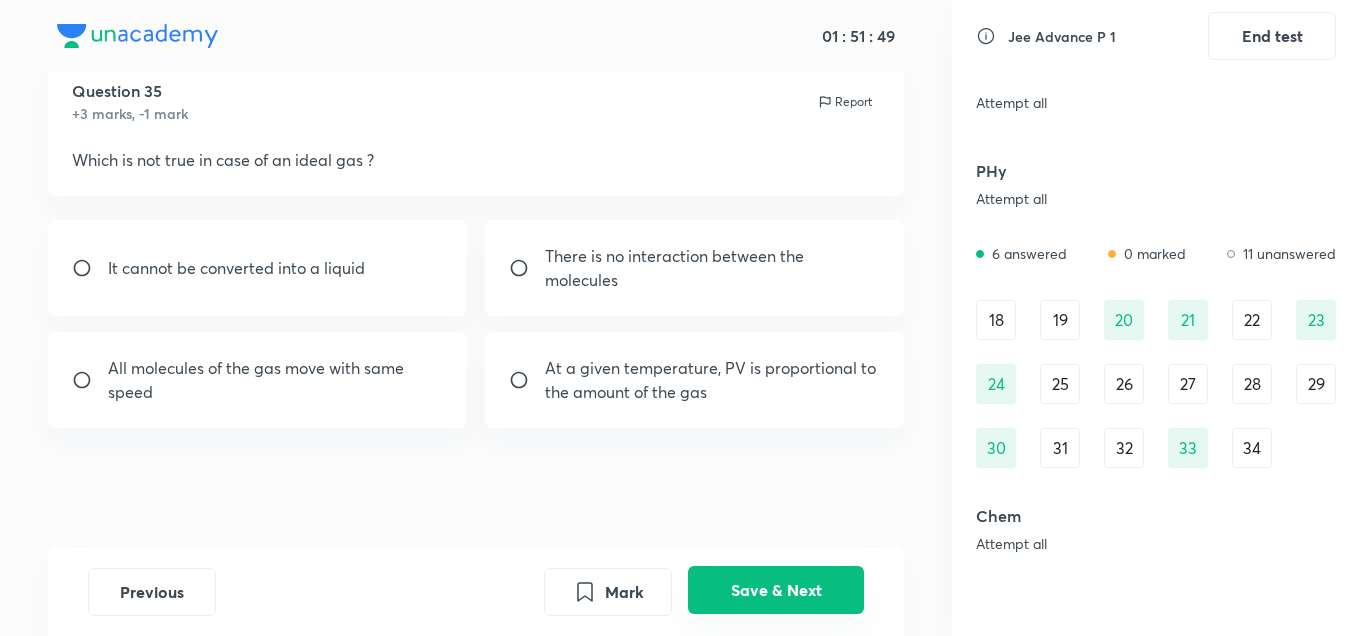 scroll, scrollTop: 64, scrollLeft: 0, axis: vertical 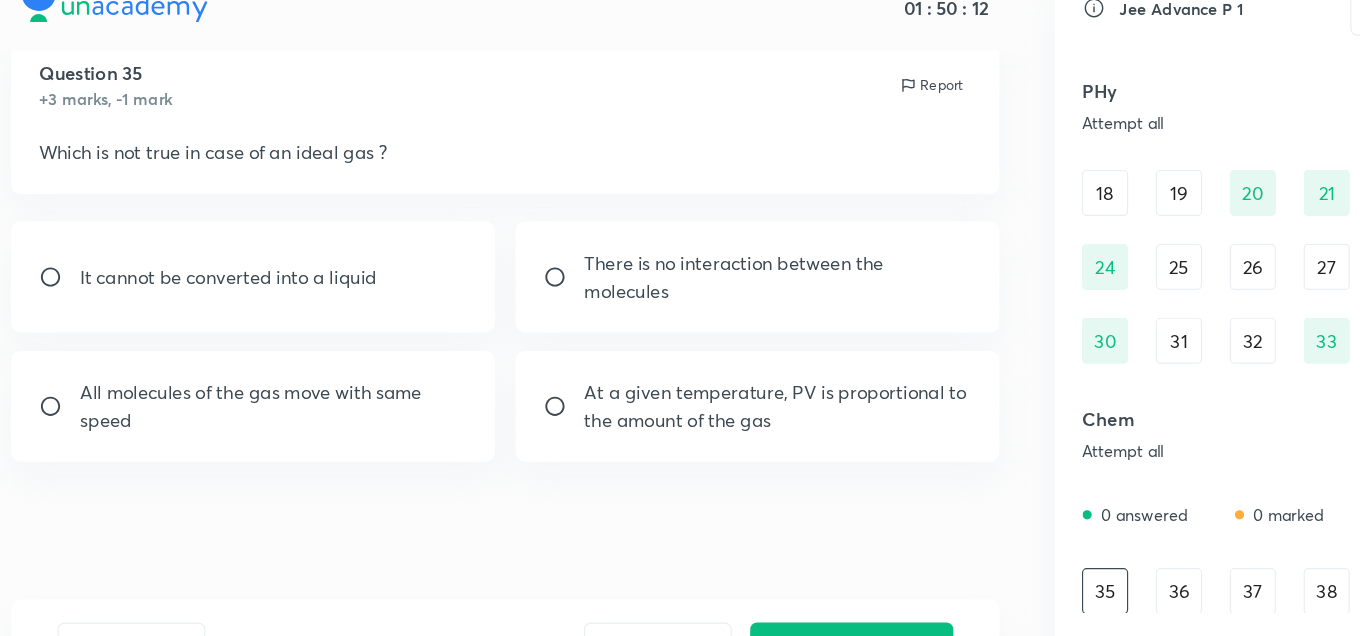 click on "It cannot be converted into a liquid" at bounding box center [236, 269] 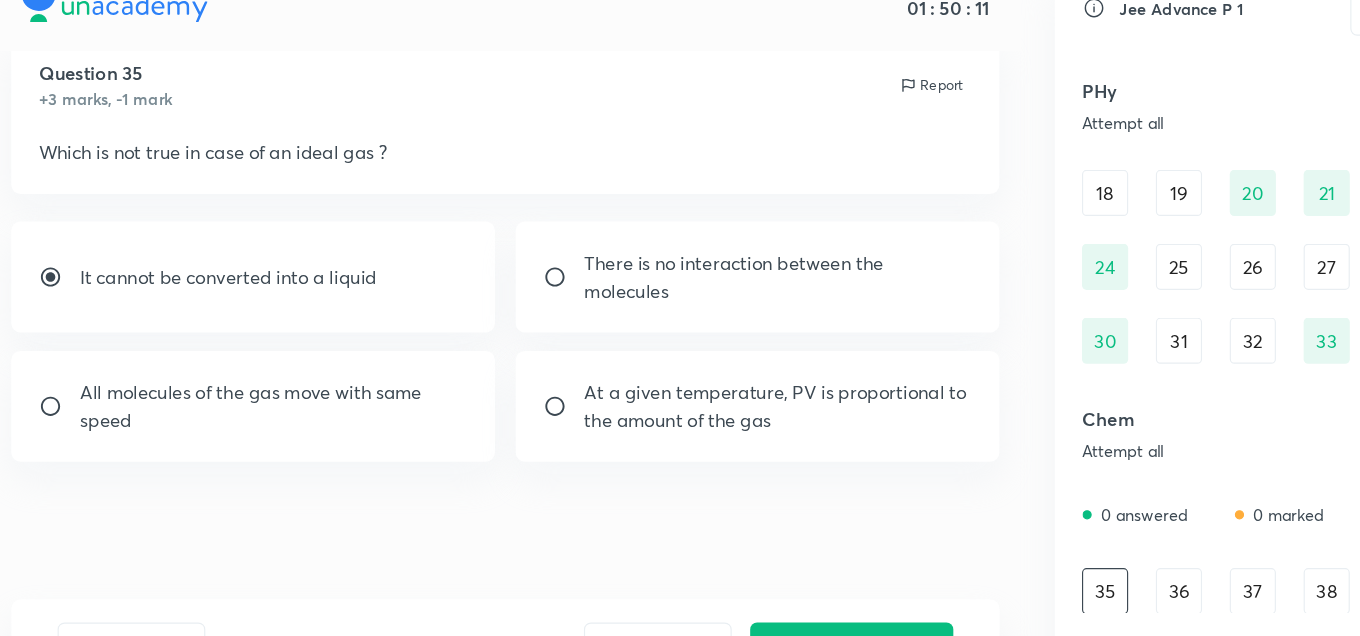 click on "All molecules of the gas move with same speed" at bounding box center [276, 381] 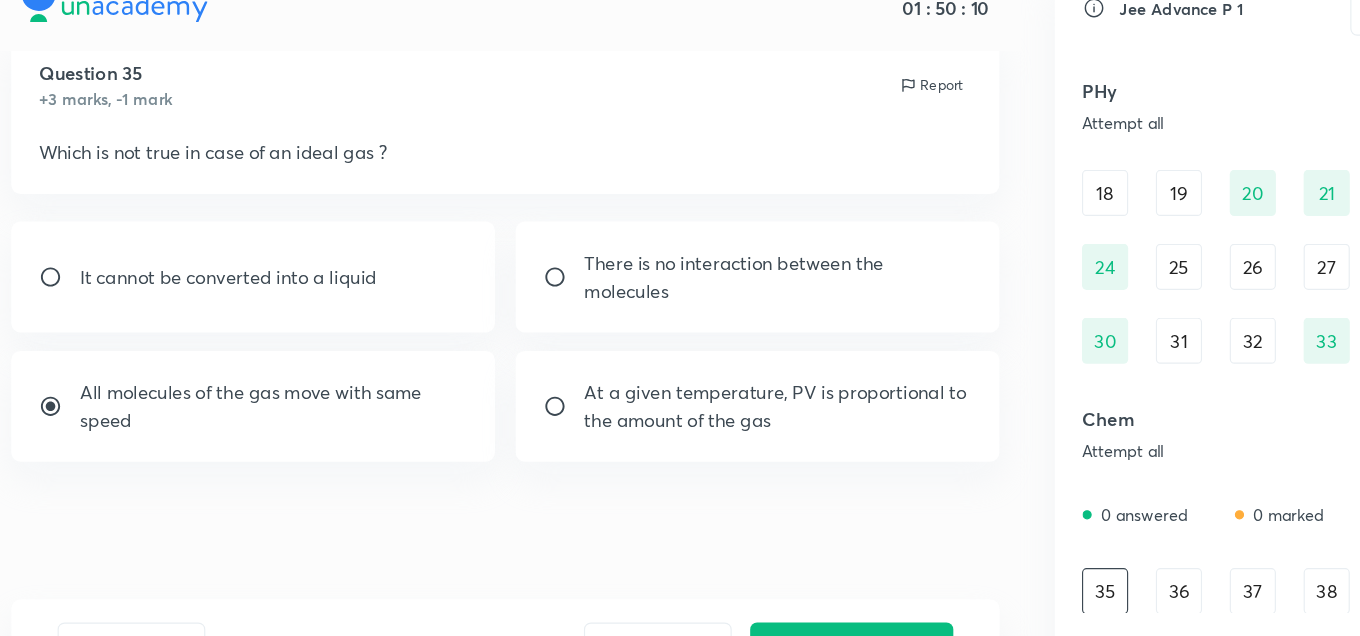 click on "There is no interaction between the molecules" at bounding box center (713, 269) 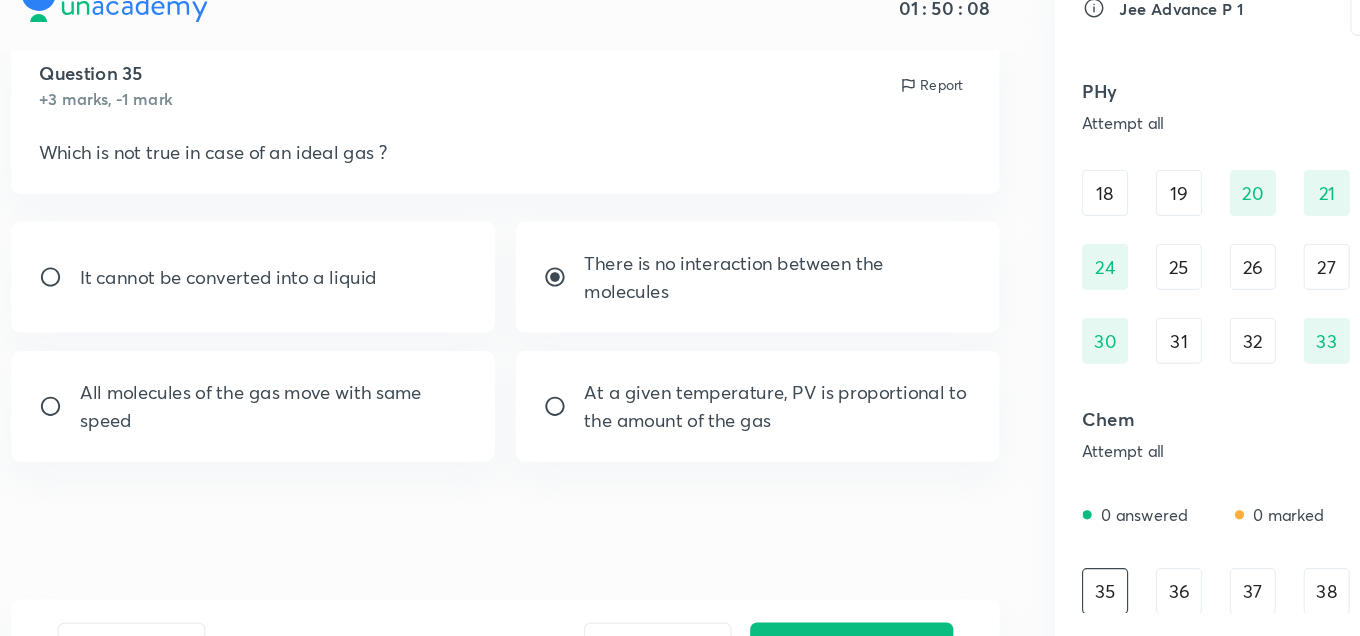 drag, startPoint x: 623, startPoint y: 265, endPoint x: 779, endPoint y: 148, distance: 195 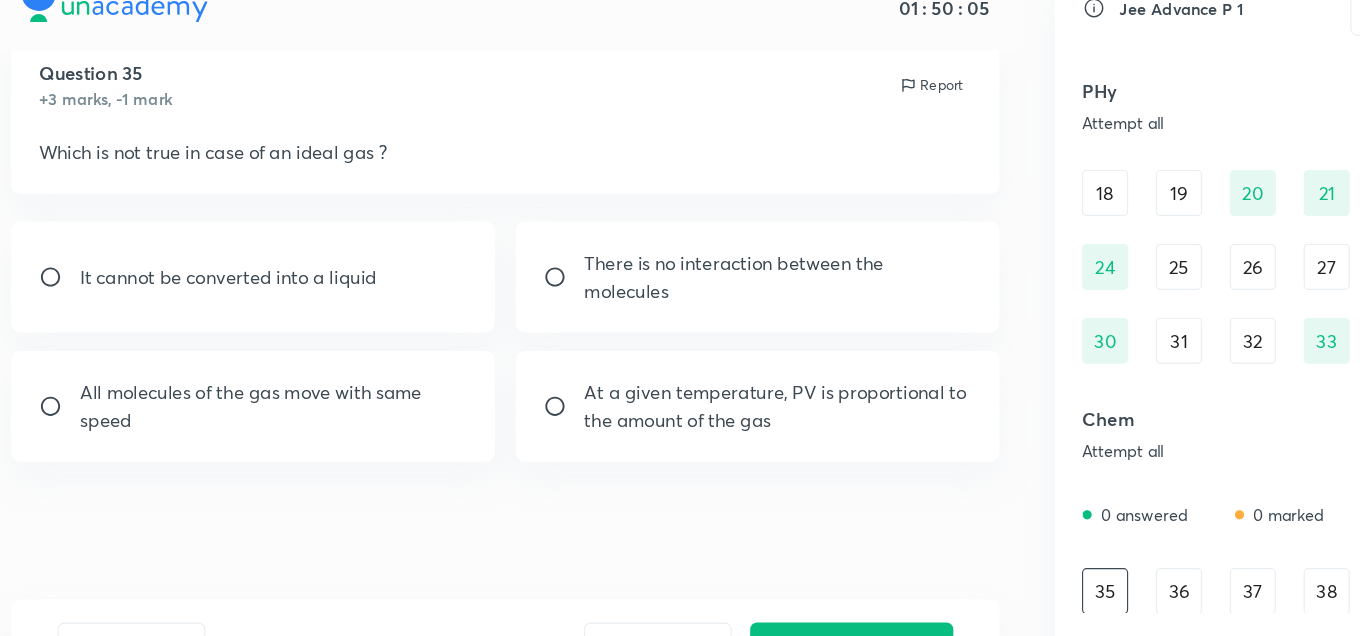 click on "It cannot be converted into a liquid" at bounding box center [236, 269] 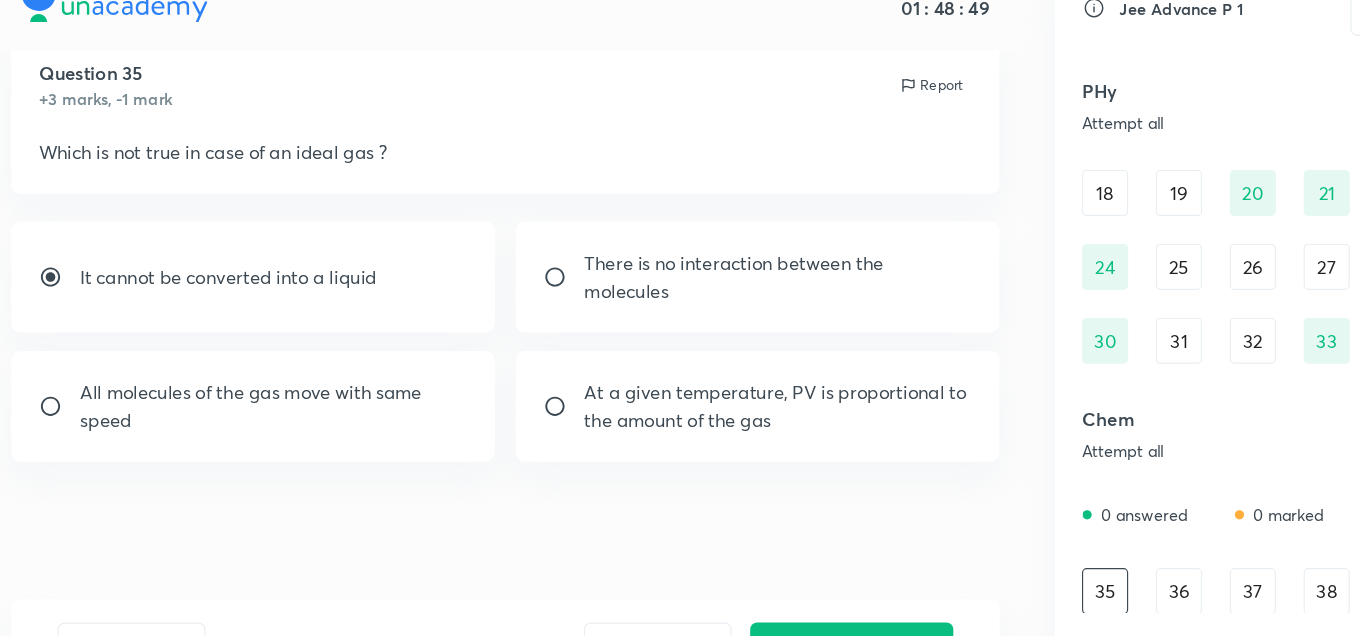 click on "All molecules of the gas move with same speed" at bounding box center [276, 381] 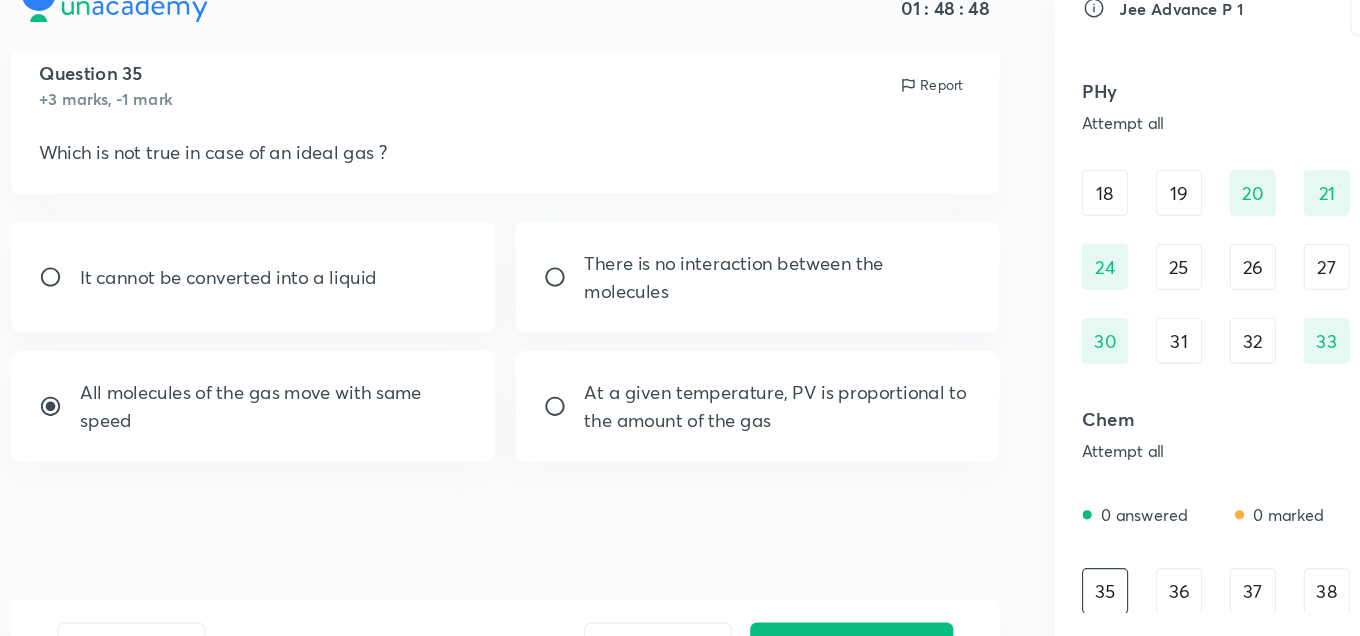 click on "It cannot be converted into a liquid" at bounding box center [258, 269] 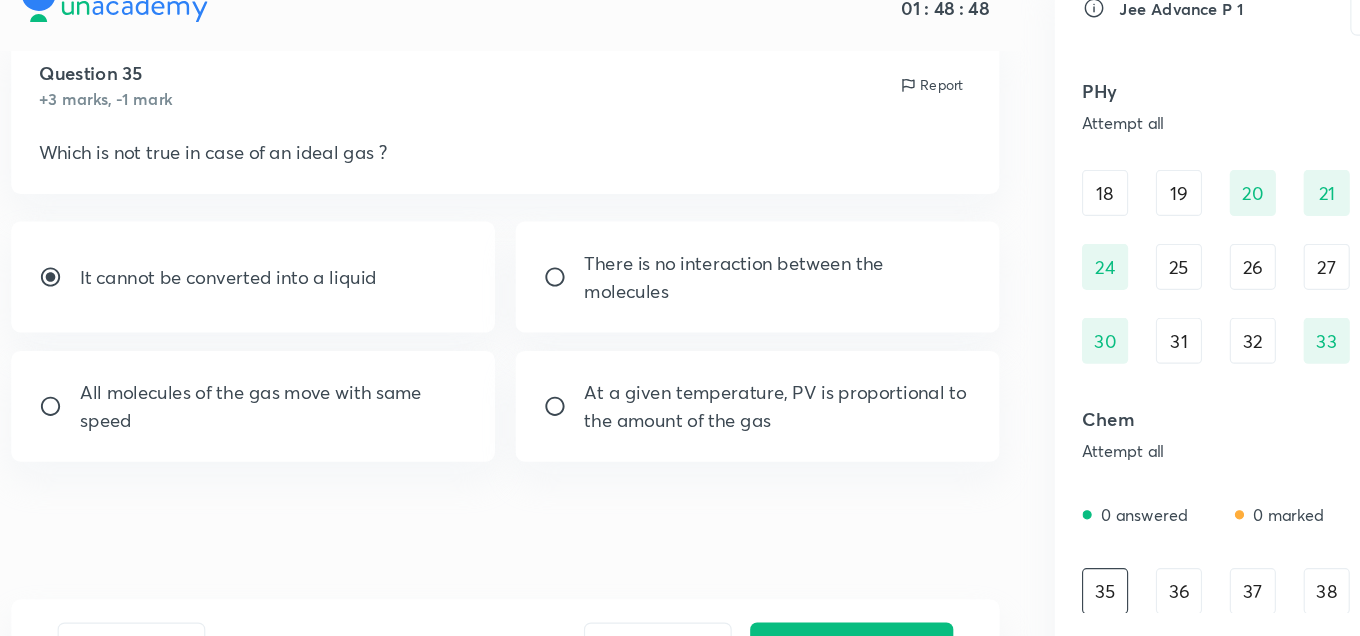 click on "All molecules of the gas move with same speed" at bounding box center [276, 381] 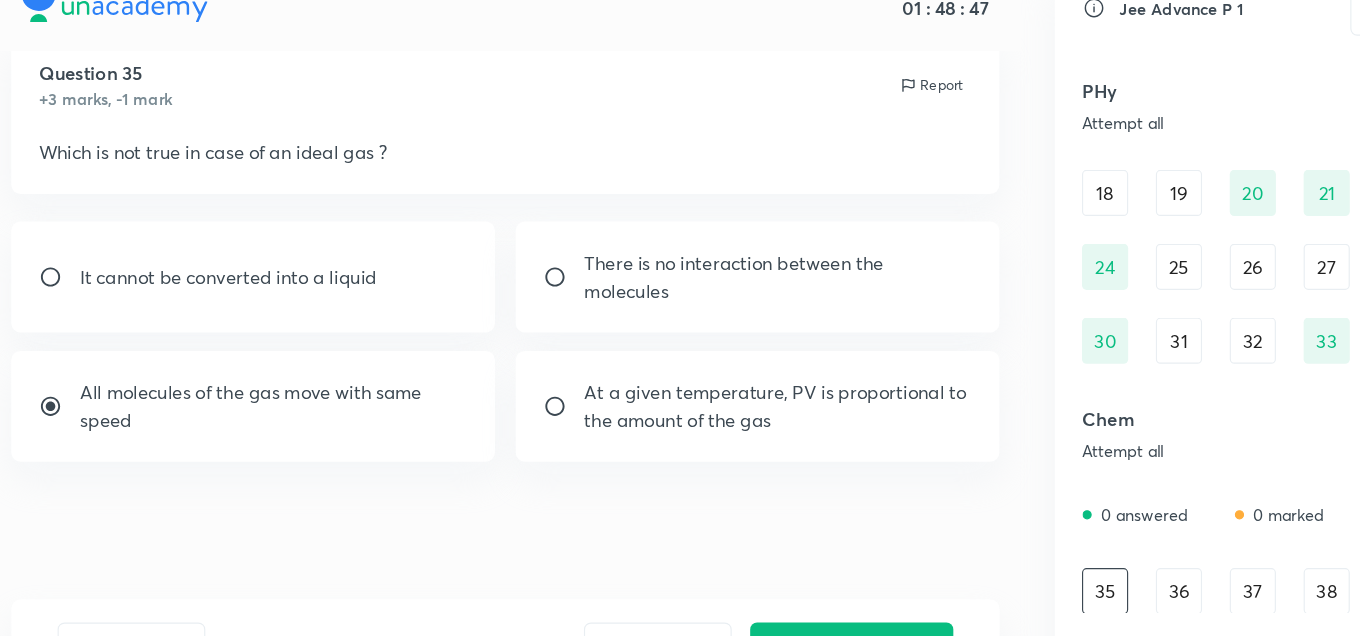 click on "It cannot be converted into a liquid" at bounding box center [236, 269] 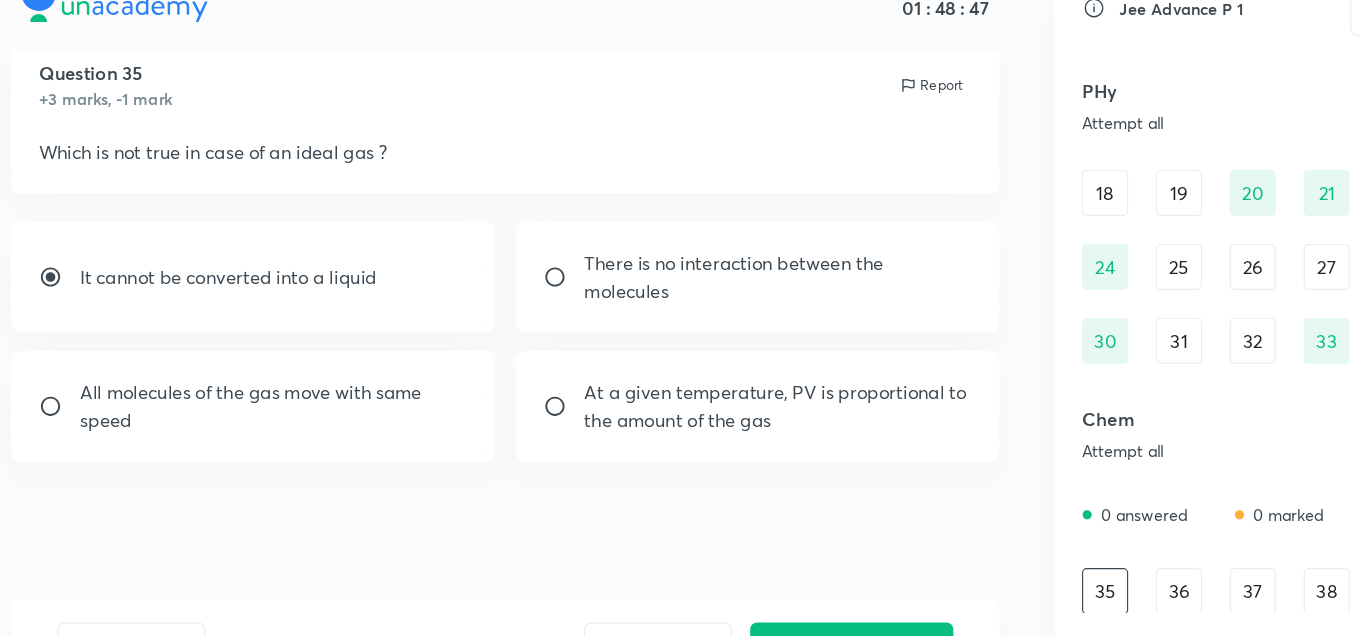 click on "All molecules of the gas move with same speed" at bounding box center (258, 381) 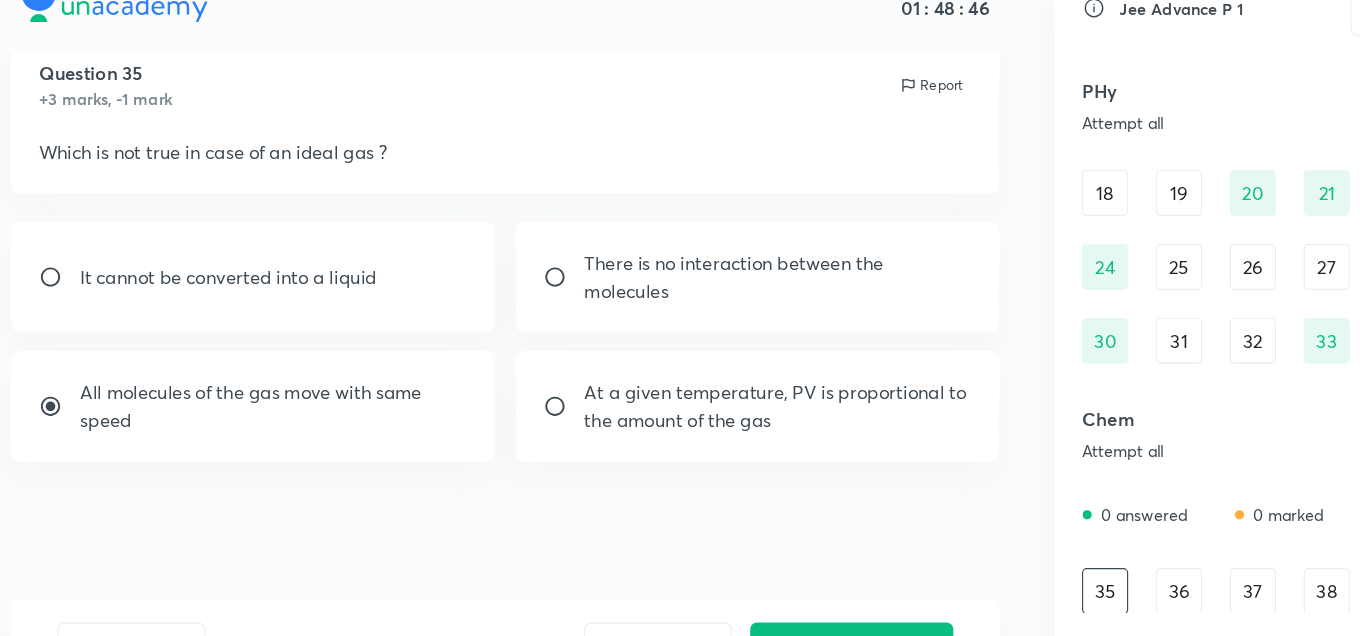 click on "It cannot be converted into a liquid" at bounding box center [236, 269] 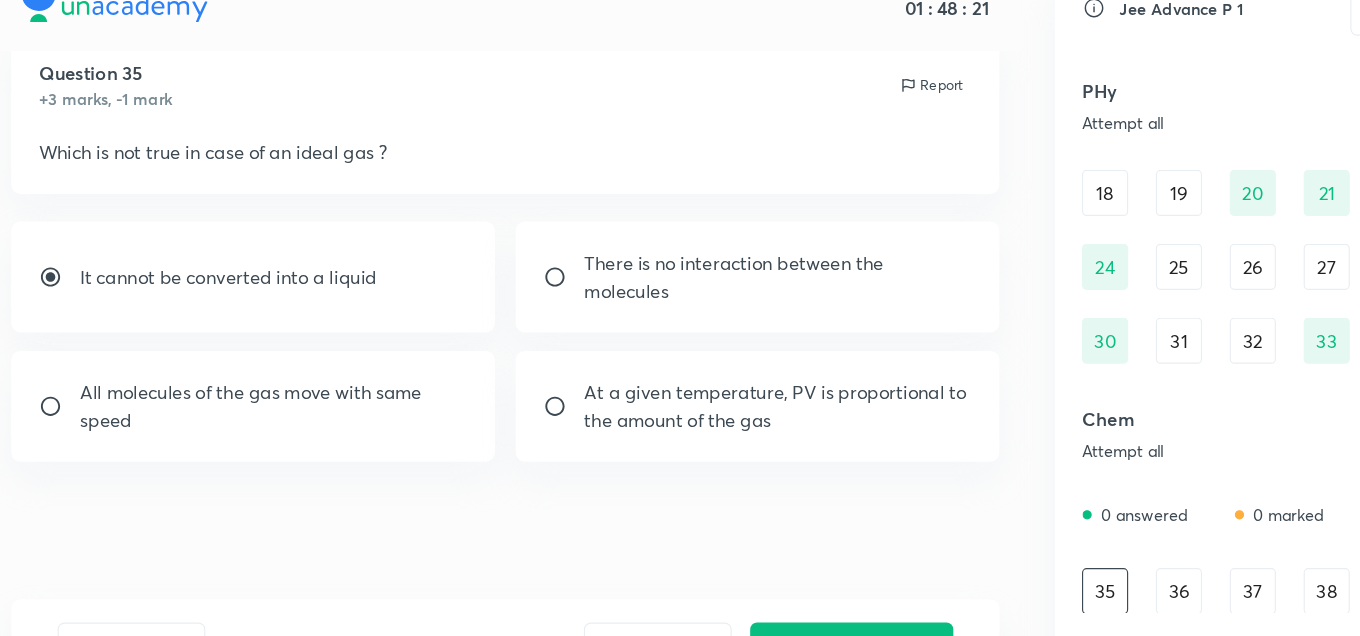 click on "All molecules of the gas move with same speed" at bounding box center [276, 381] 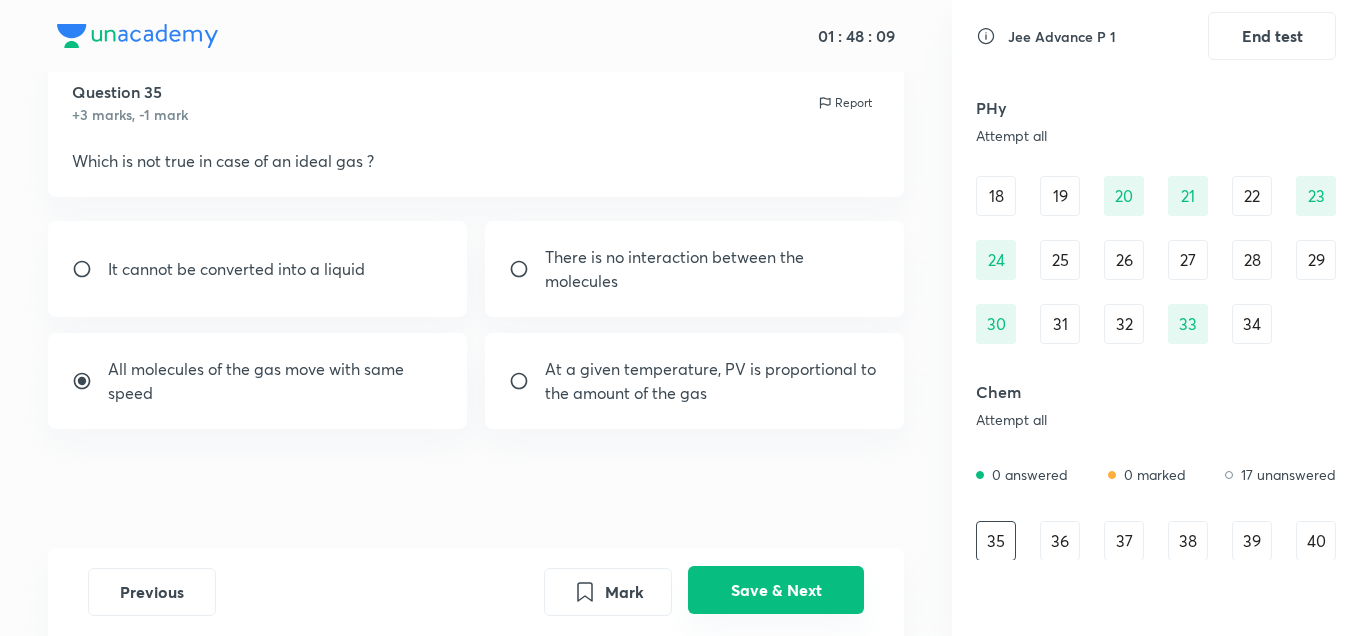 click on "Save & Next" at bounding box center (776, 590) 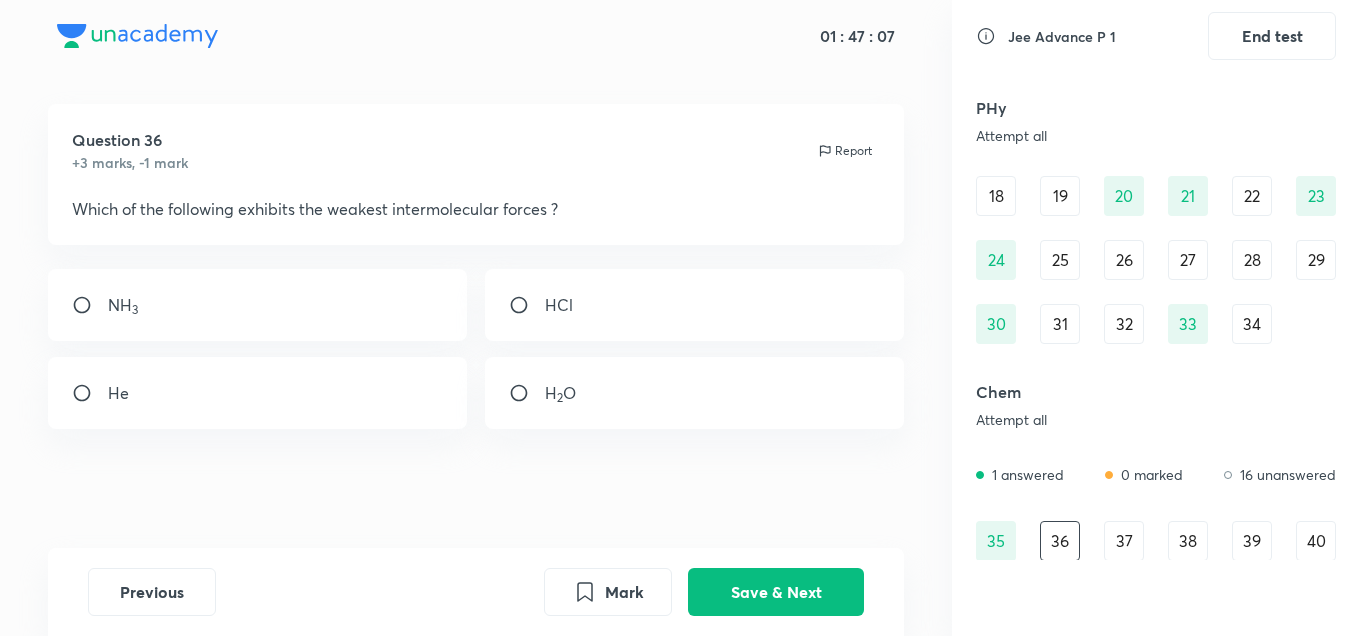 click on "H 2 O" at bounding box center [695, 393] 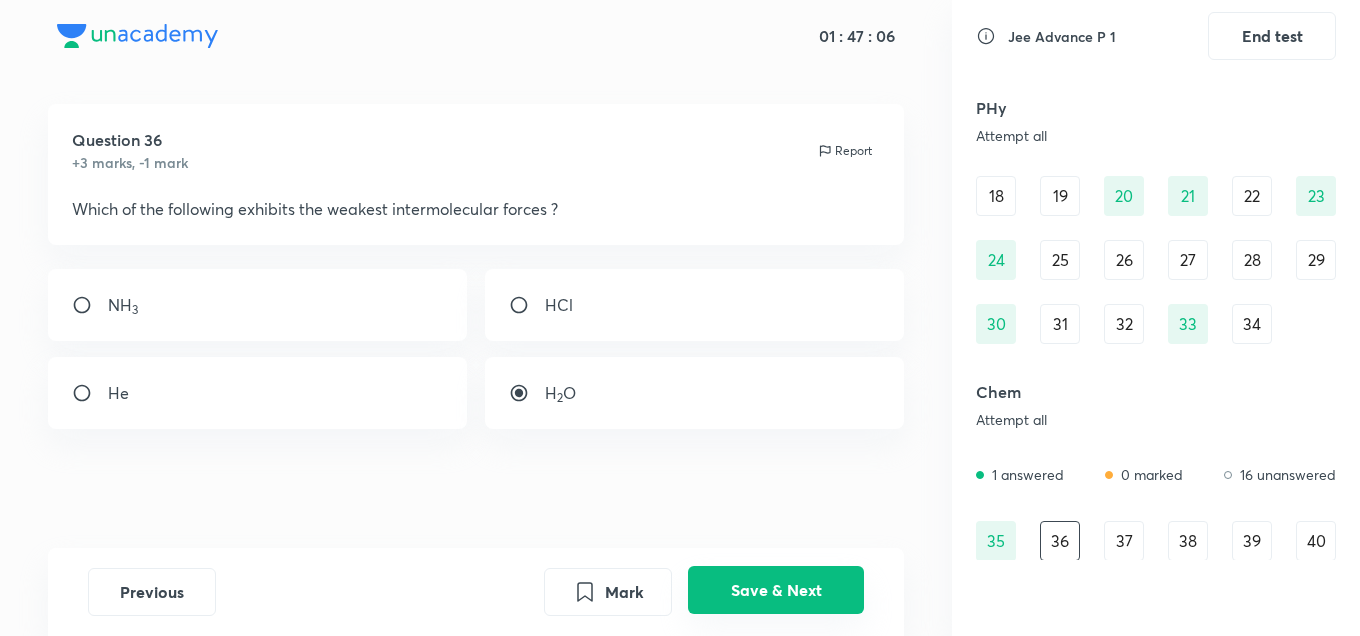 click on "Save & Next" at bounding box center [776, 590] 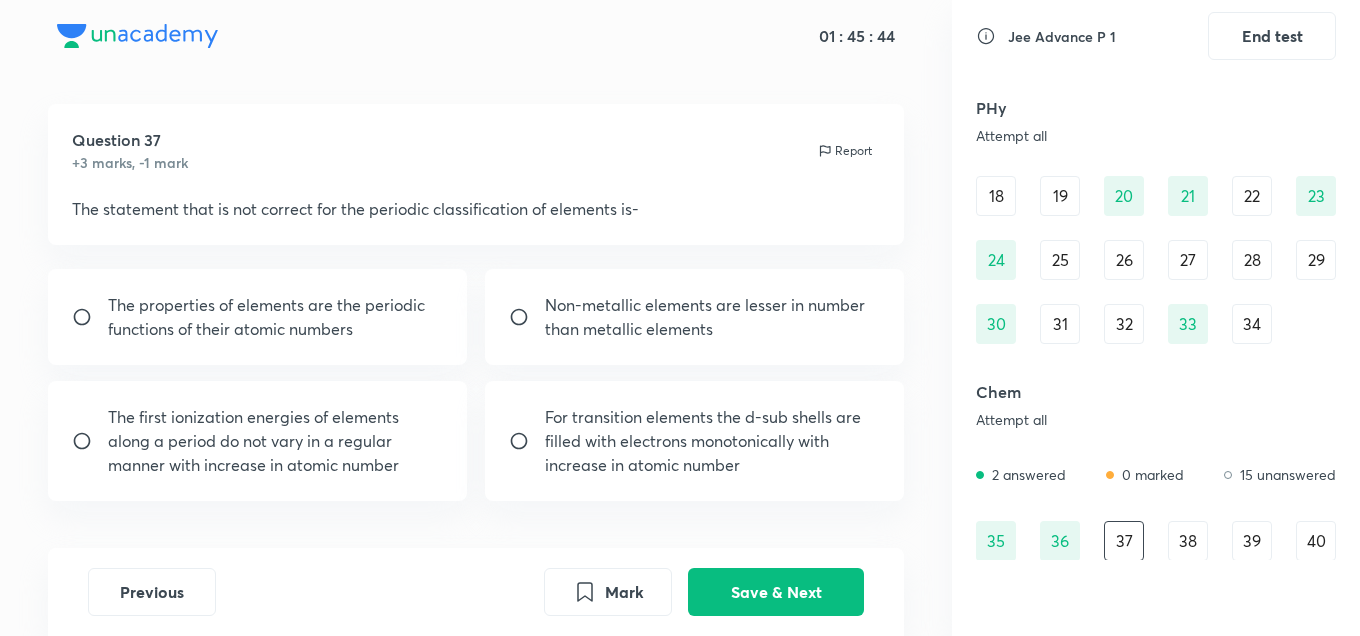 click on "The first ionization energies of elements along a period do not vary in a regular manner with increase in atomic number" at bounding box center (276, 441) 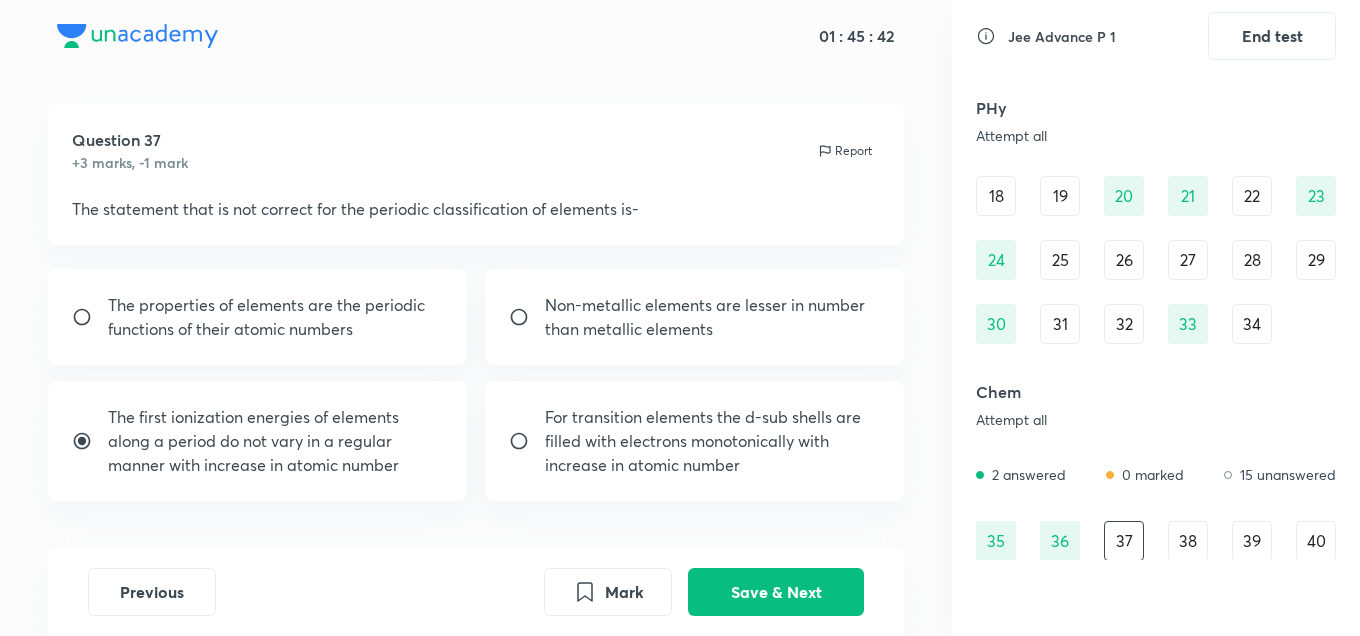 click on "For transition elements the d-sub shells are filled with electrons monotonically with" at bounding box center [713, 429] 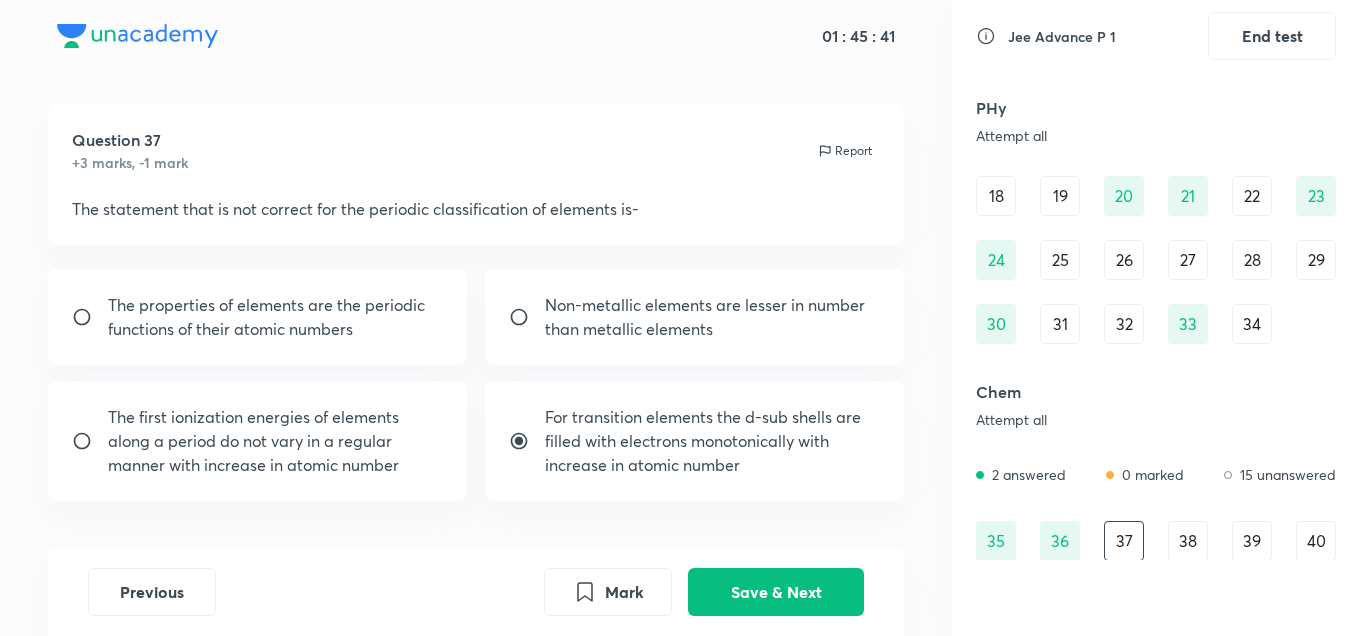 click on "The first ionization energies of elements along a period do not vary in a regular manner with increase in atomic number" at bounding box center (276, 441) 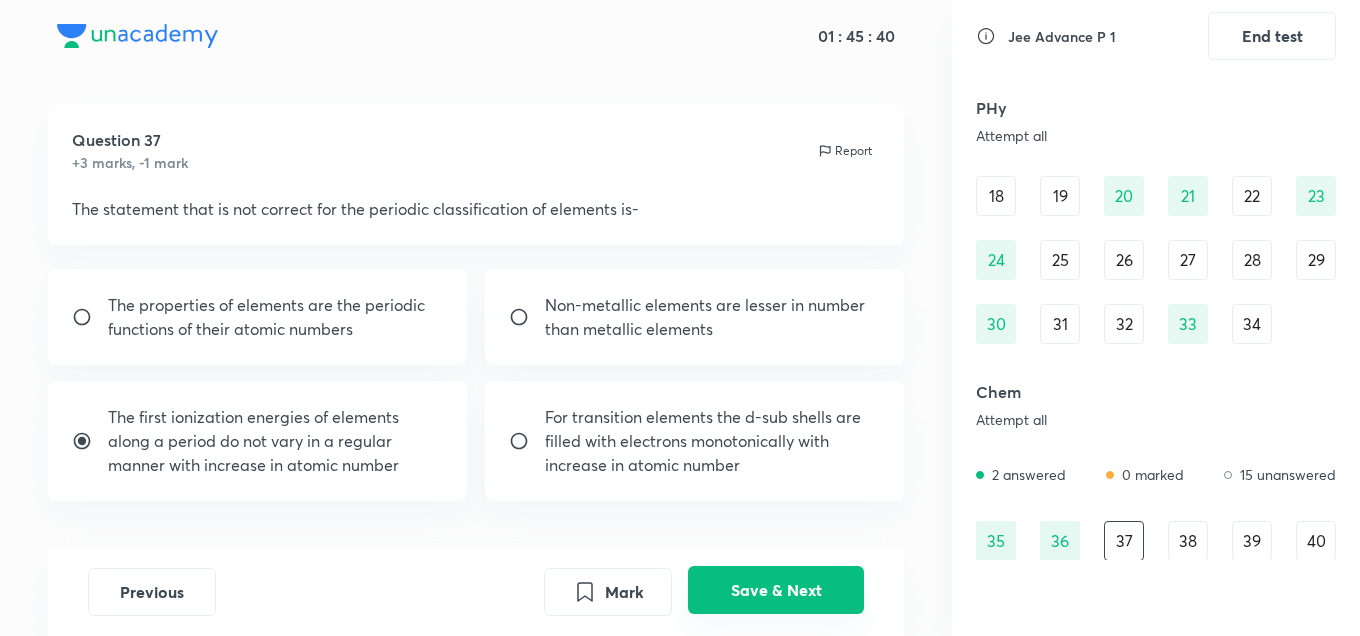 click on "Save & Next" at bounding box center [776, 590] 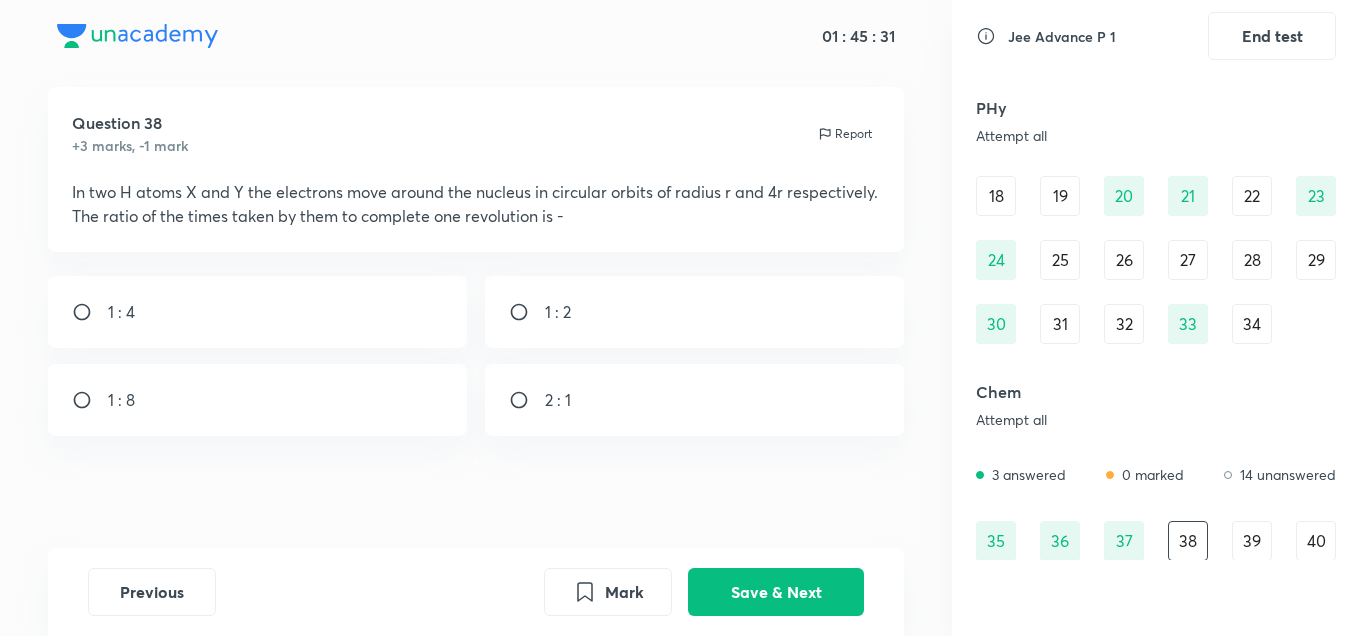 scroll, scrollTop: 40, scrollLeft: 0, axis: vertical 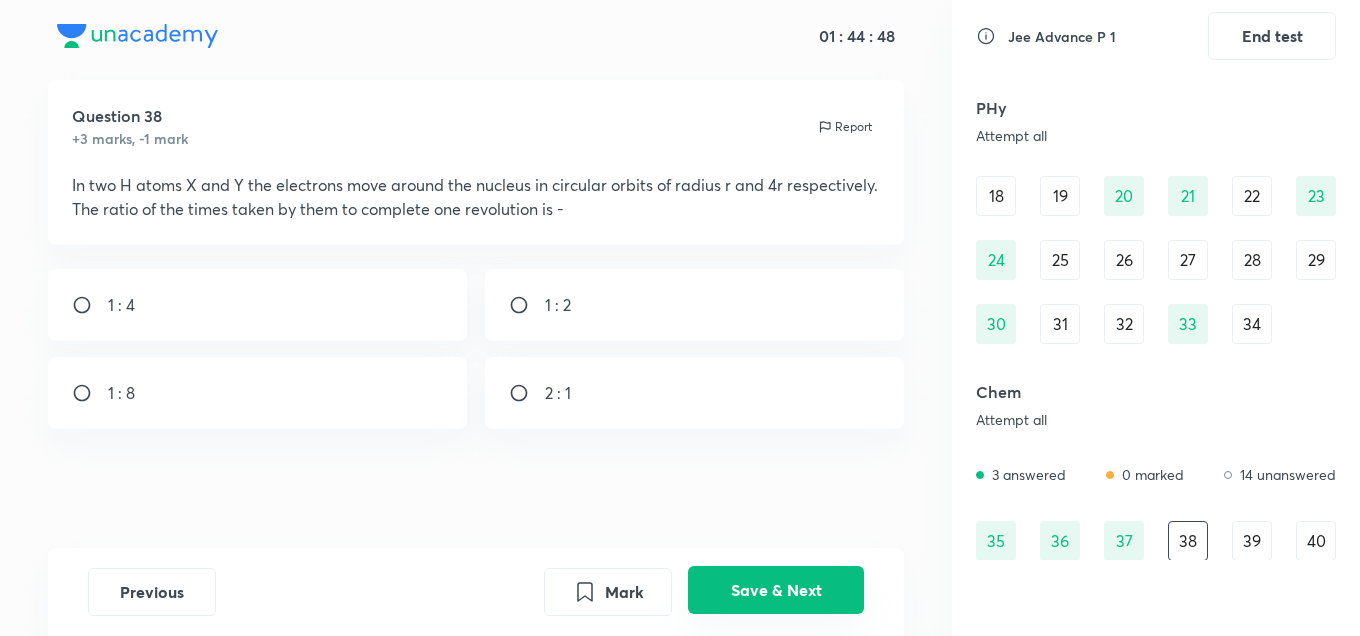 click on "Save & Next" at bounding box center (776, 590) 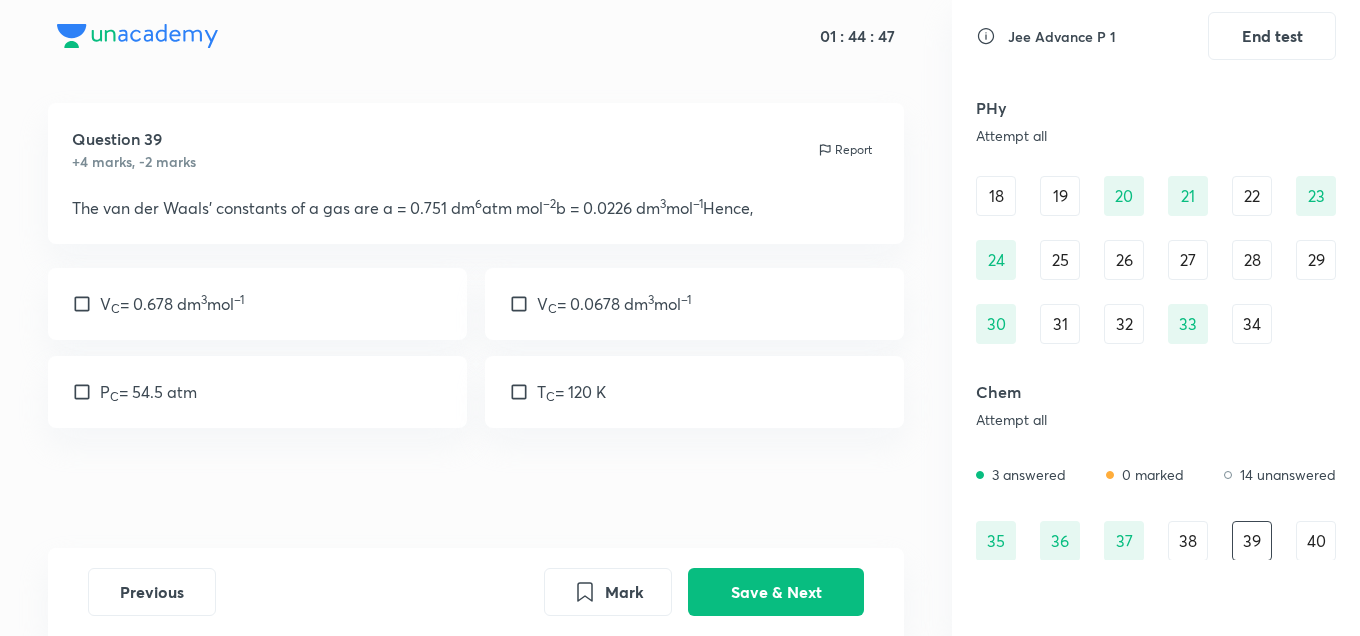 scroll, scrollTop: 16, scrollLeft: 0, axis: vertical 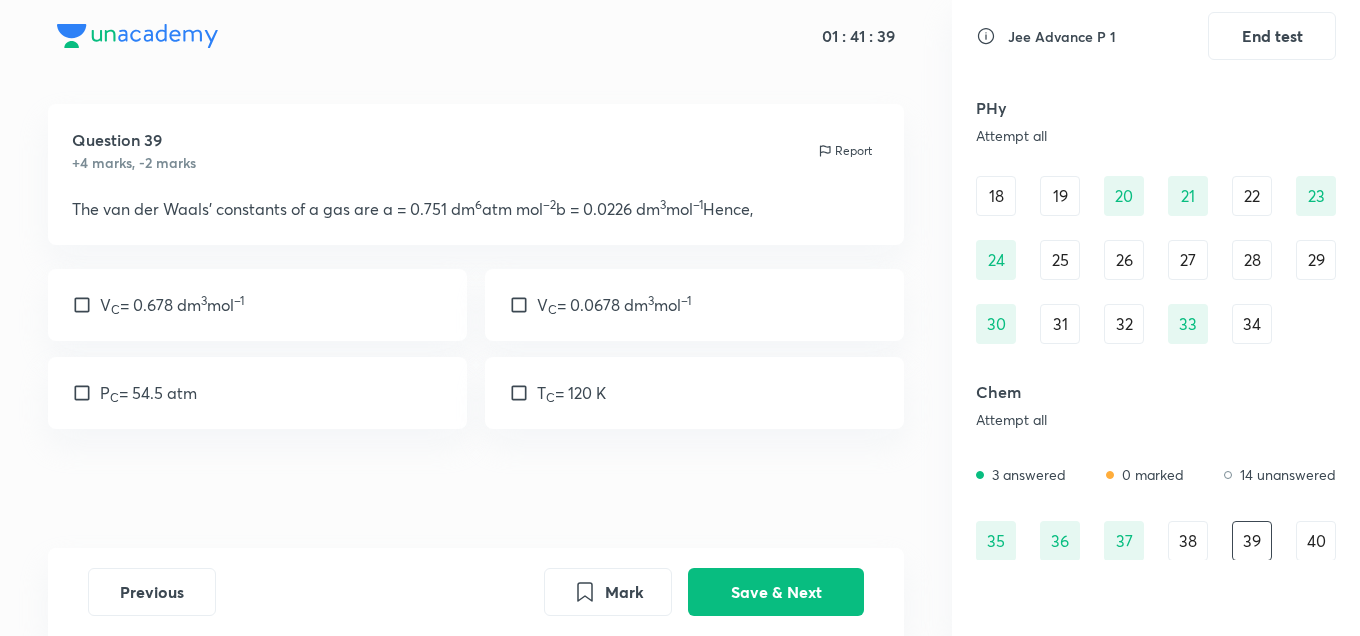 click on "T C  = 120 K" at bounding box center [695, 393] 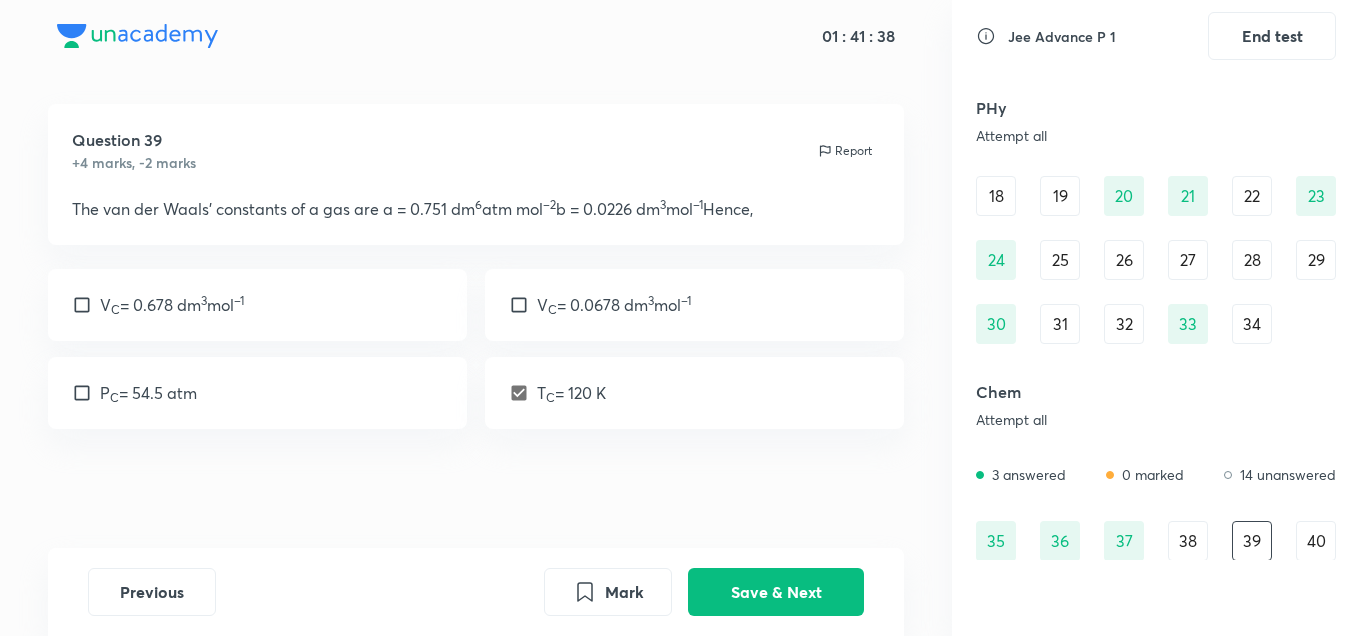 click on "V C  = 0.0678 dm 3  mol –1" at bounding box center [616, 305] 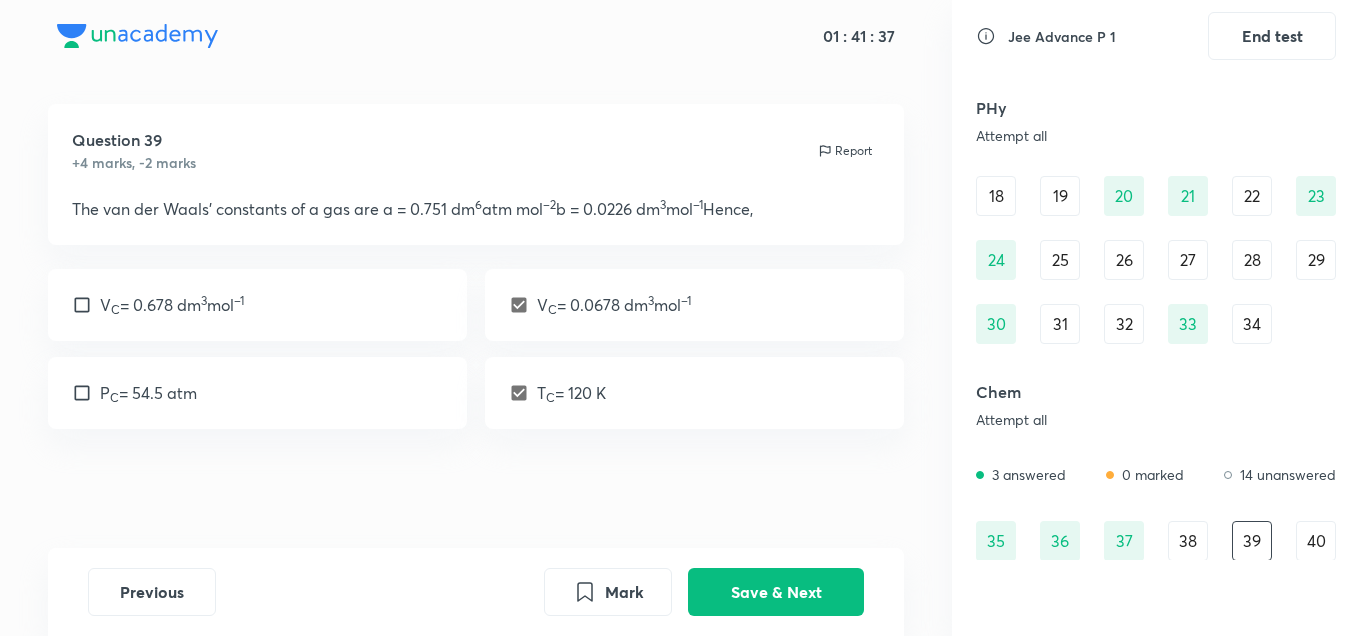 click on "V C  = 0.0678 dm 3  mol –1" at bounding box center (616, 305) 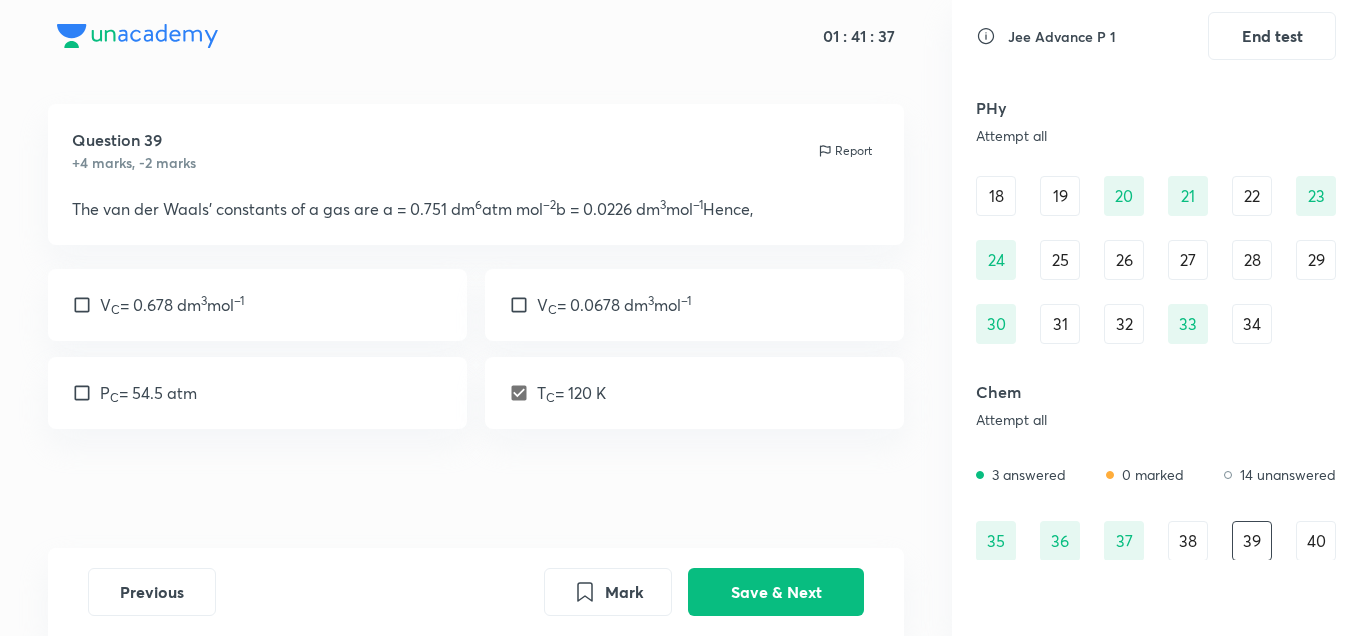 click on "T C  = 120 K" at bounding box center (571, 393) 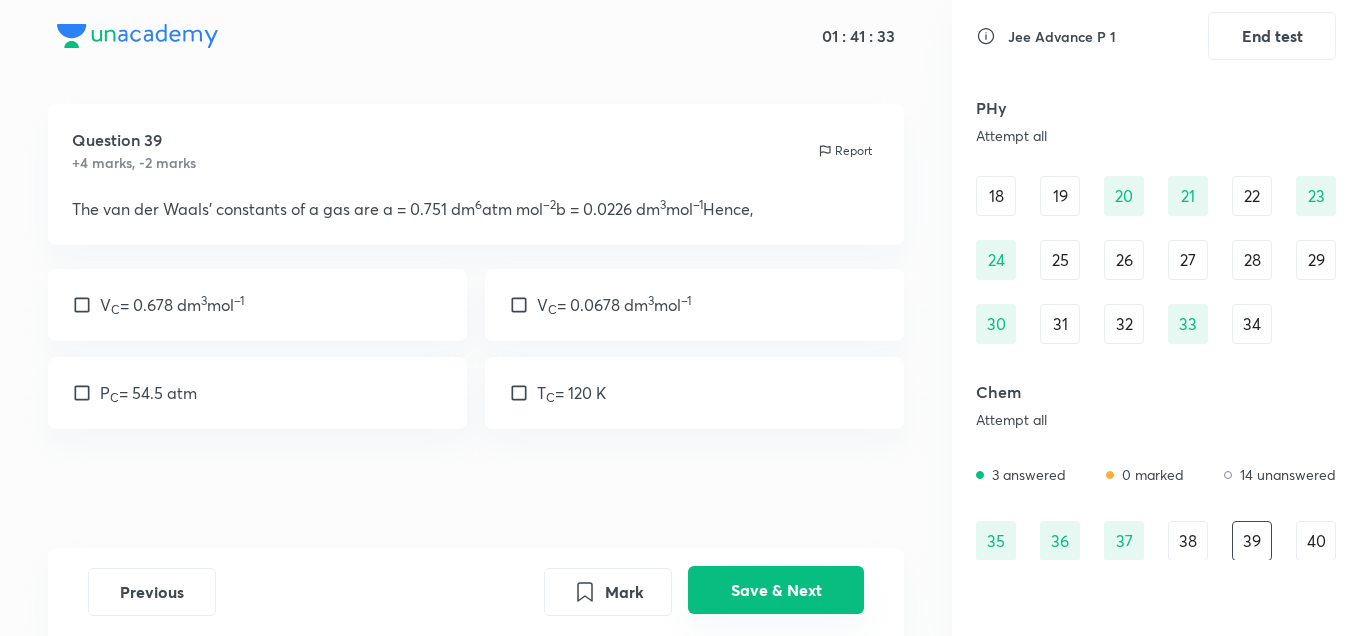 click on "Save & Next" at bounding box center (776, 590) 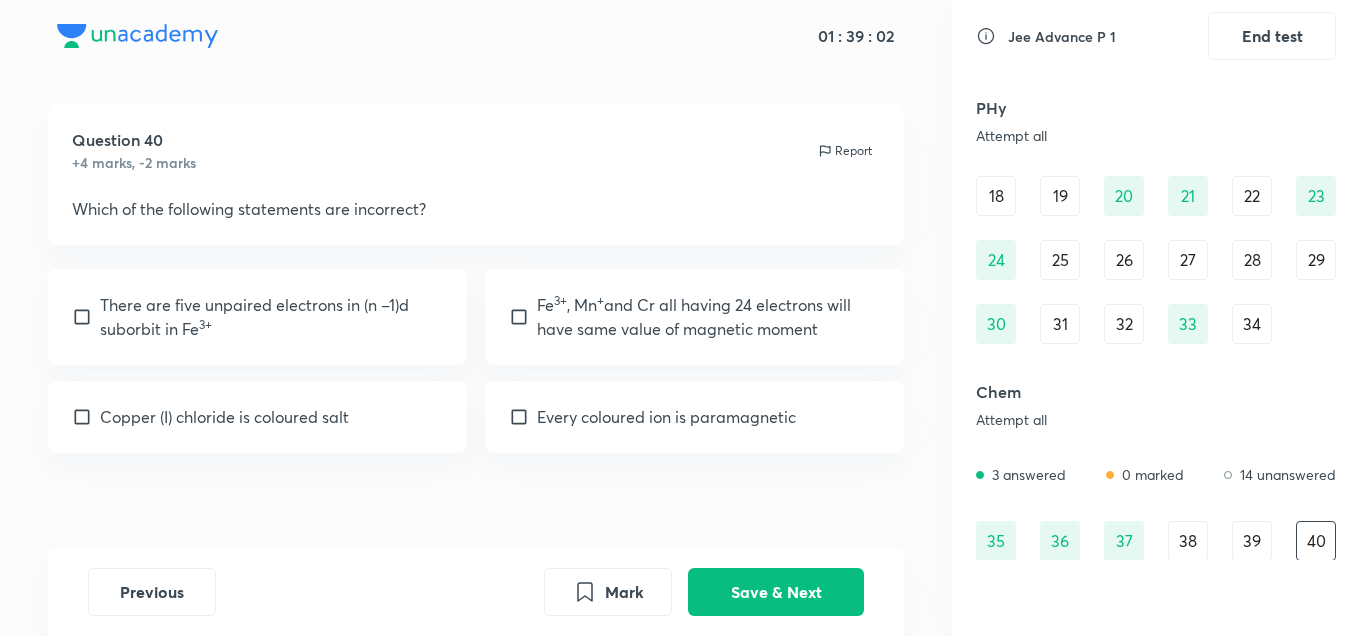click on "There are five unpaired electrons in (n –1)d suborbit in Fe 3+" at bounding box center (272, 317) 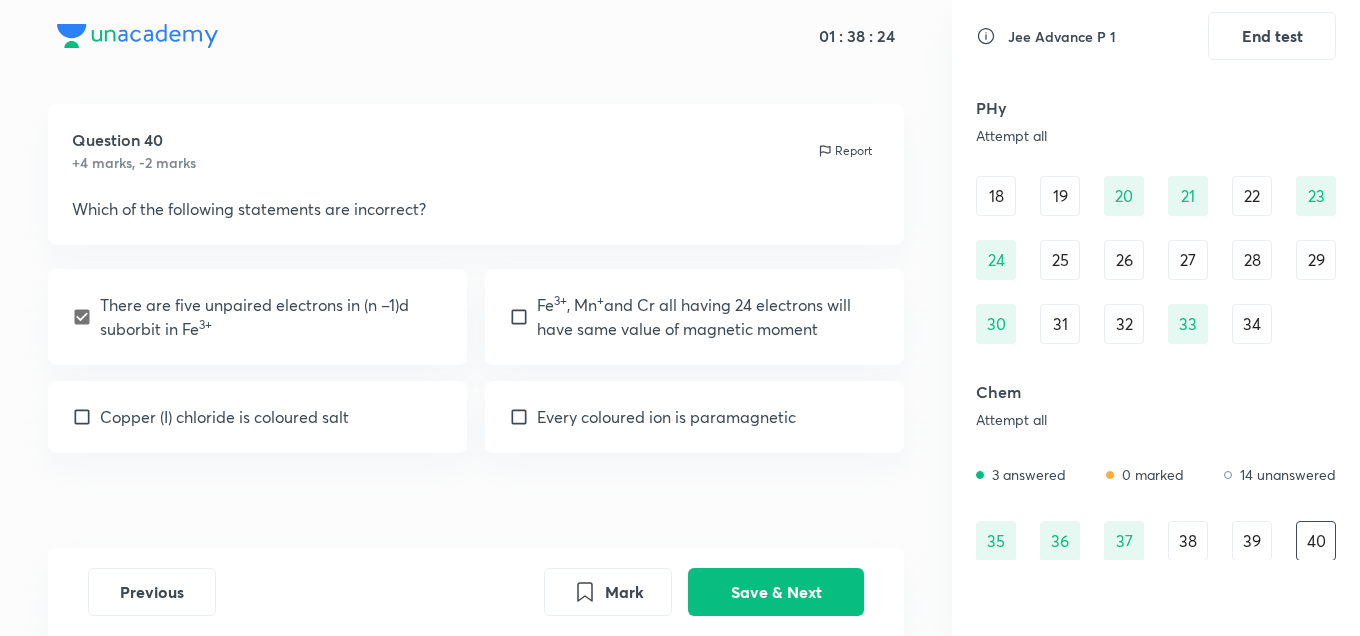 scroll, scrollTop: 558, scrollLeft: 0, axis: vertical 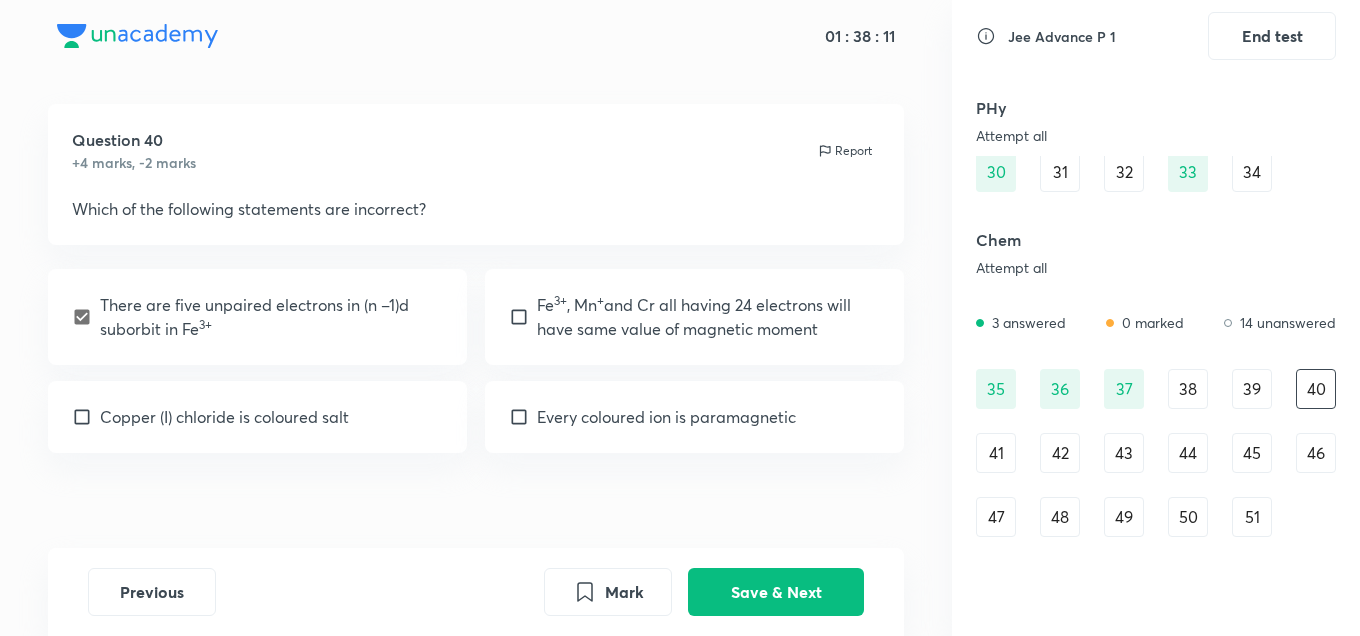 click on "There are five unpaired electrons in (n –1)d suborbit in Fe 3+" at bounding box center (272, 317) 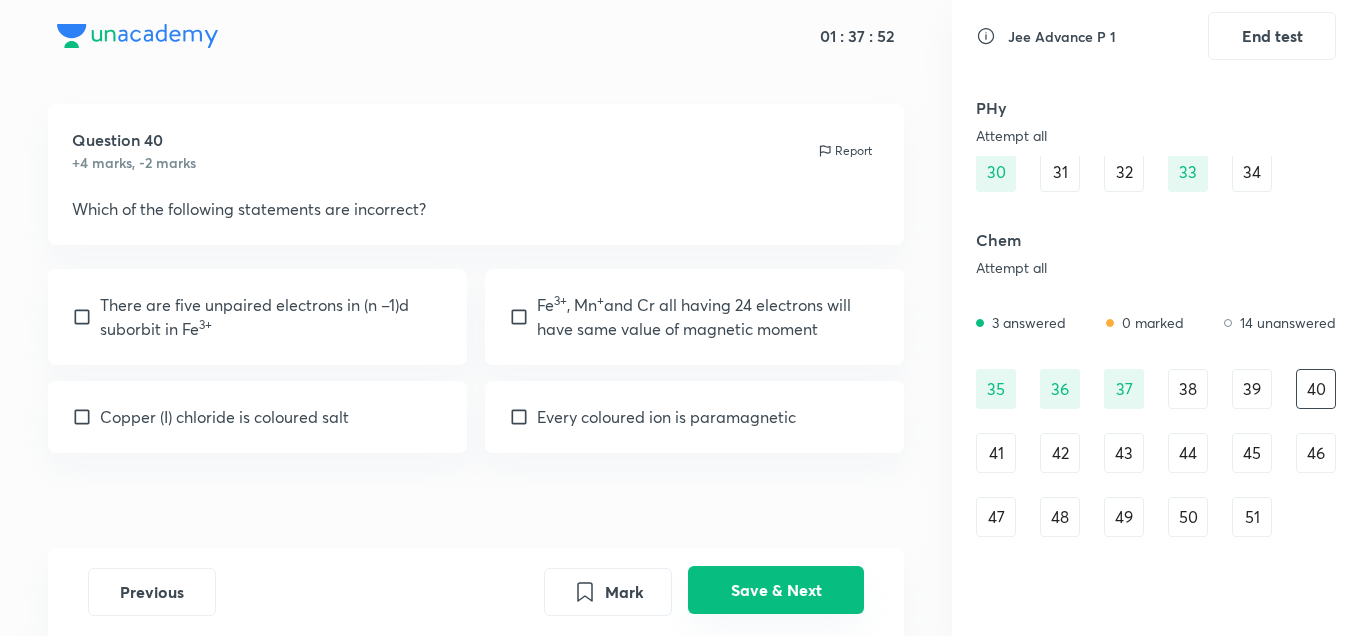 click on "Save & Next" at bounding box center [776, 590] 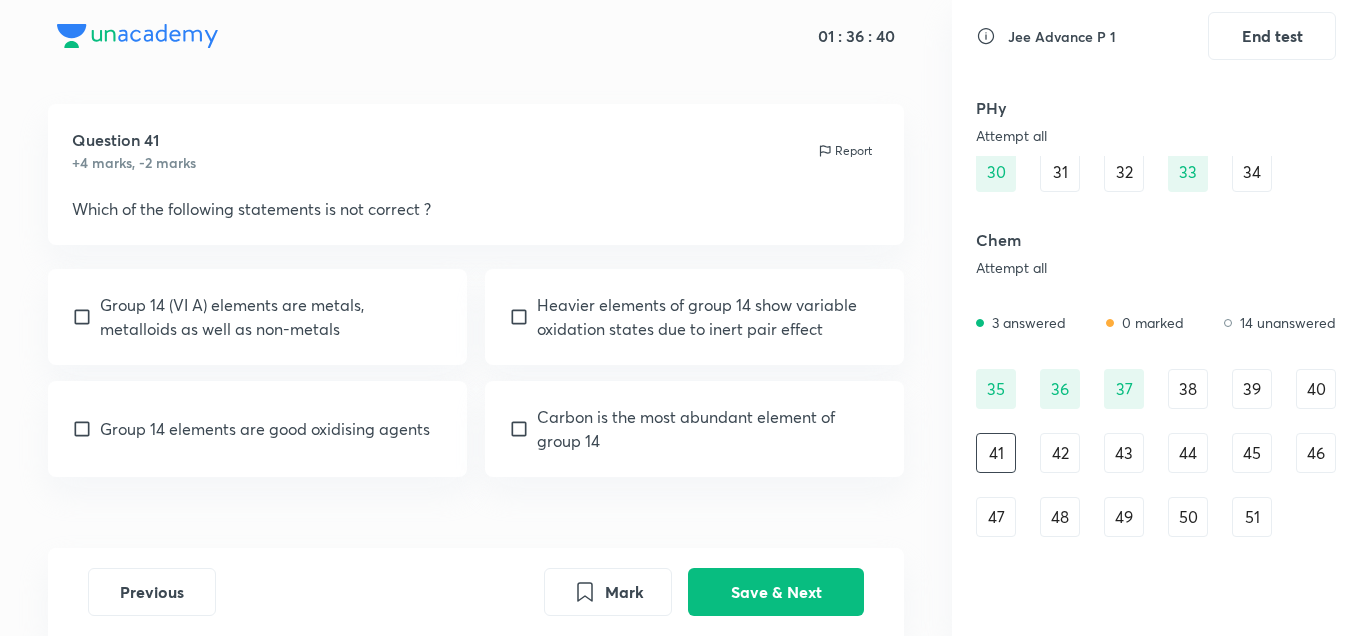 click on "Group 14 (VI A) elements are metals, metalloids as well as non-metals" at bounding box center (258, 317) 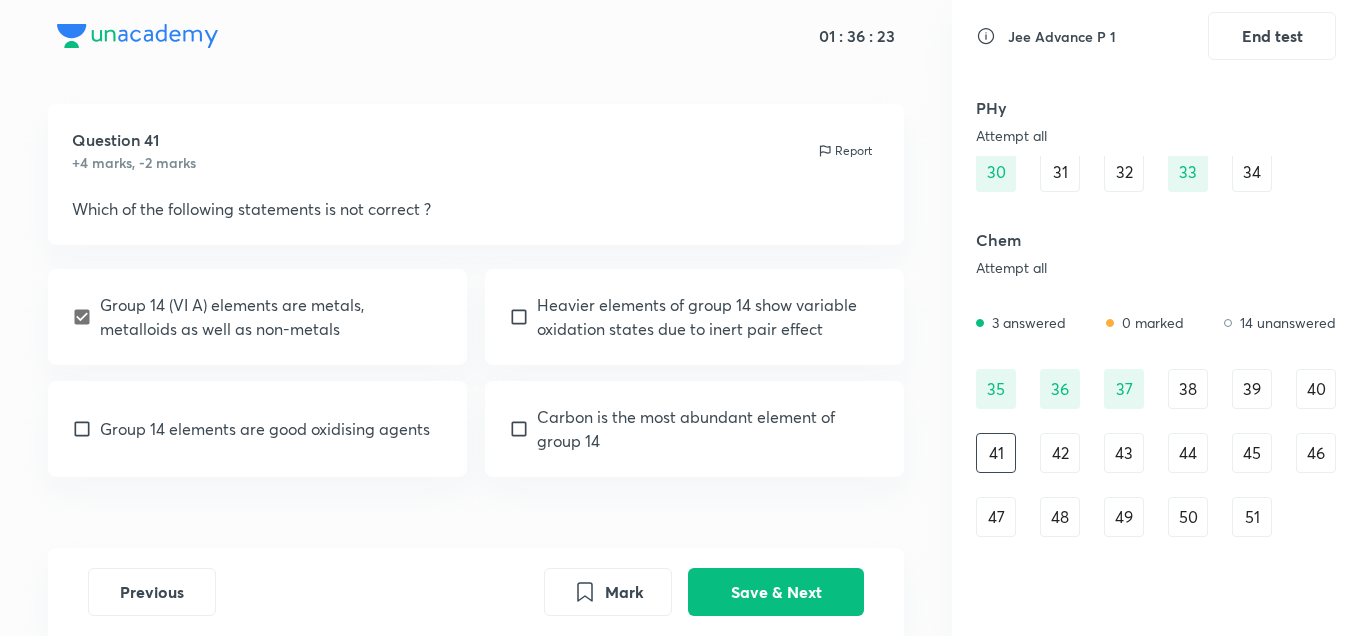 click on "Group 14 (VI A) elements are metals, metalloids as well as non-metals" at bounding box center (272, 317) 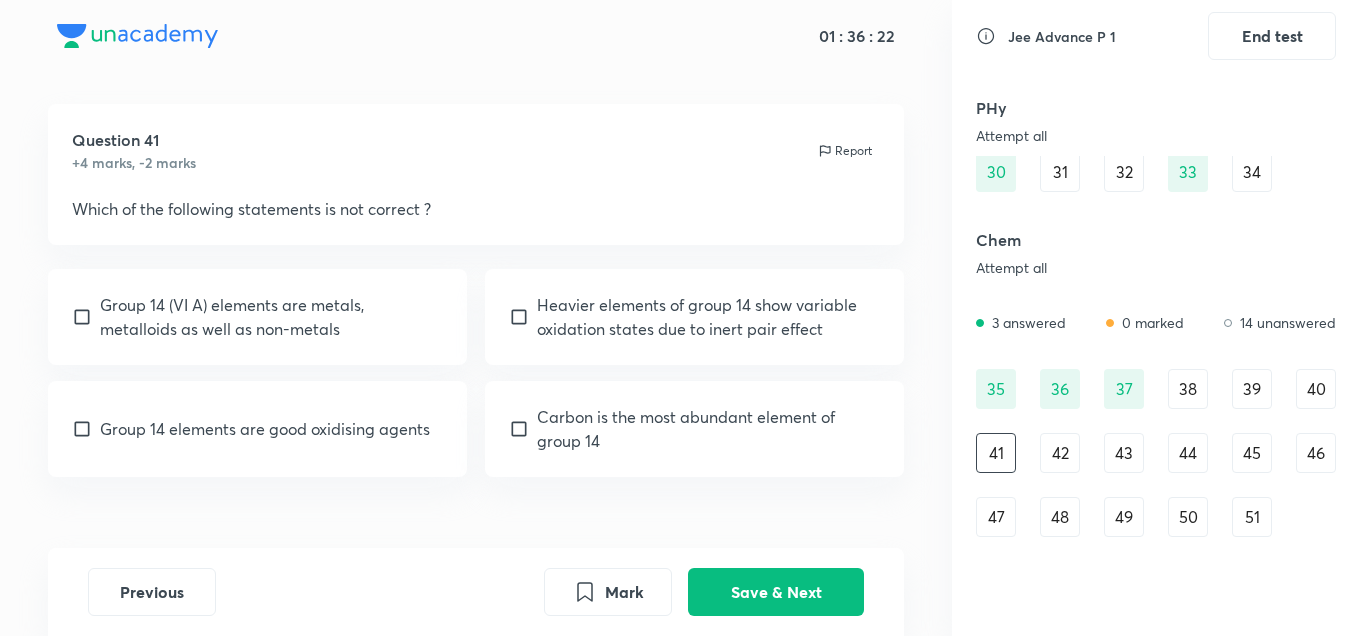 click on "Group 14 elements are good oxidising agents" at bounding box center (258, 429) 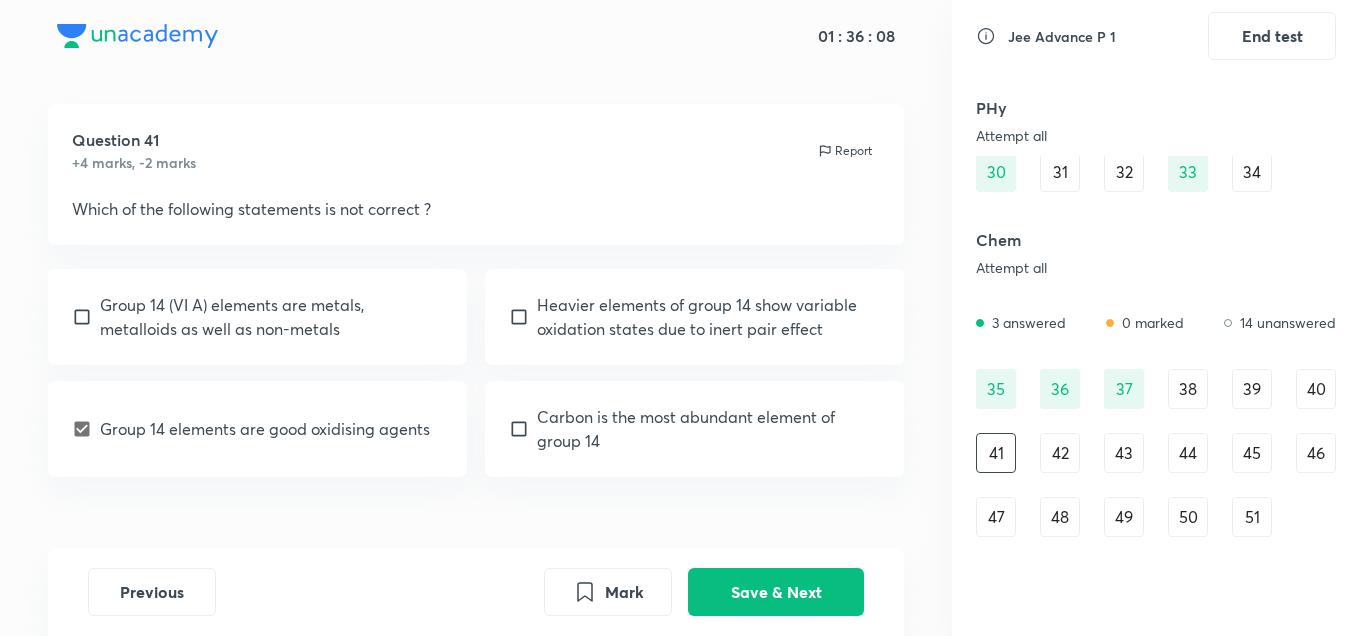 click on "Heavier elements of group 14 show variable oxidation states due to inert pair effect" at bounding box center (695, 317) 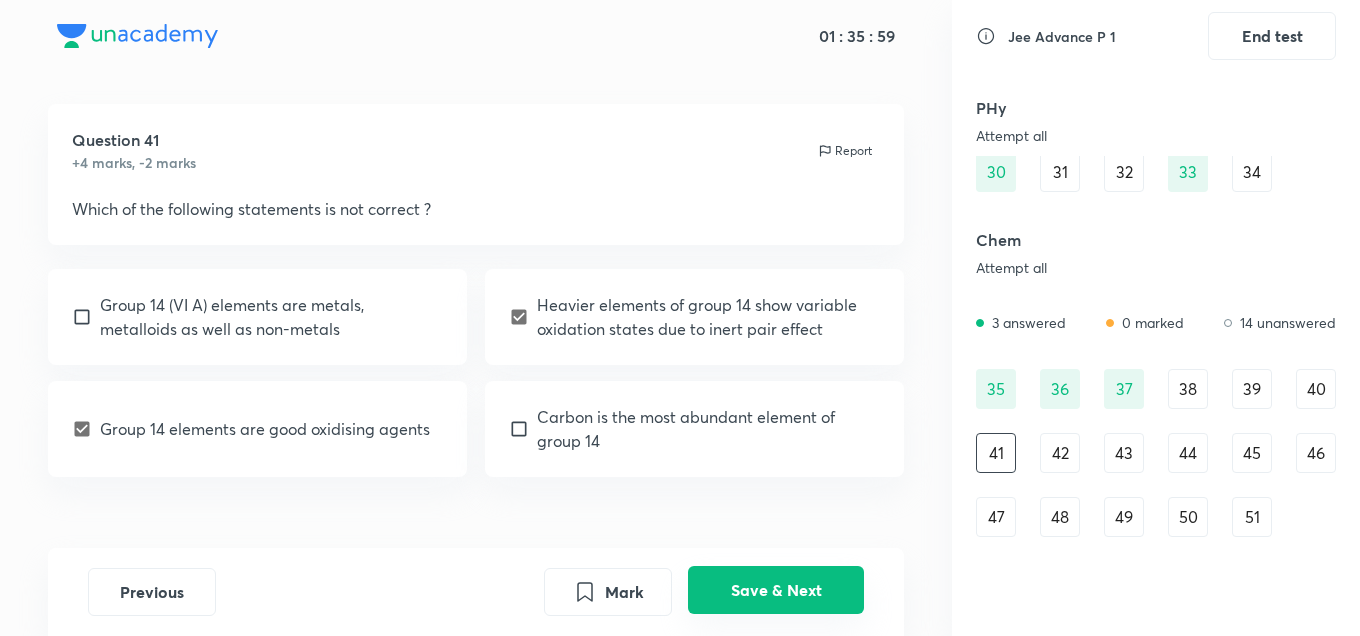 click on "Save & Next" at bounding box center (776, 590) 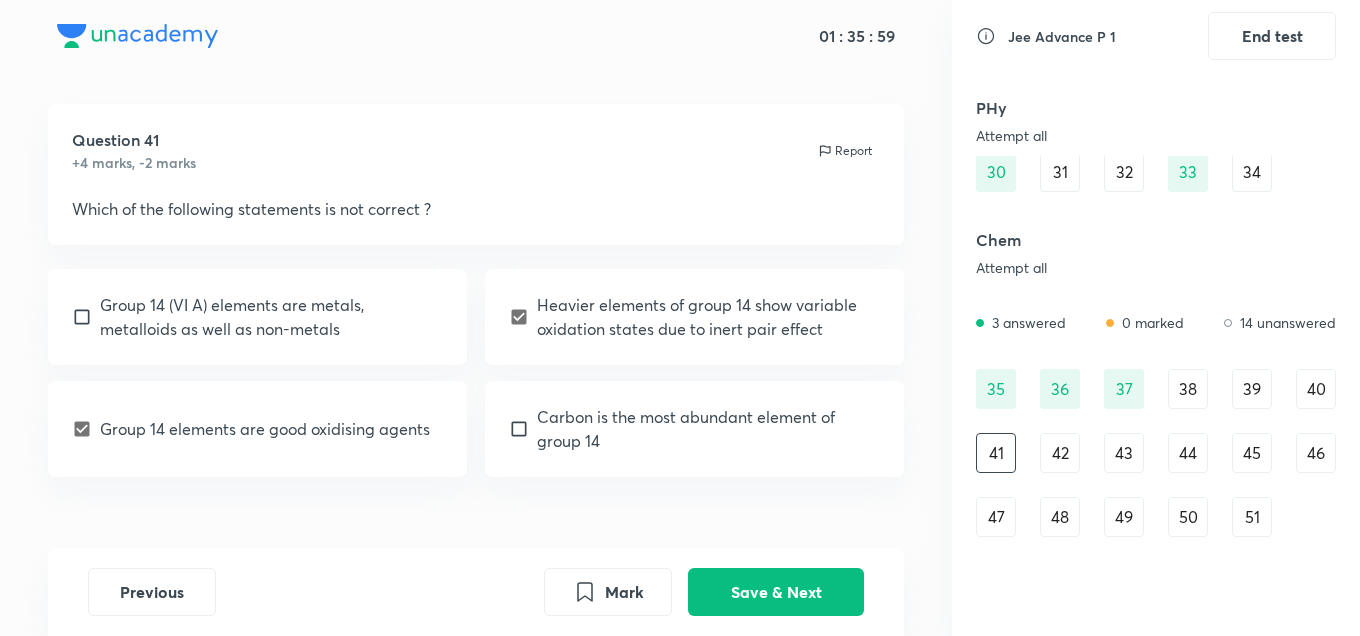 scroll, scrollTop: 0, scrollLeft: 0, axis: both 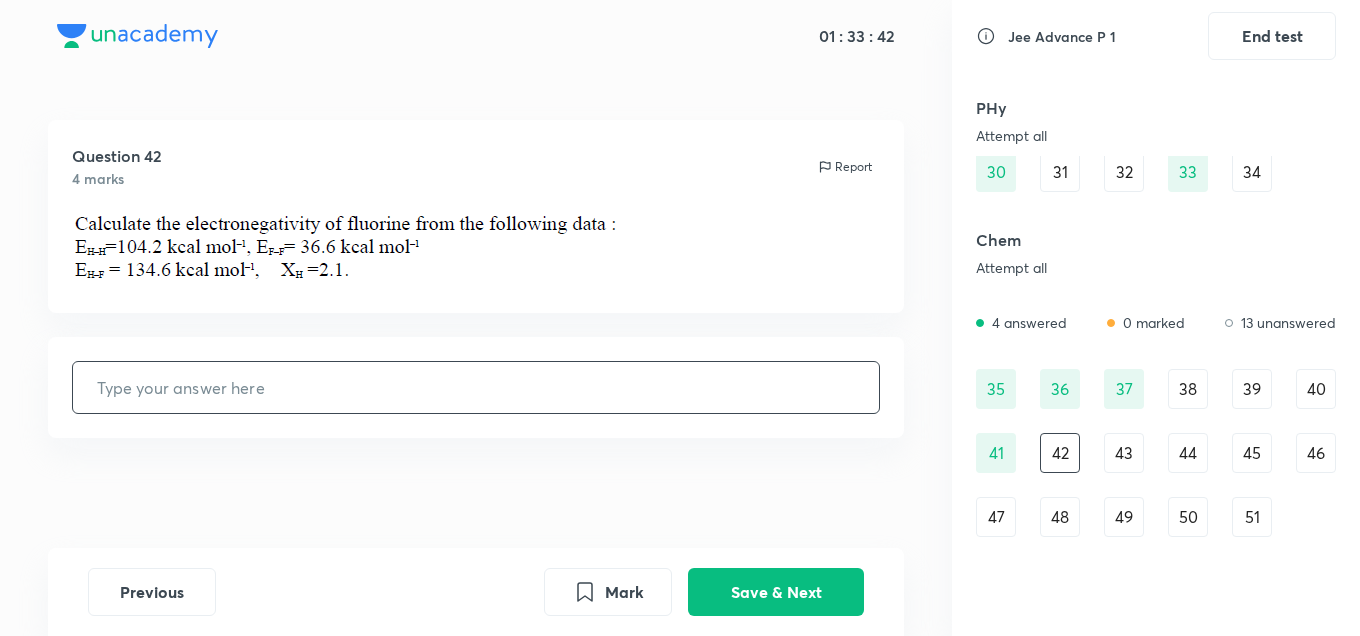click on "Question 42 4 marks Report ​" at bounding box center [476, 339] 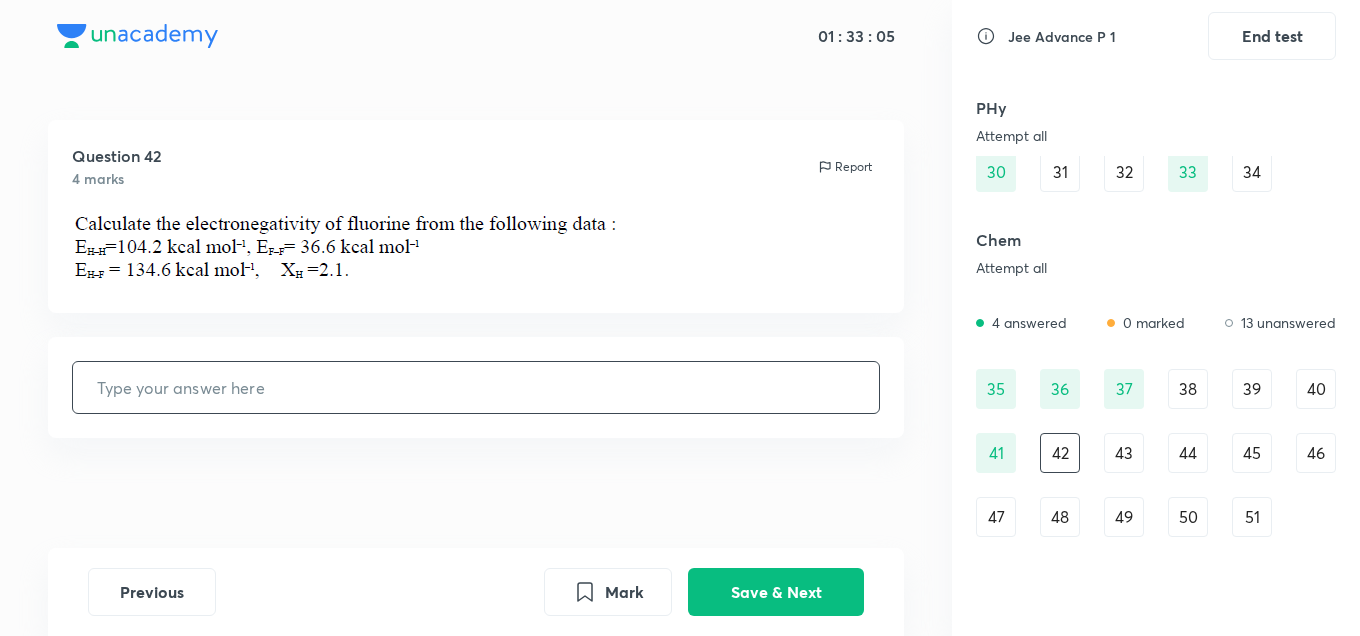 click at bounding box center (476, 387) 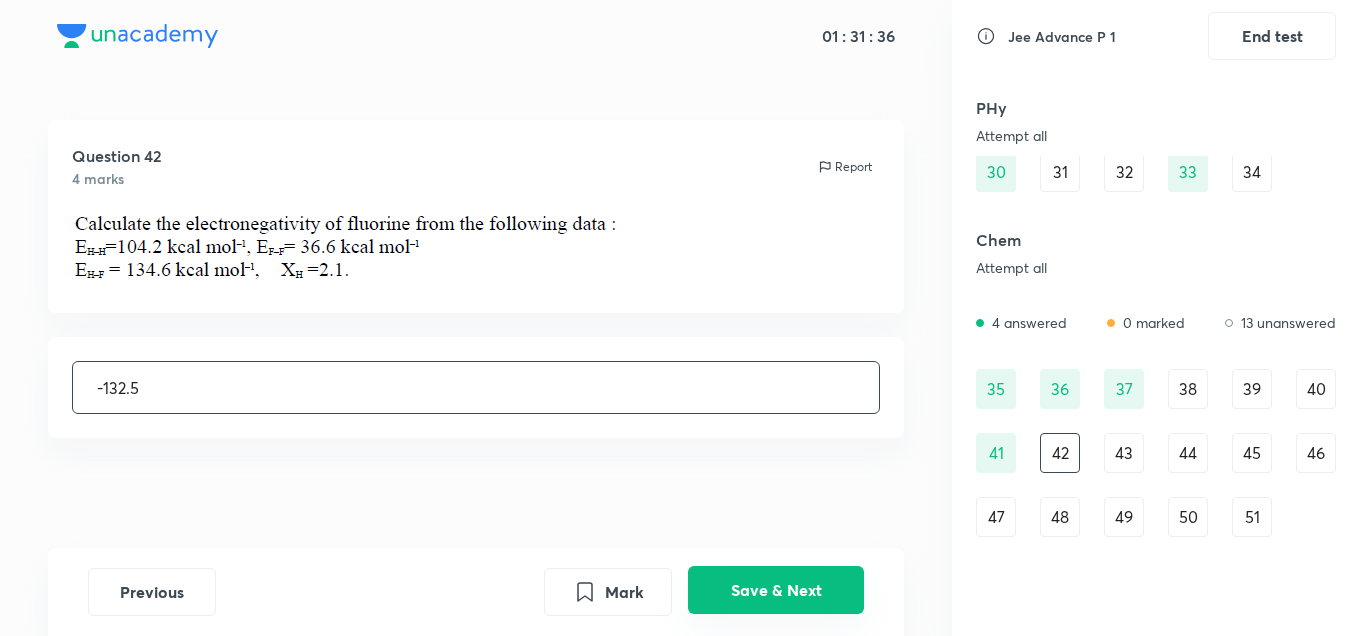 type on "-132.5" 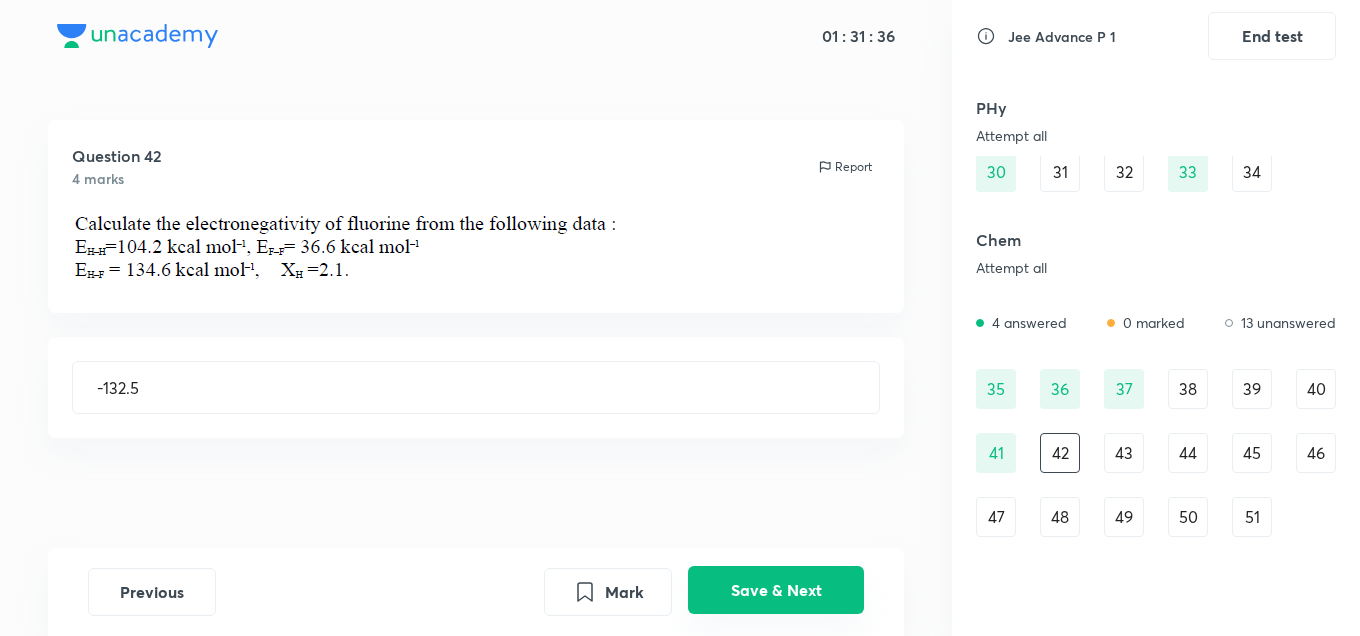 click on "Save & Next" at bounding box center (776, 590) 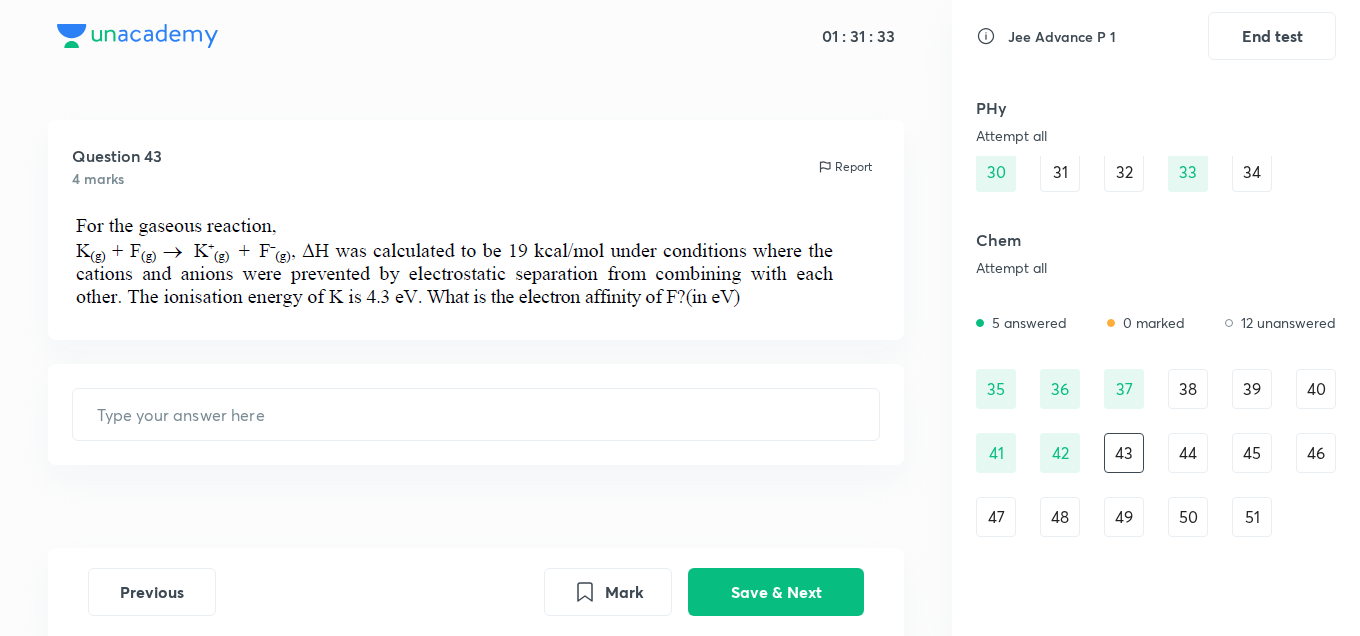 click on "42" at bounding box center (1060, 453) 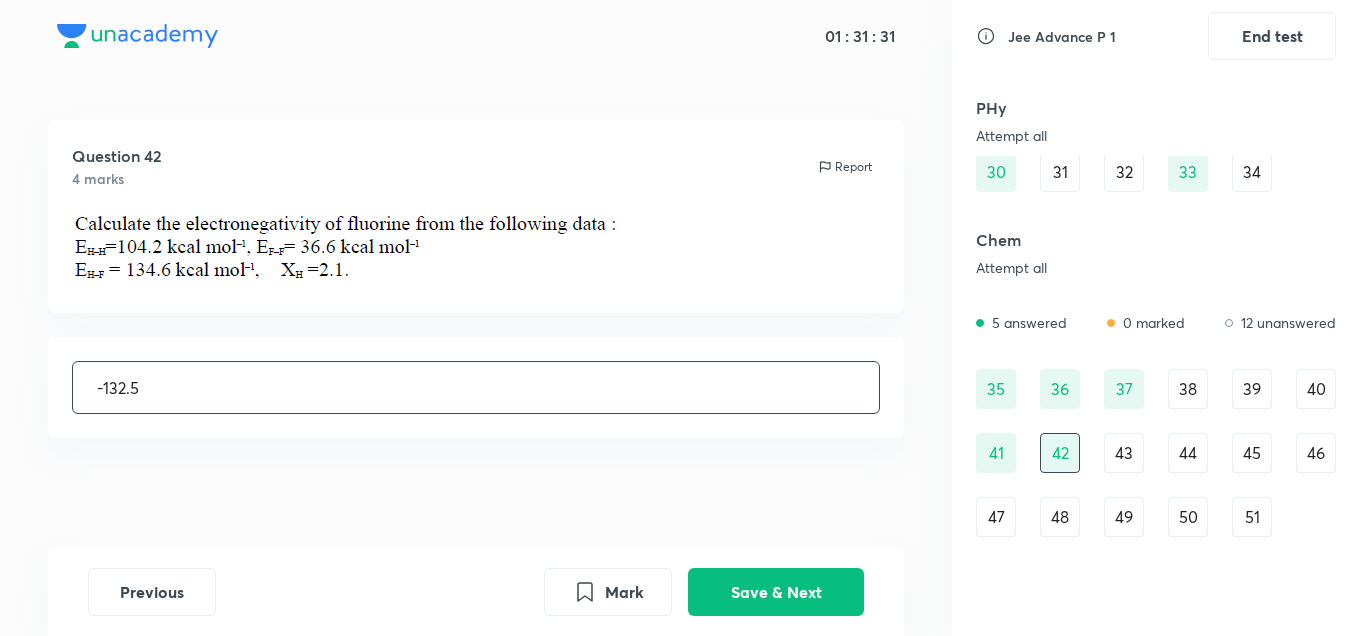 scroll, scrollTop: 9, scrollLeft: 0, axis: vertical 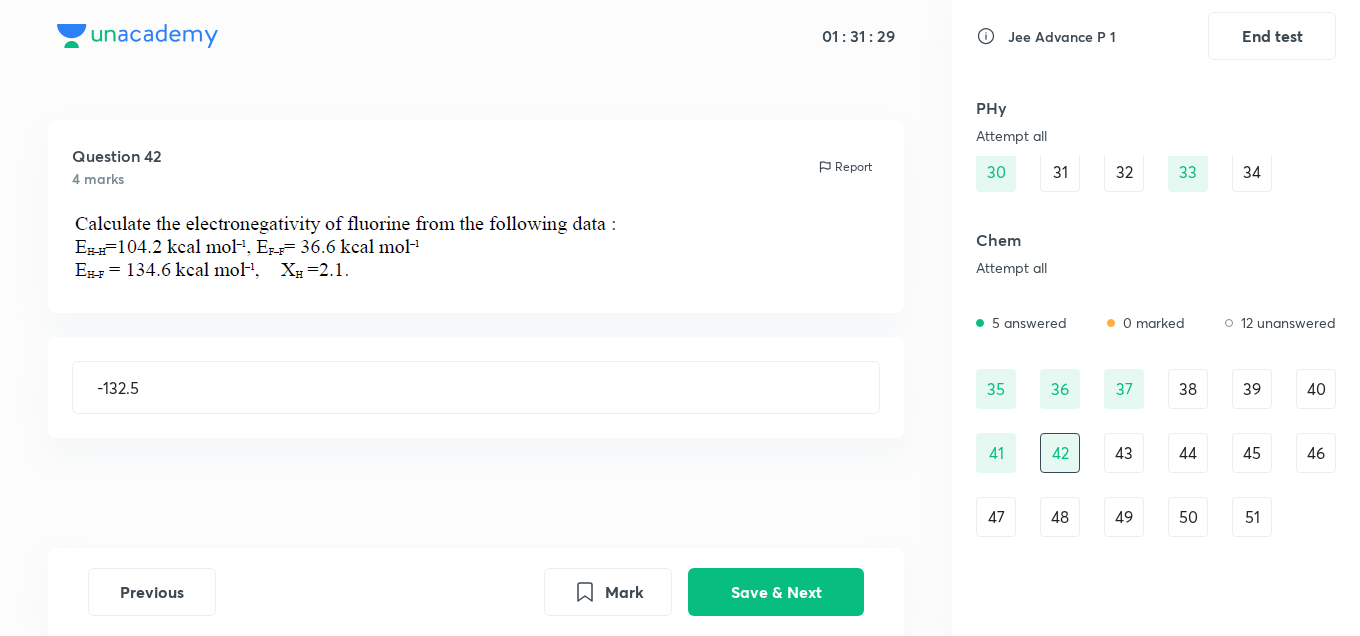 click on "43" at bounding box center (1124, 453) 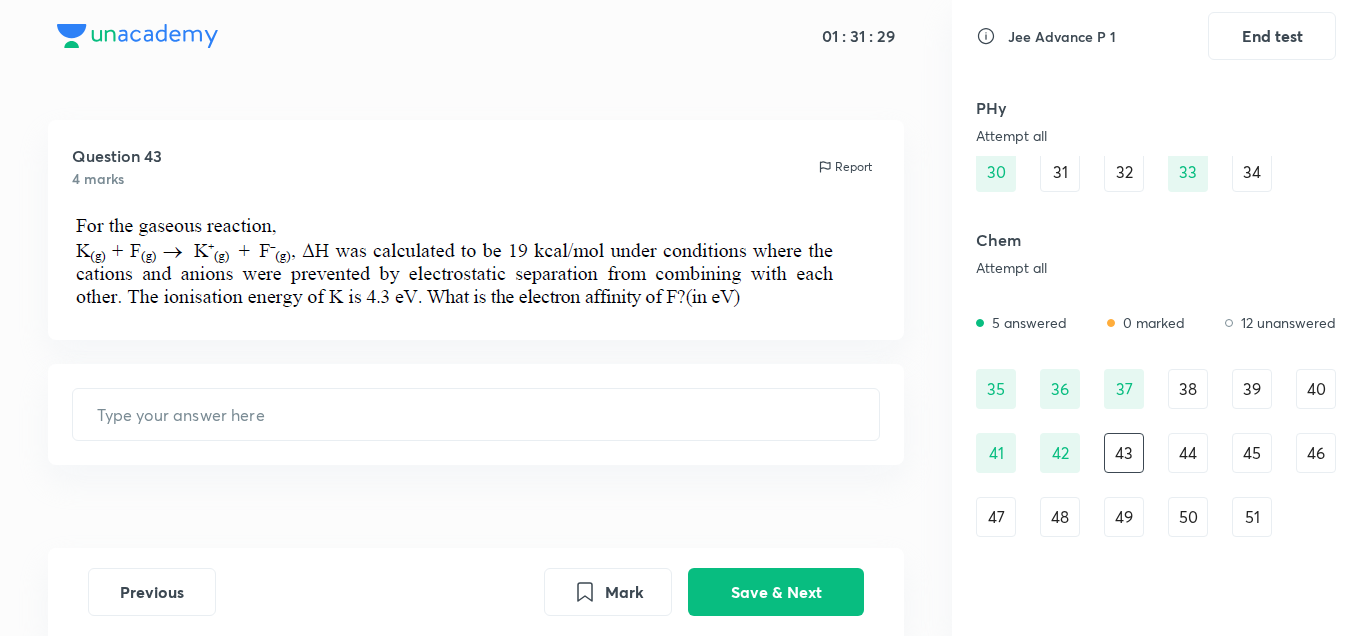 scroll, scrollTop: 0, scrollLeft: 0, axis: both 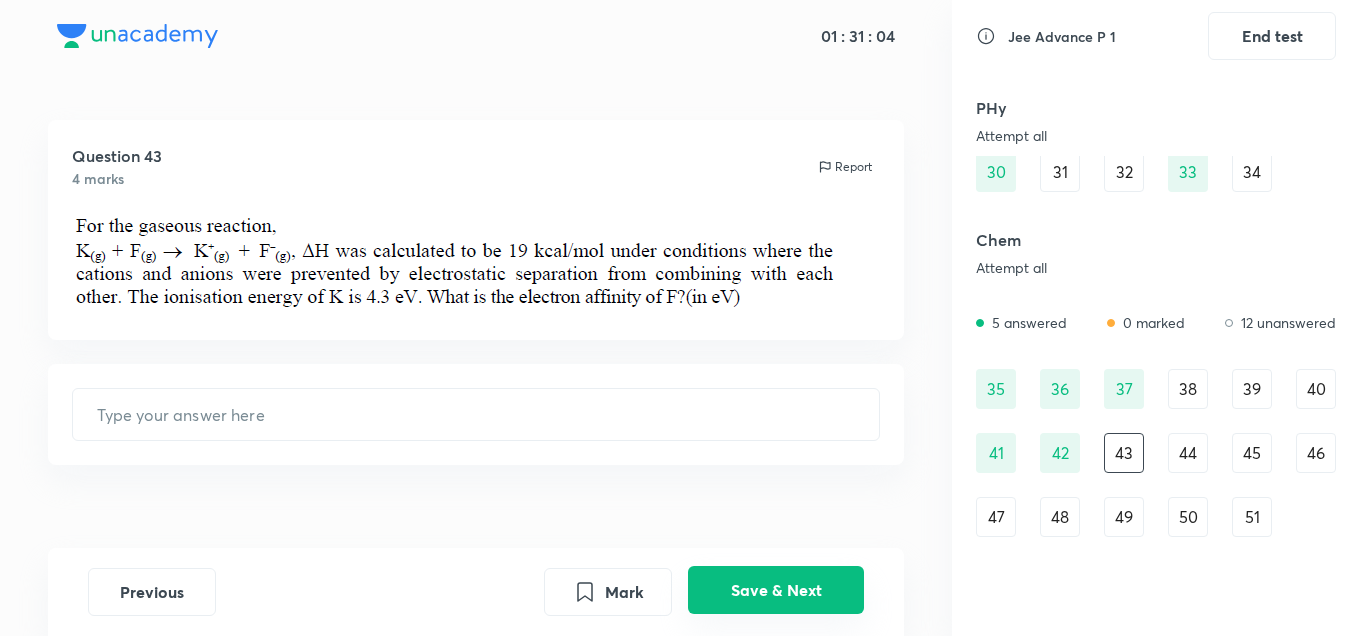 click on "Save & Next" at bounding box center [776, 590] 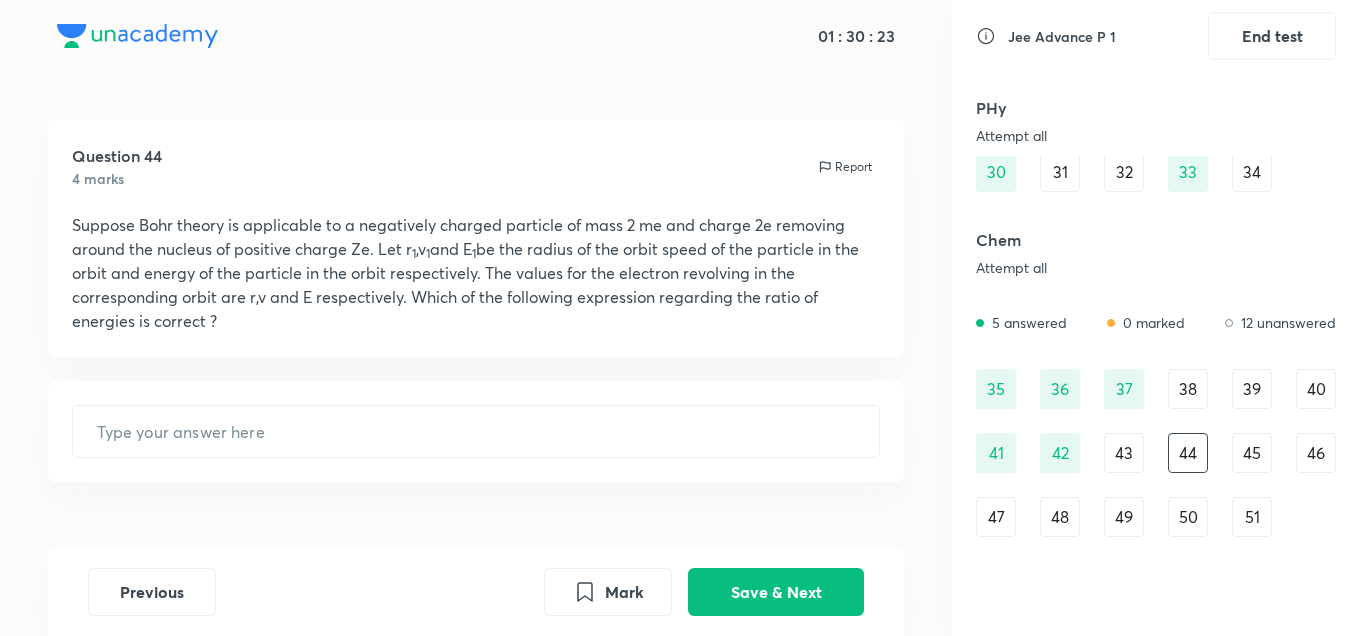 scroll, scrollTop: 53, scrollLeft: 0, axis: vertical 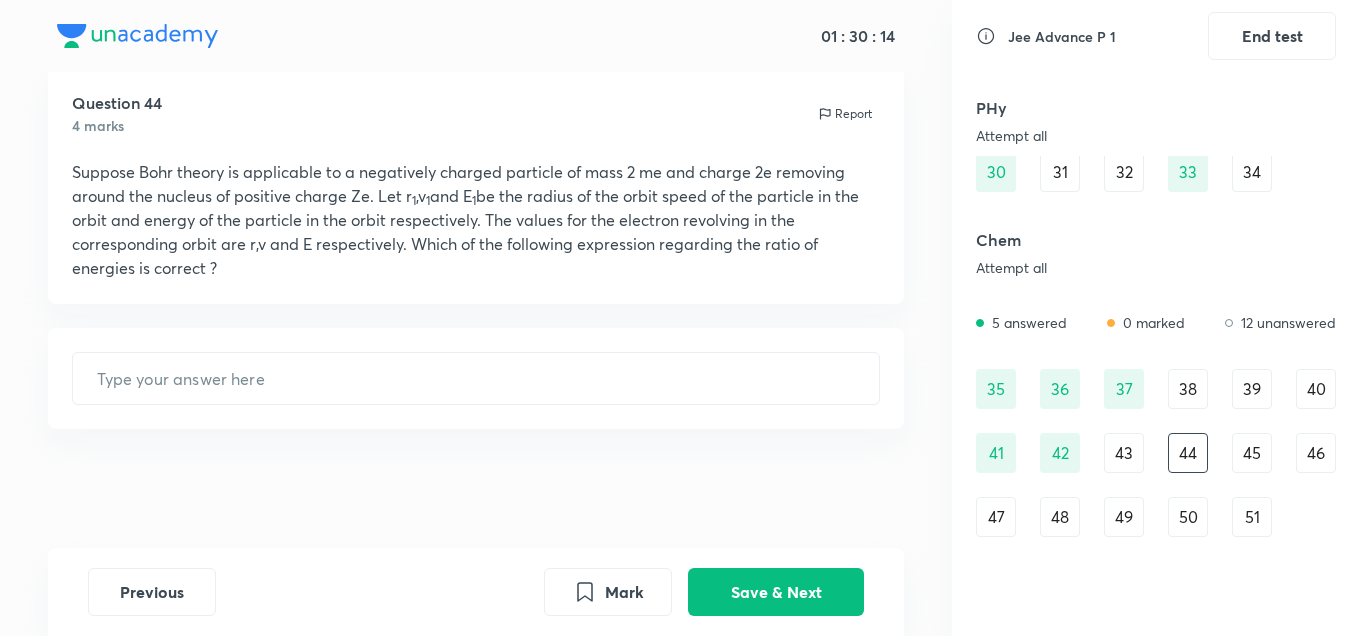 click on "Question 44 4 marks Report Suppose Bohr theory is applicable to a negatively charged particle of mass 2 me and charge 2e removing around the nucleus of positive charge Ze. Let r 1  ,v 1  and E 1  be the radius of the orbit speed of the particle in the orbit and energy of the particle in the orbit respectively. The values for the electron revolving in the corresponding orbit are r,v and E respectively. Which of the following expression regarding the ratio of energies is correct ?" at bounding box center [476, 185] 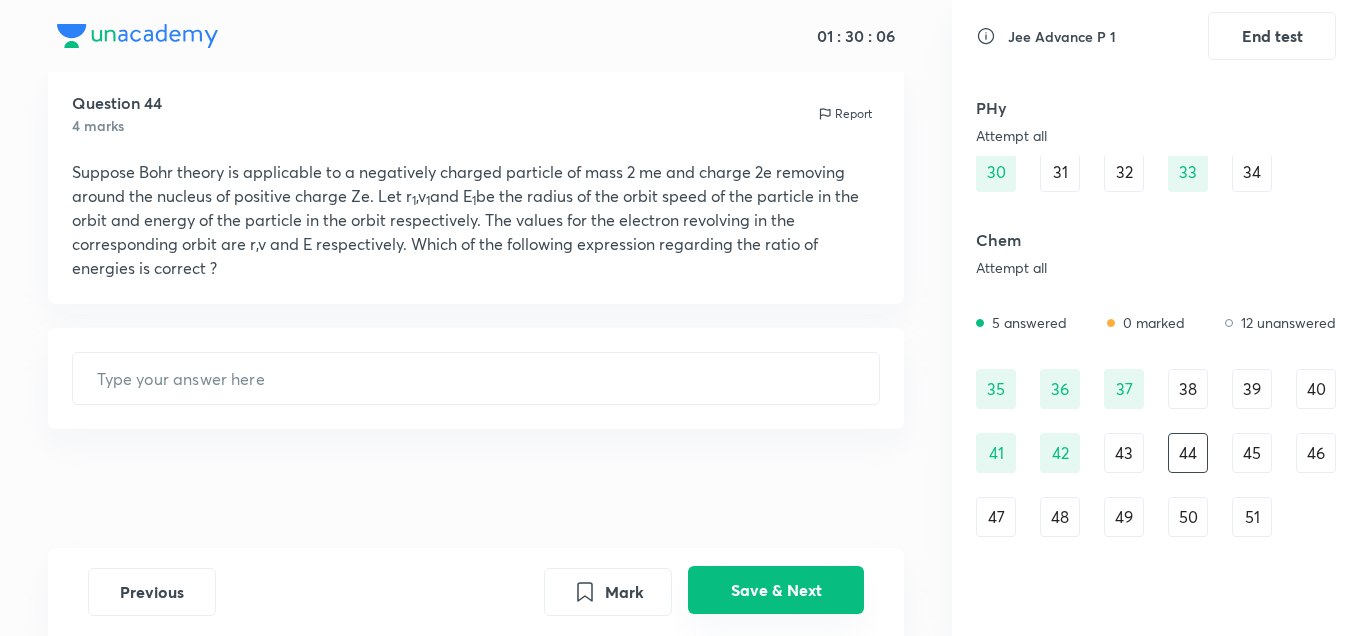 click on "Save & Next" at bounding box center [776, 590] 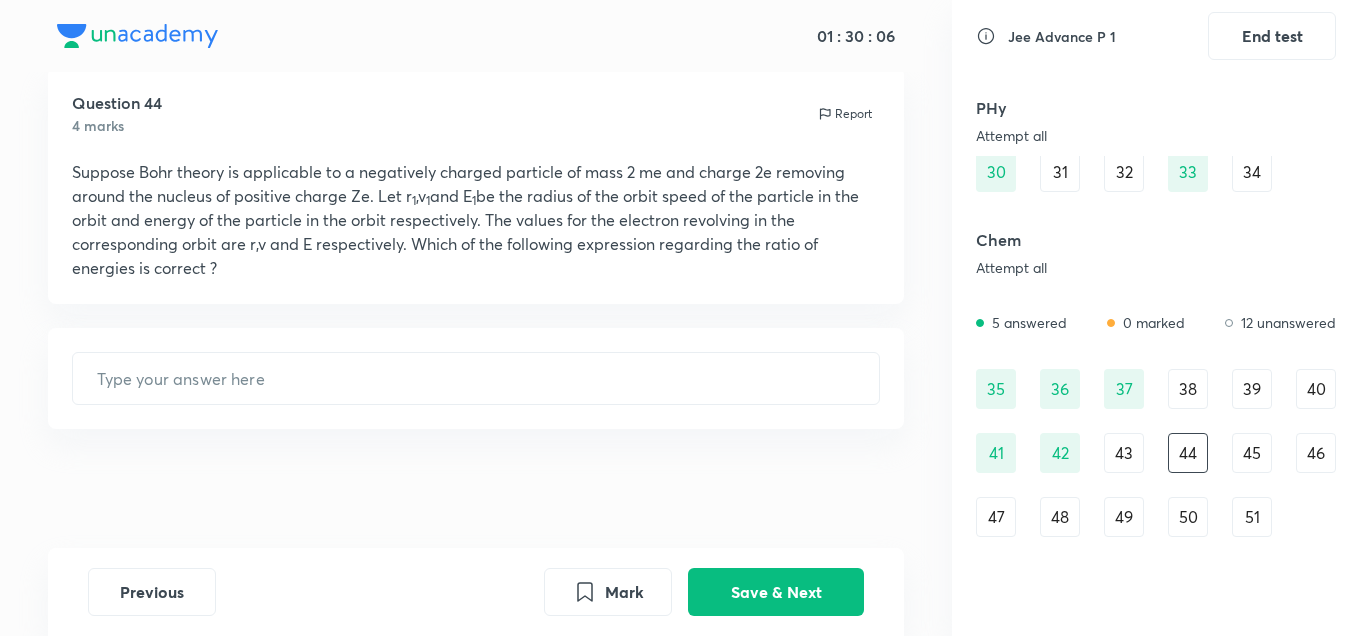 scroll, scrollTop: 0, scrollLeft: 0, axis: both 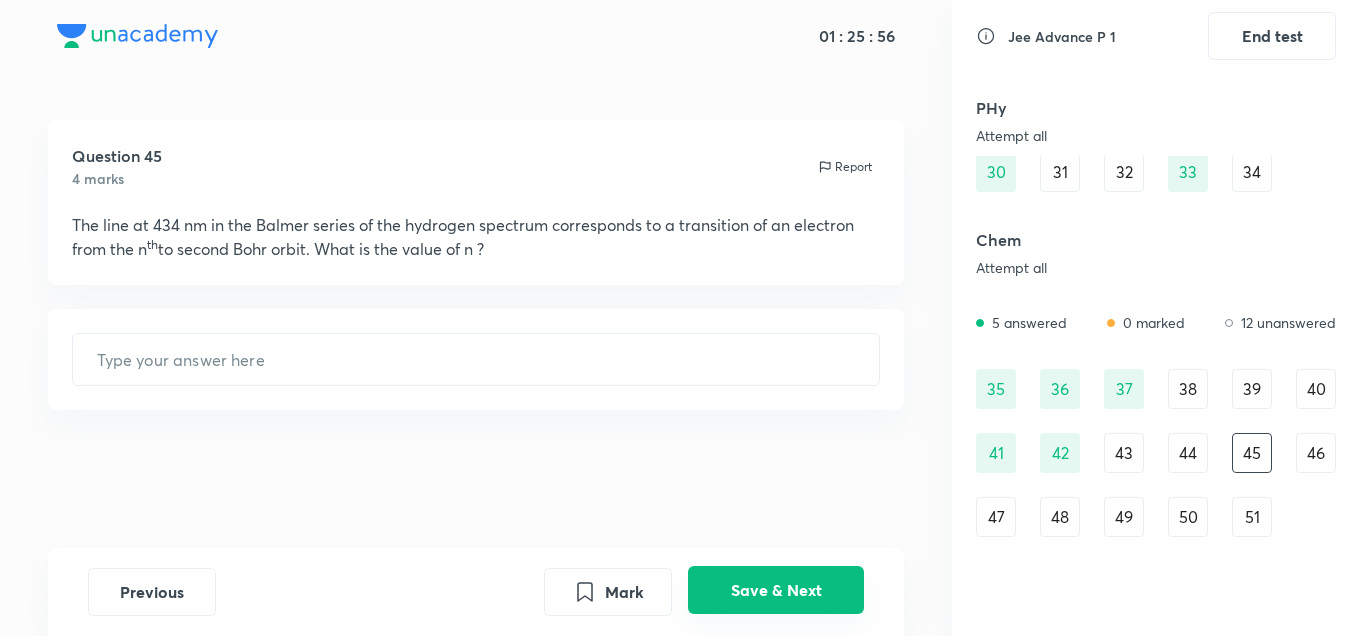 click on "Save & Next" at bounding box center (776, 590) 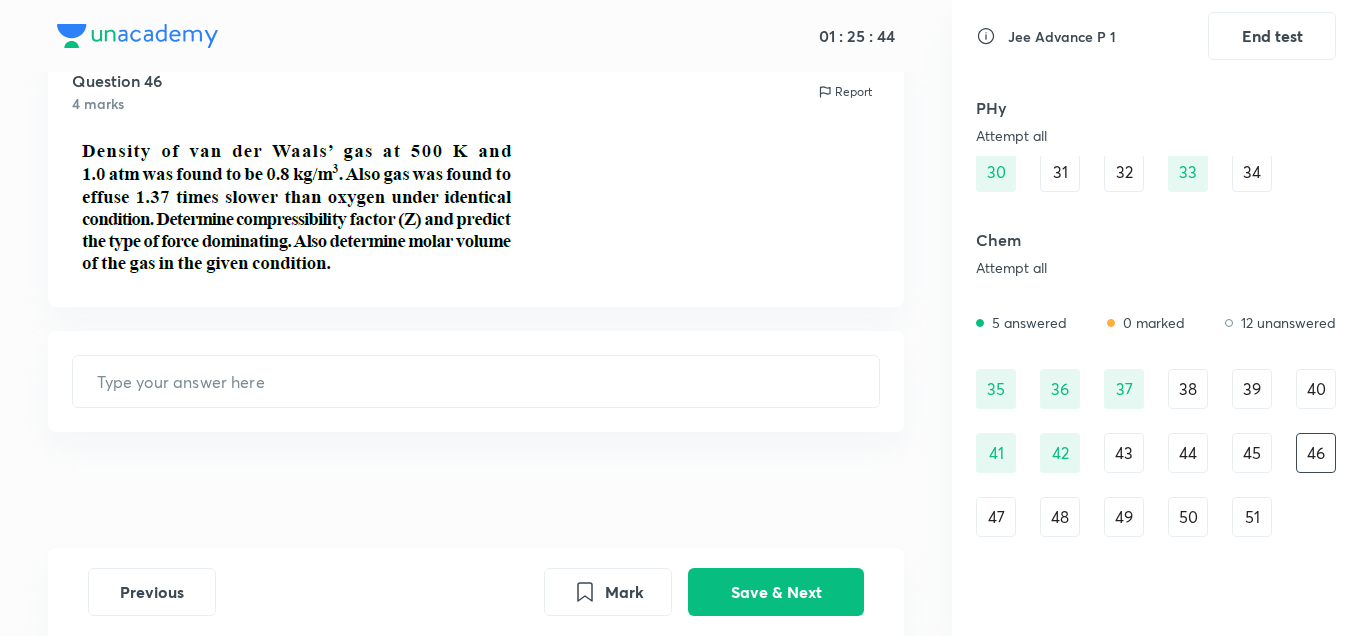 scroll, scrollTop: 77, scrollLeft: 0, axis: vertical 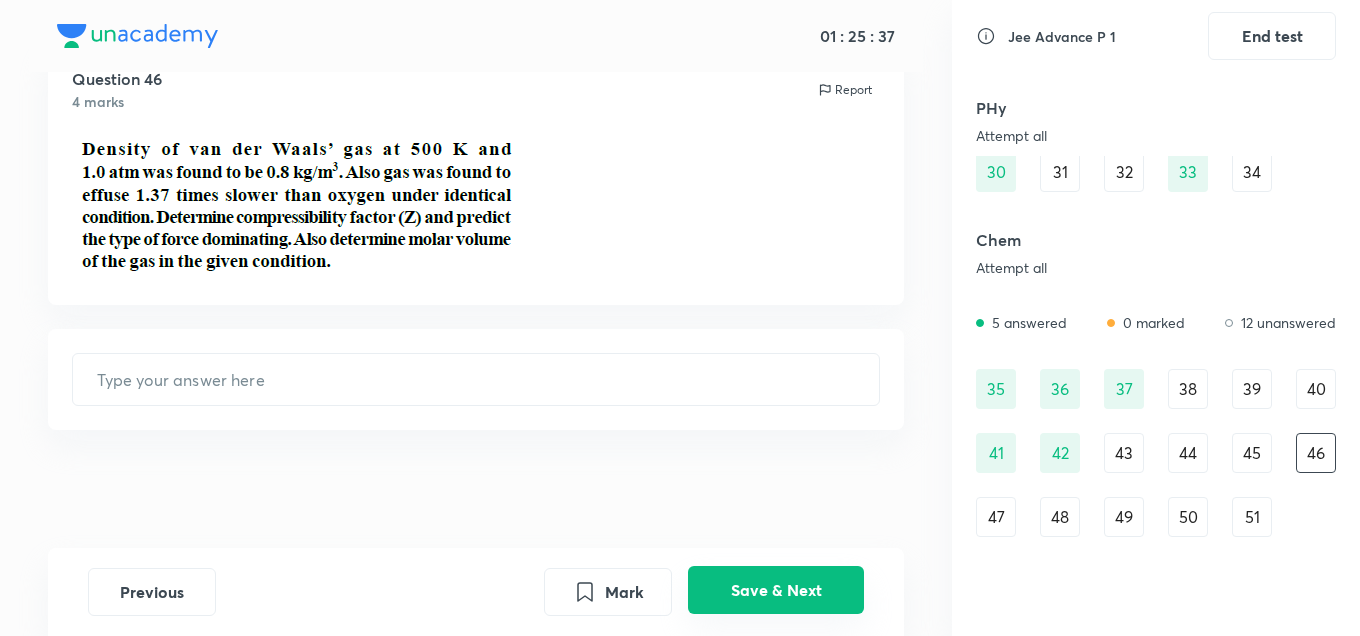click on "Save & Next" at bounding box center (776, 590) 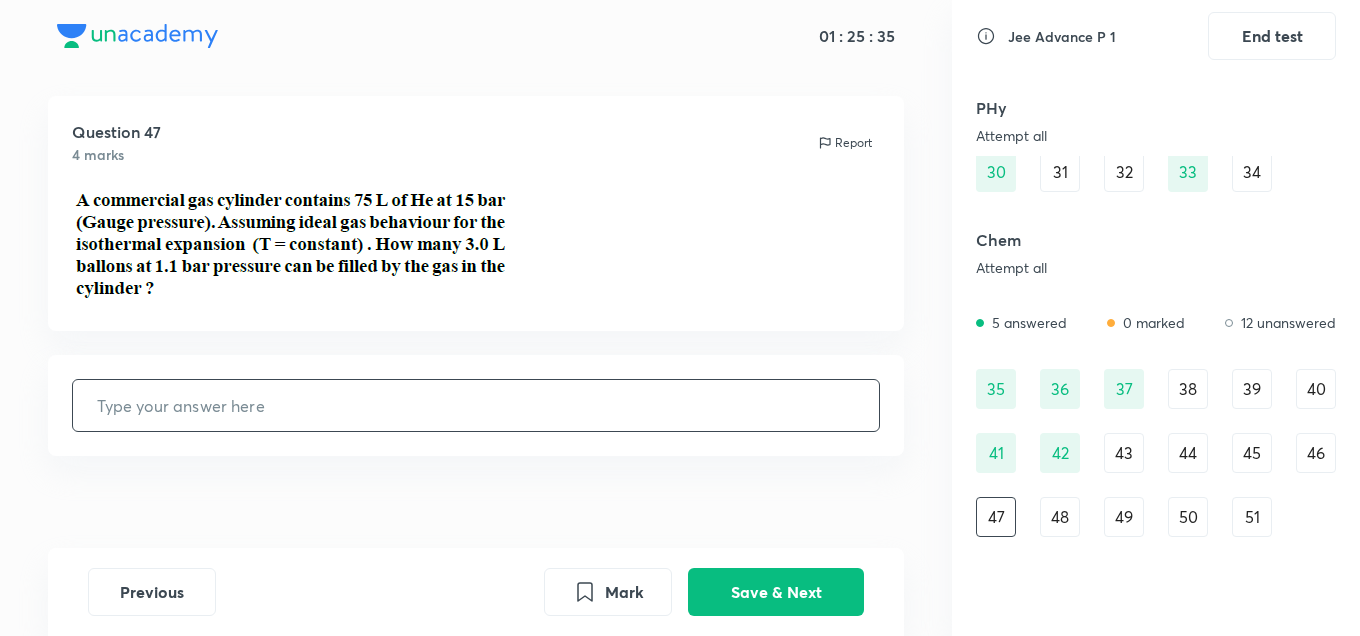 scroll, scrollTop: 26, scrollLeft: 0, axis: vertical 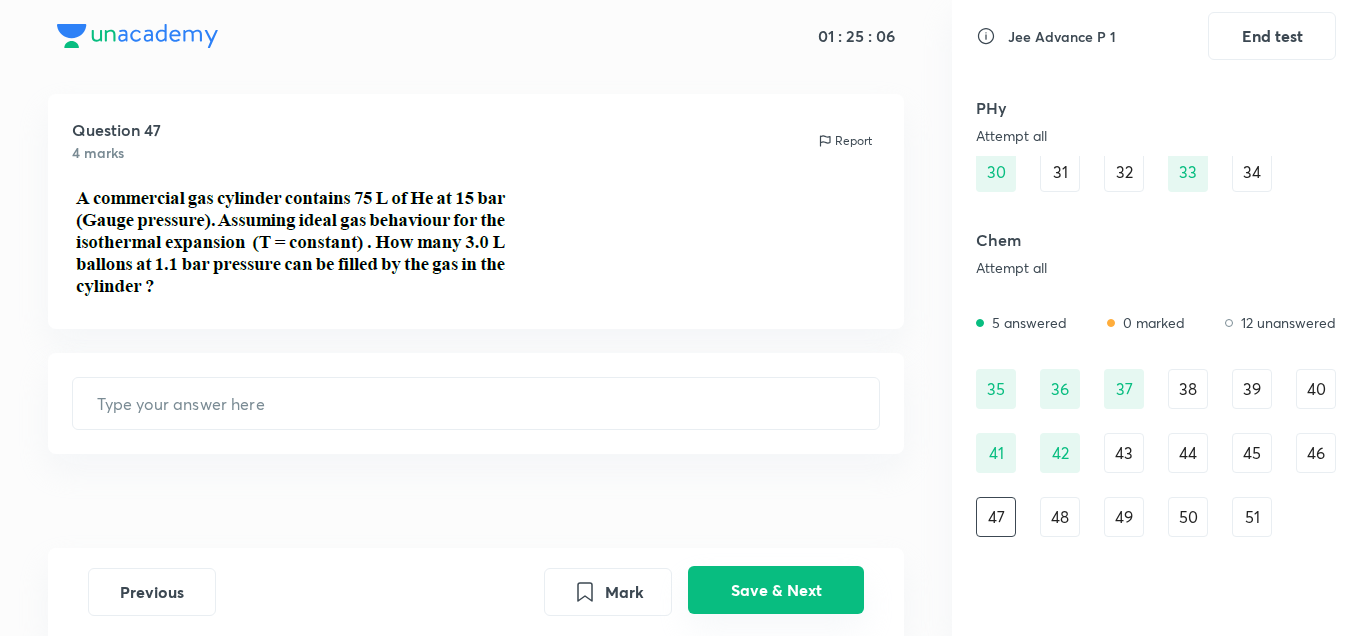 click on "Save & Next" at bounding box center (776, 590) 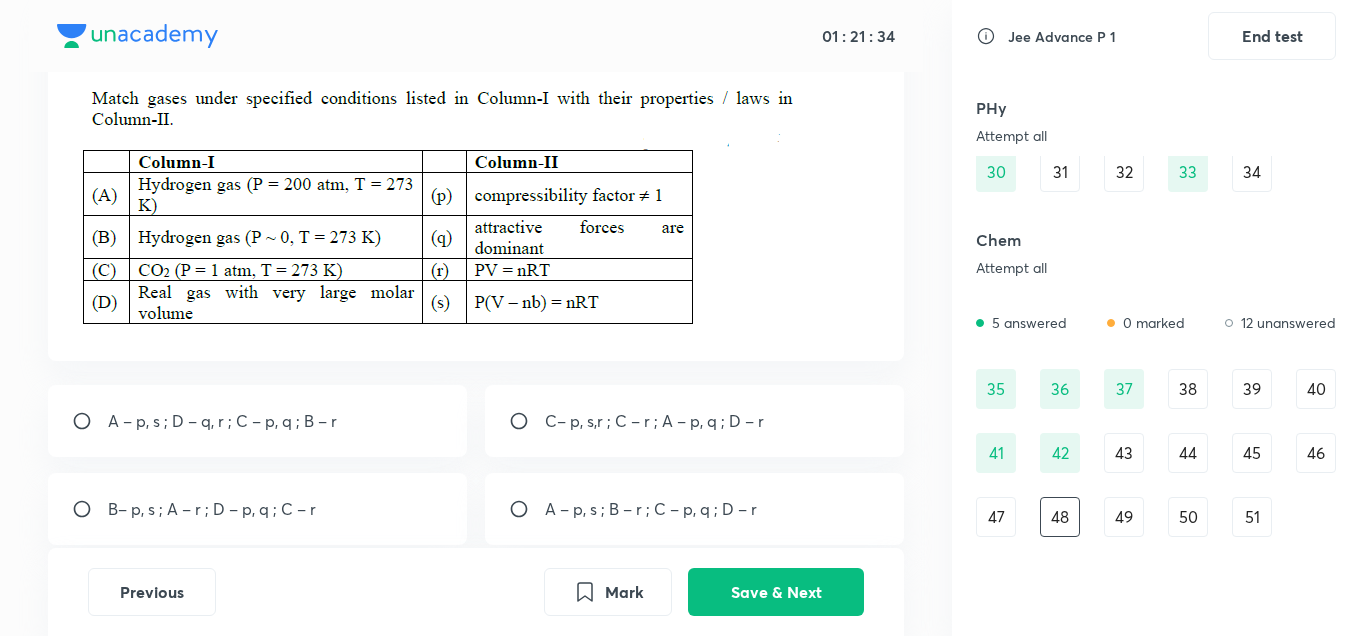 scroll, scrollTop: 75, scrollLeft: 0, axis: vertical 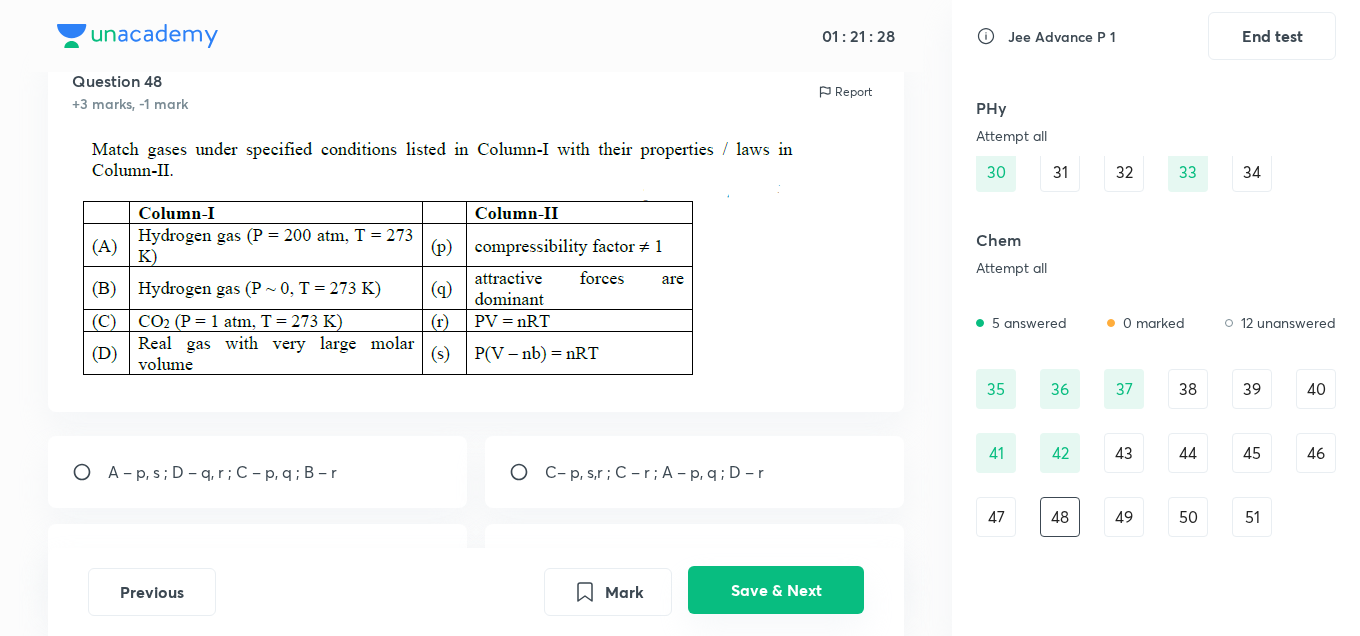 click on "Save & Next" at bounding box center [776, 590] 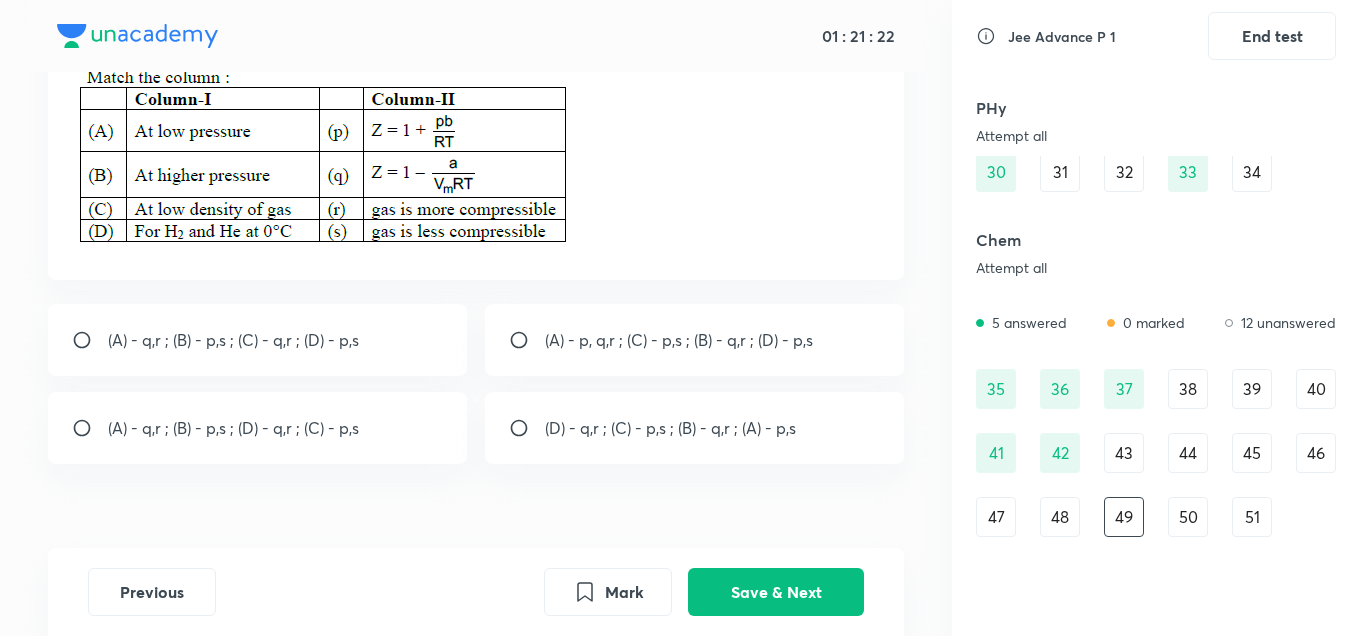 scroll, scrollTop: 143, scrollLeft: 0, axis: vertical 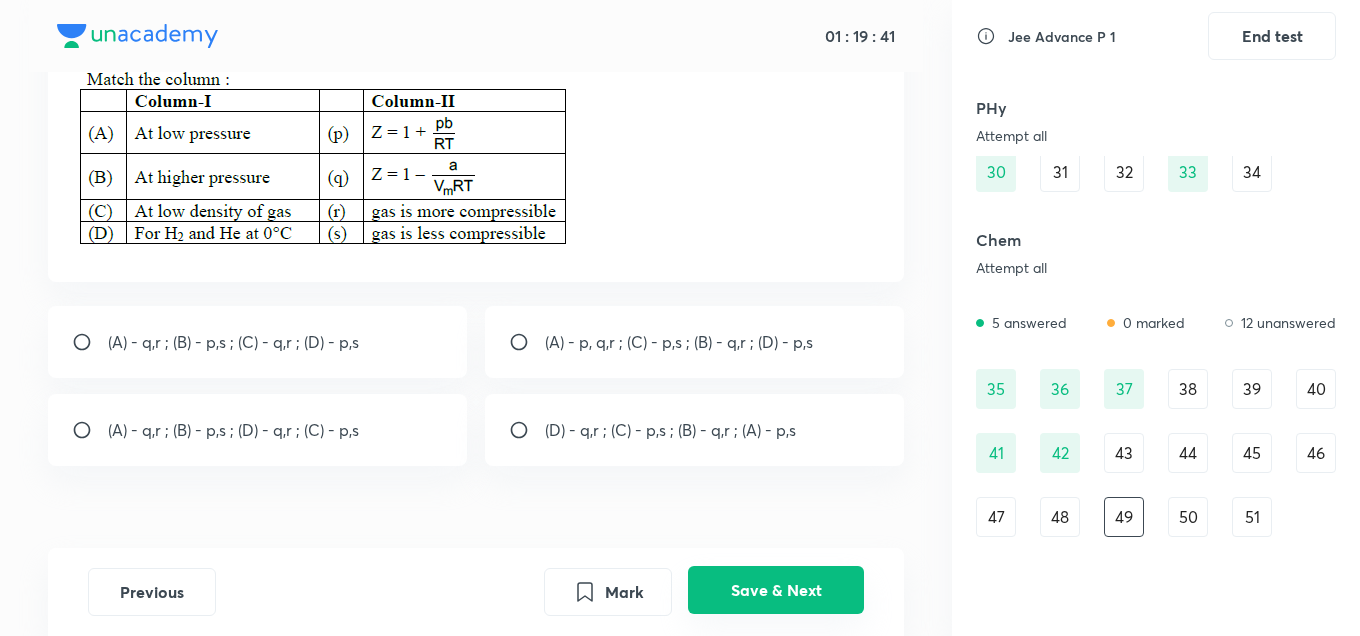 click on "Save & Next" at bounding box center (776, 590) 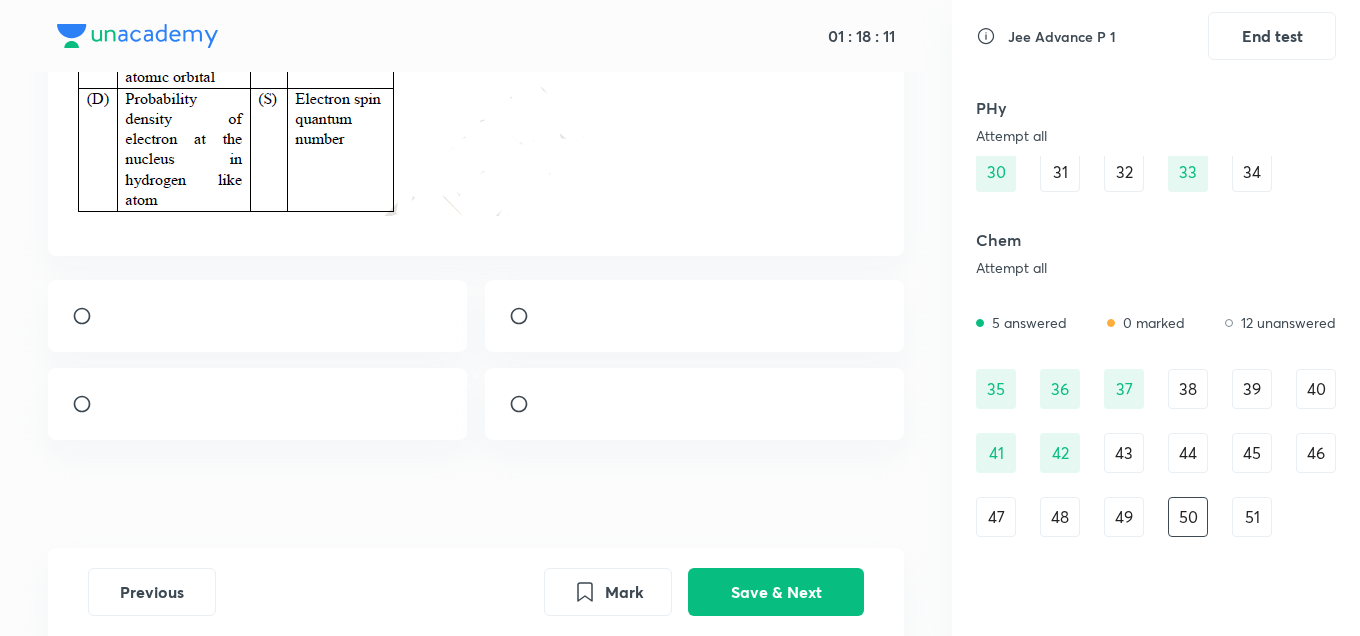 scroll, scrollTop: 475, scrollLeft: 0, axis: vertical 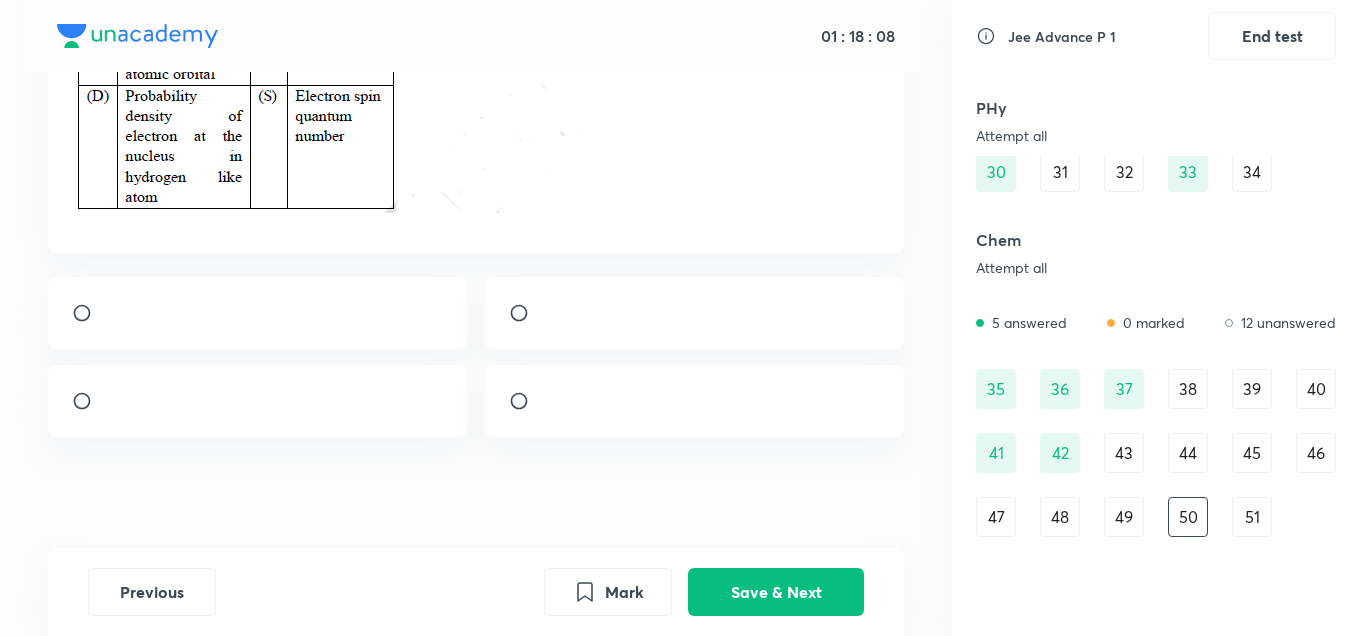 click at bounding box center [108, 313] 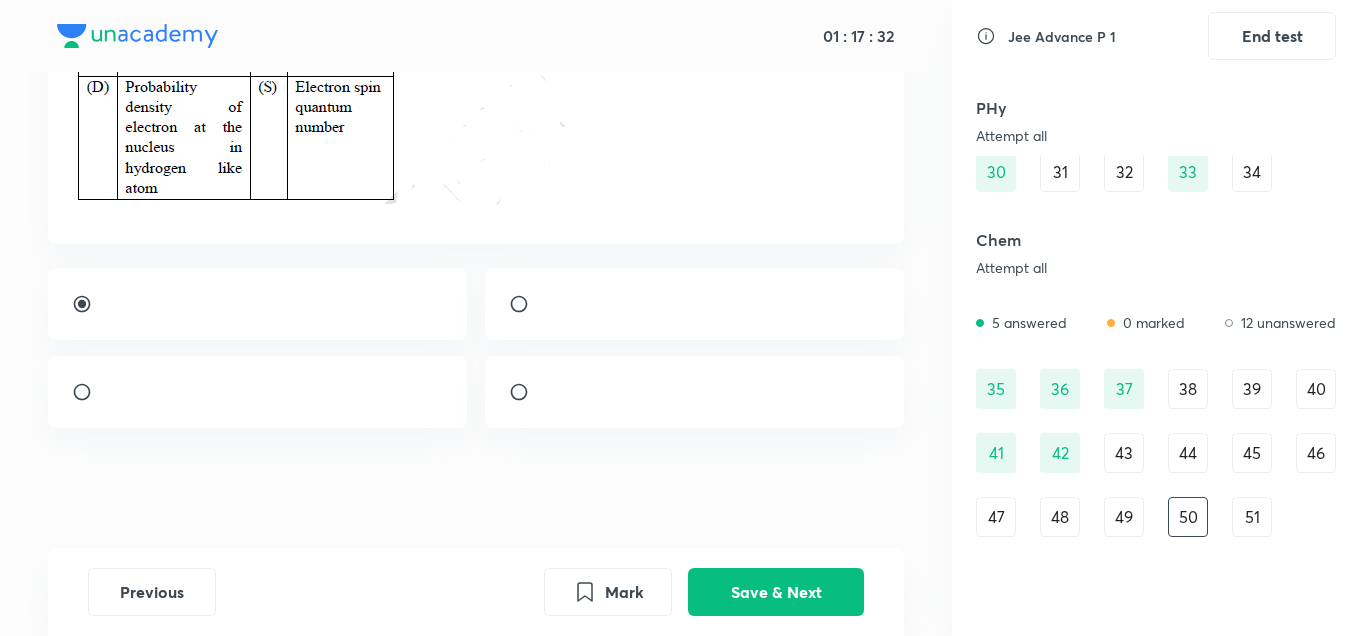 scroll, scrollTop: 492, scrollLeft: 0, axis: vertical 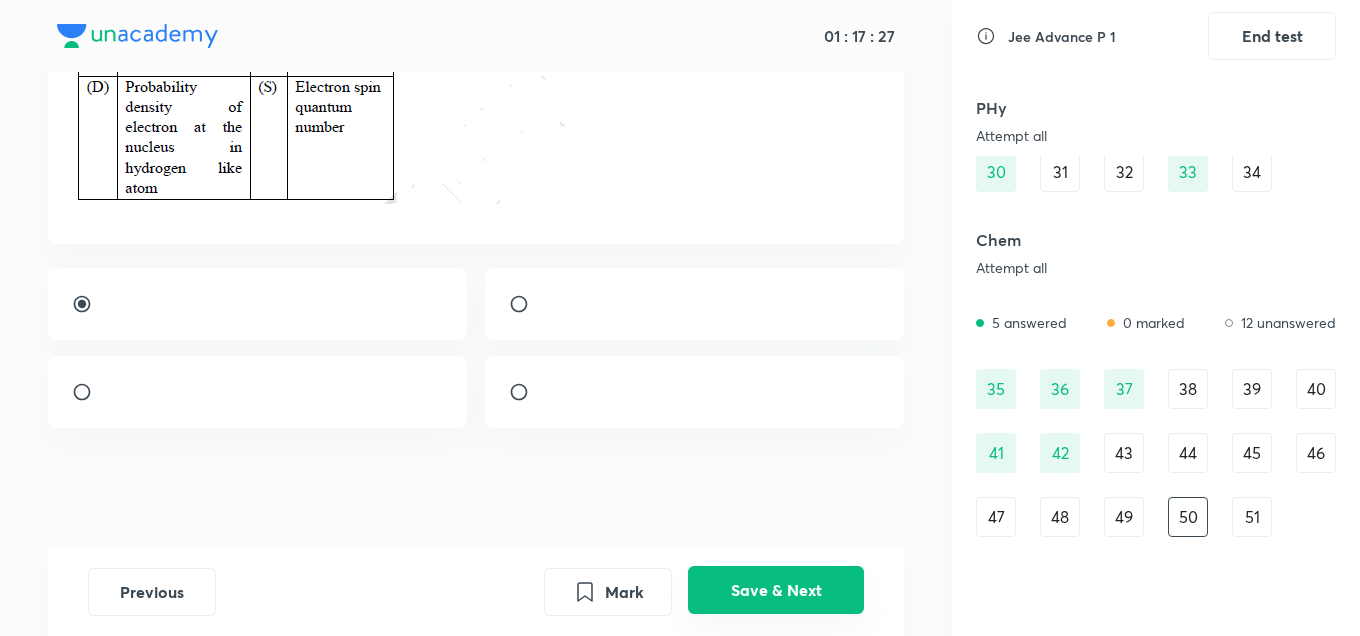 click on "Save & Next" at bounding box center [776, 590] 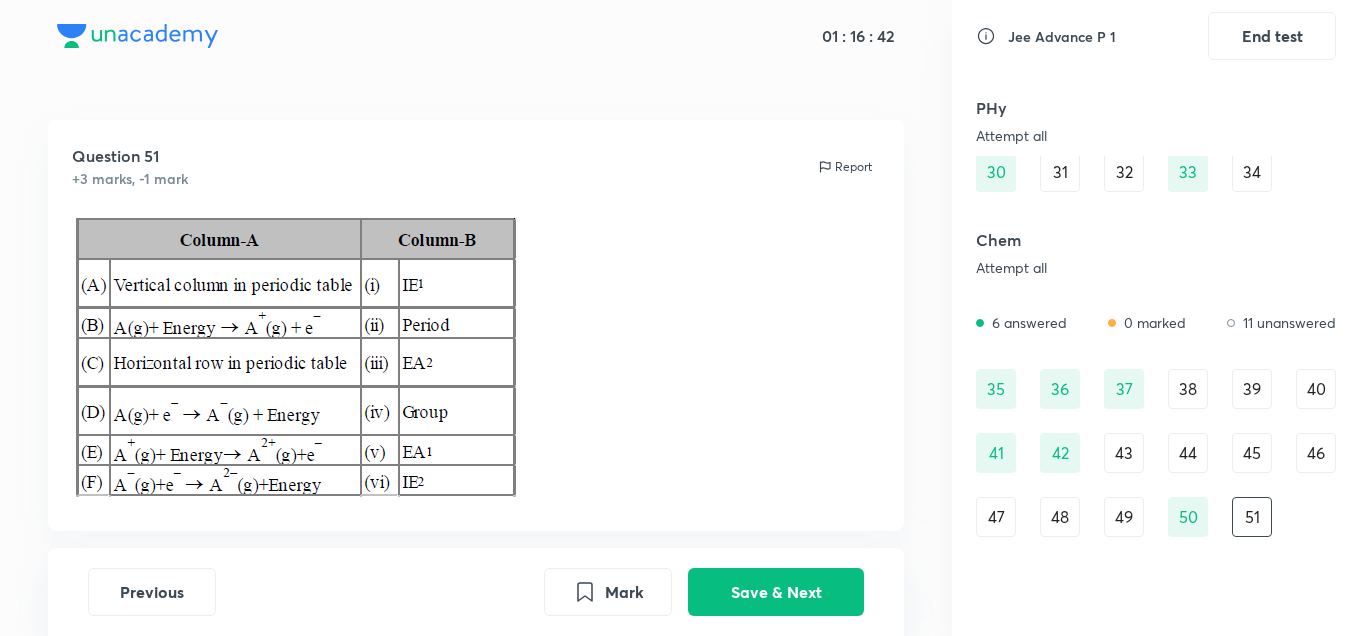 scroll, scrollTop: 291, scrollLeft: 0, axis: vertical 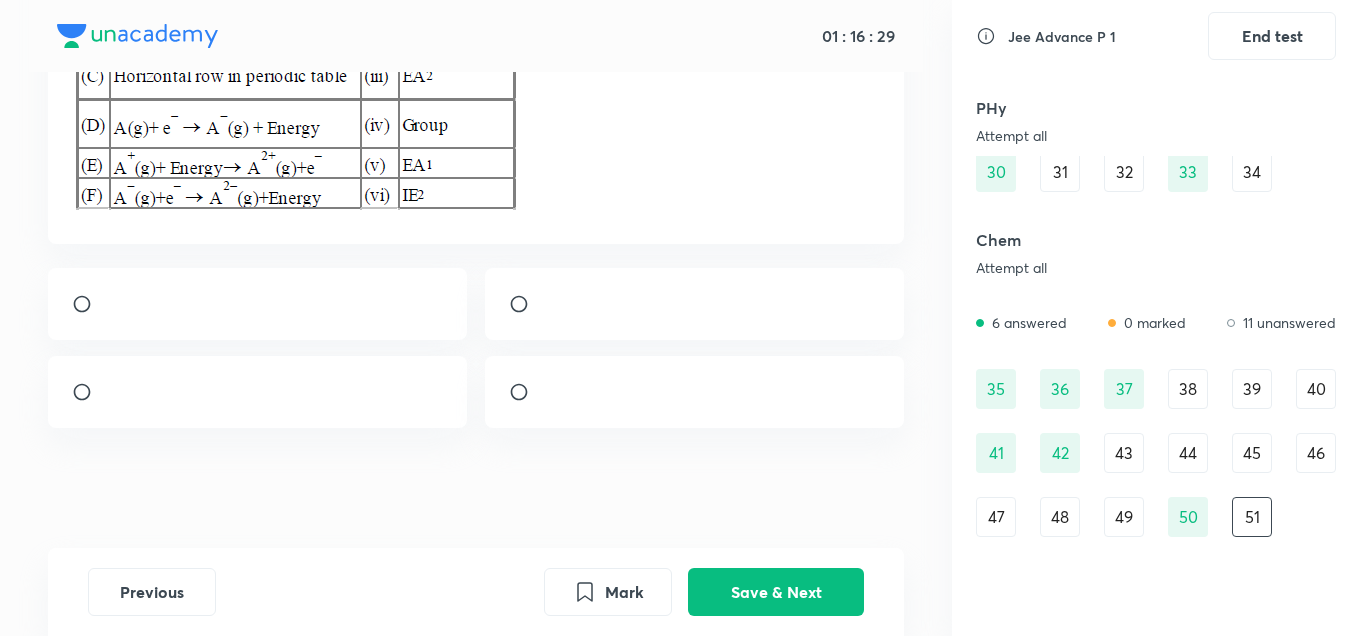 click at bounding box center (108, 304) 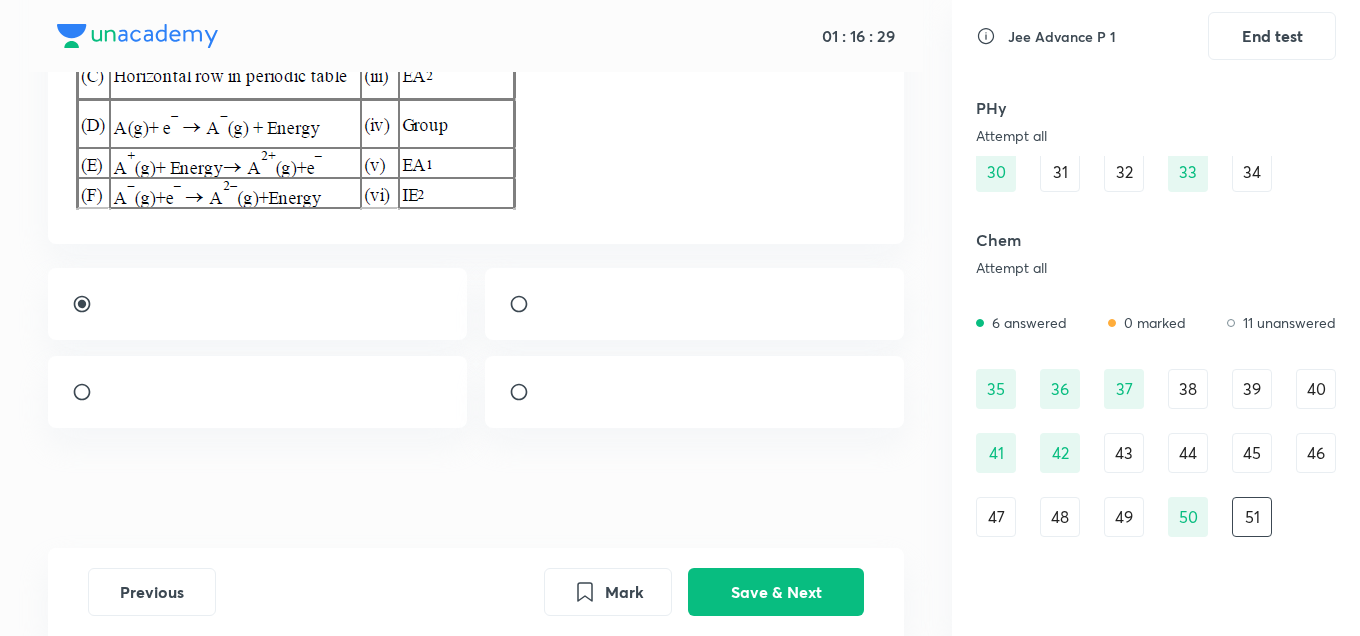 click at bounding box center (258, 392) 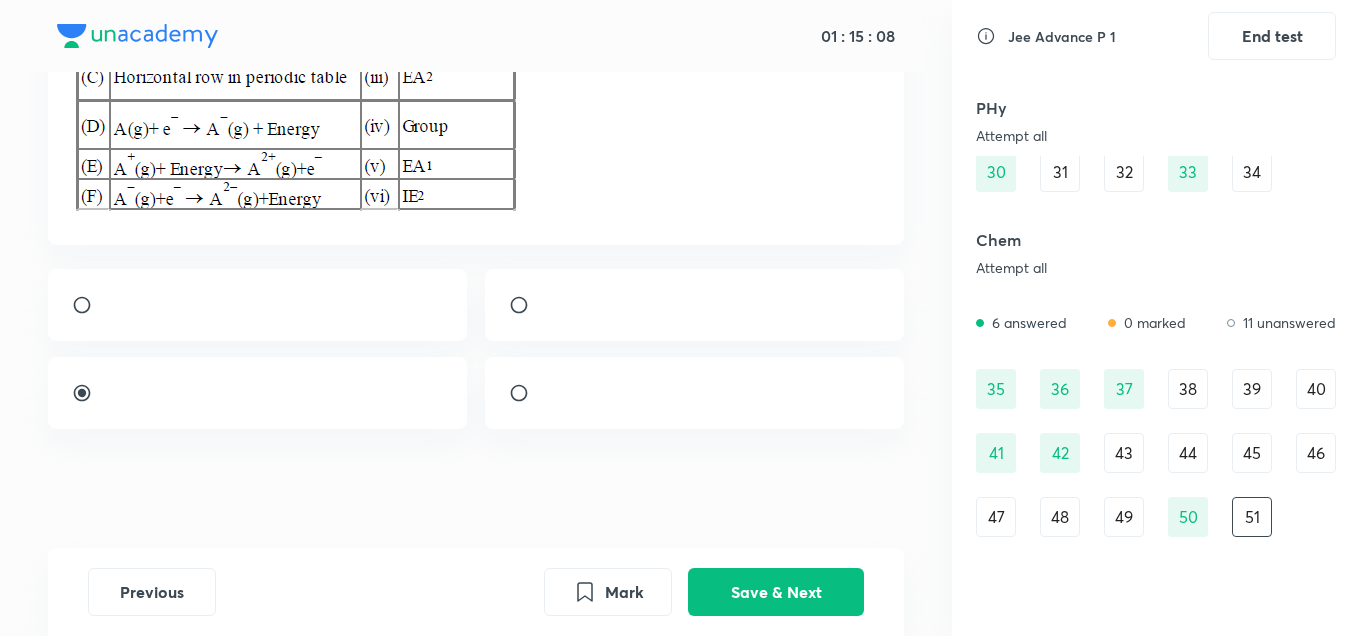 scroll, scrollTop: 286, scrollLeft: 0, axis: vertical 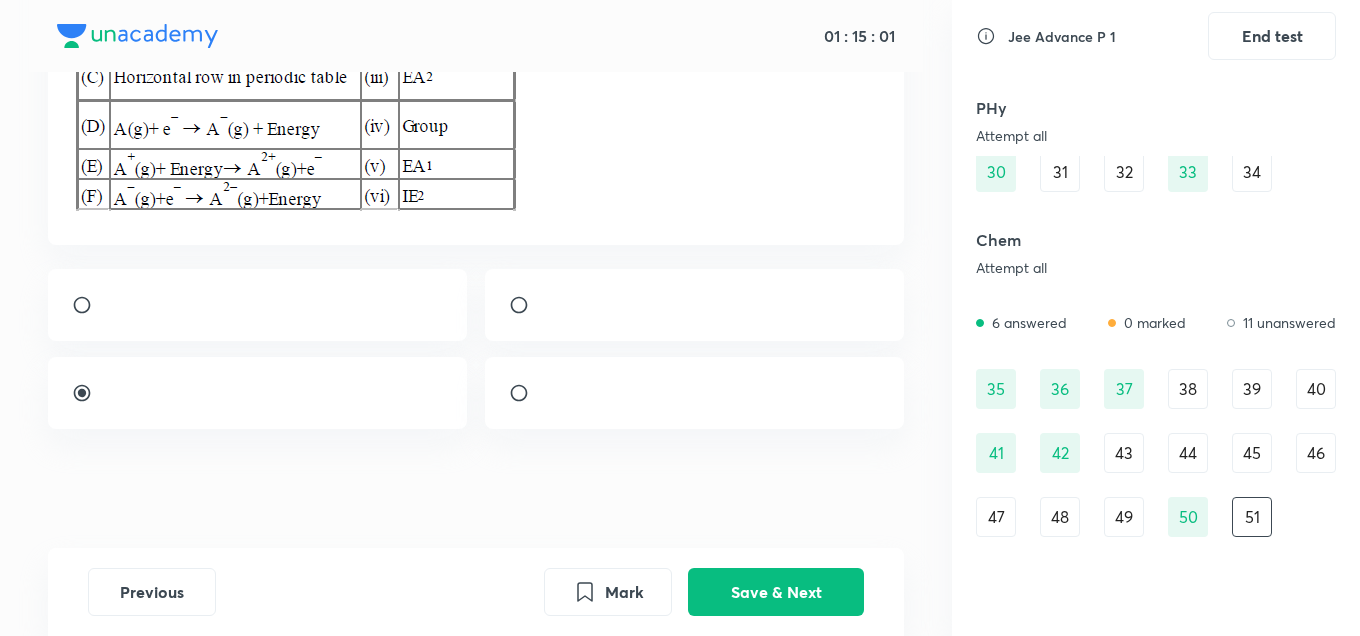 click at bounding box center [108, 310] 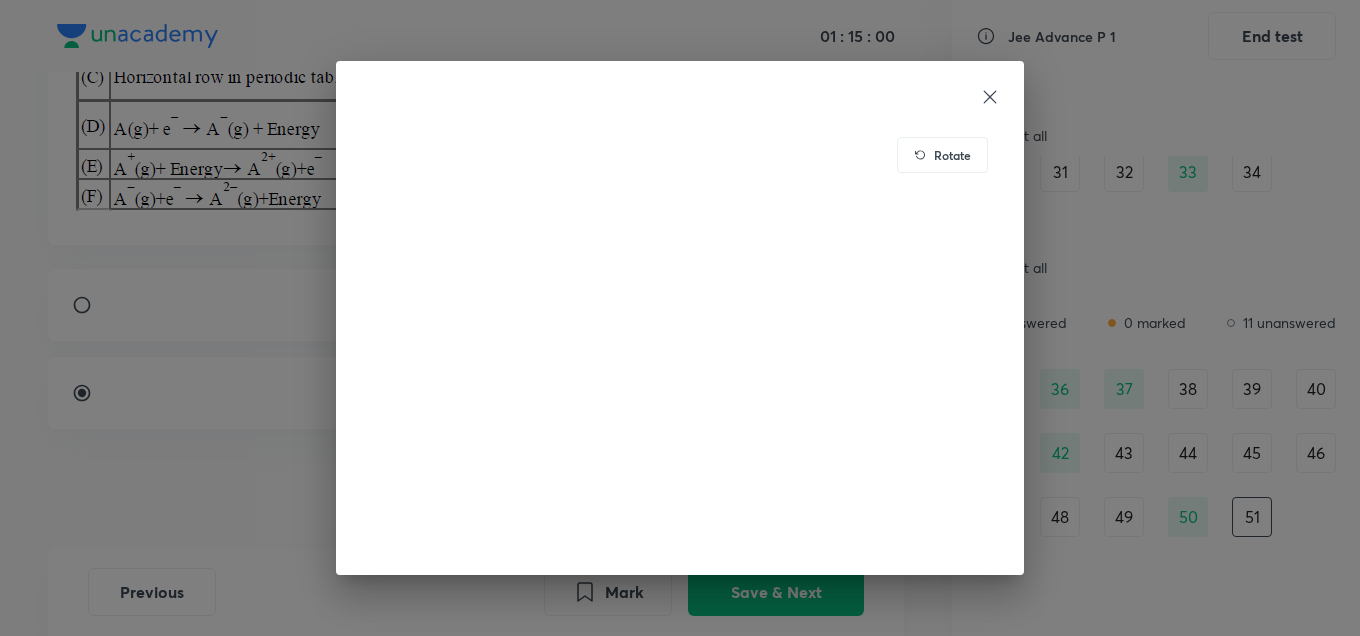 click on "Rotate" at bounding box center [680, 318] 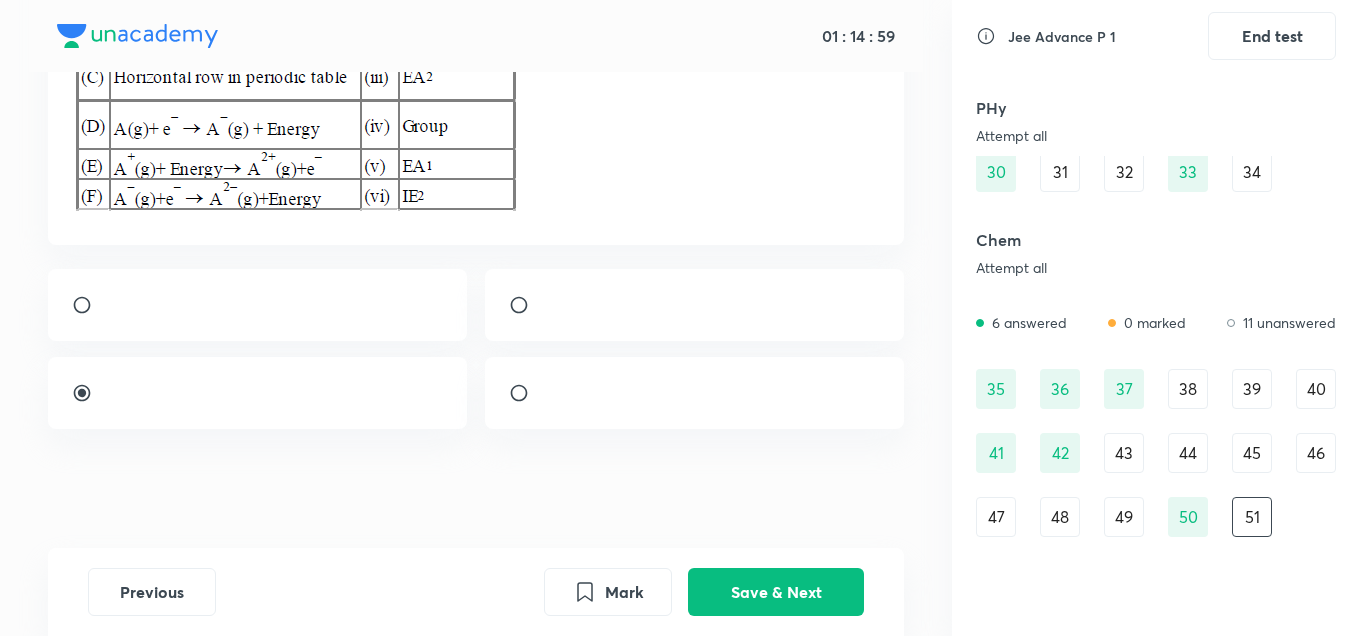 click at bounding box center [258, 305] 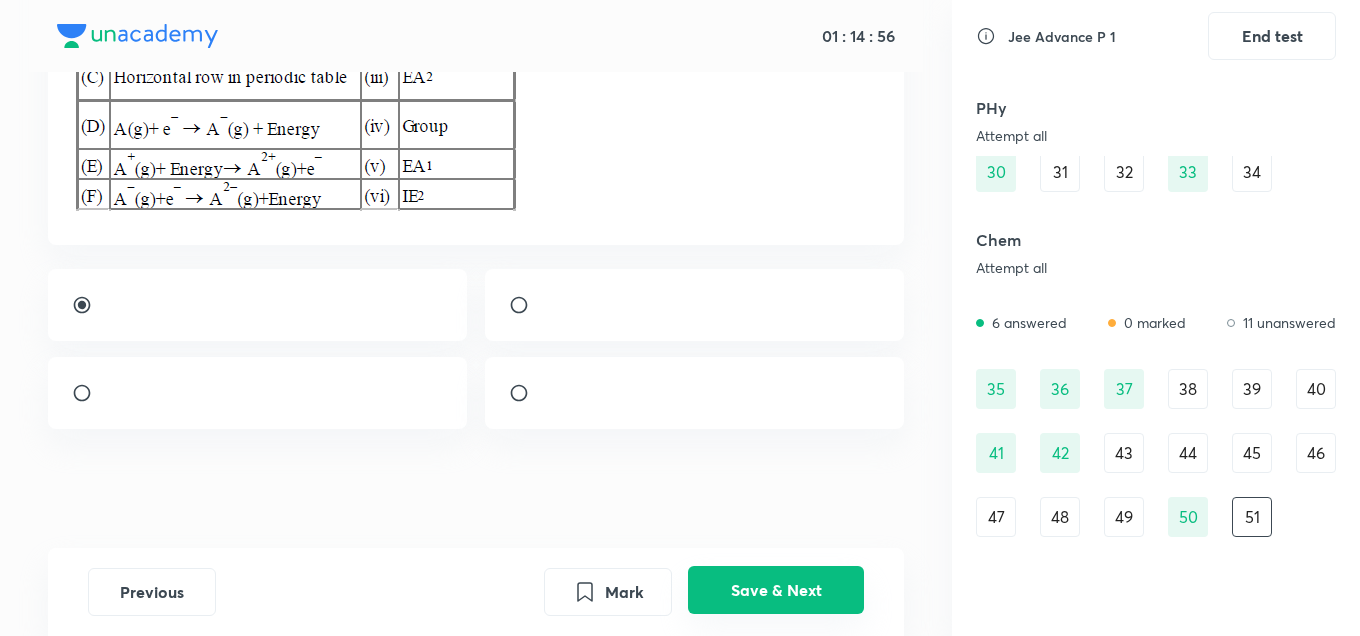 click on "Save & Next" at bounding box center (776, 590) 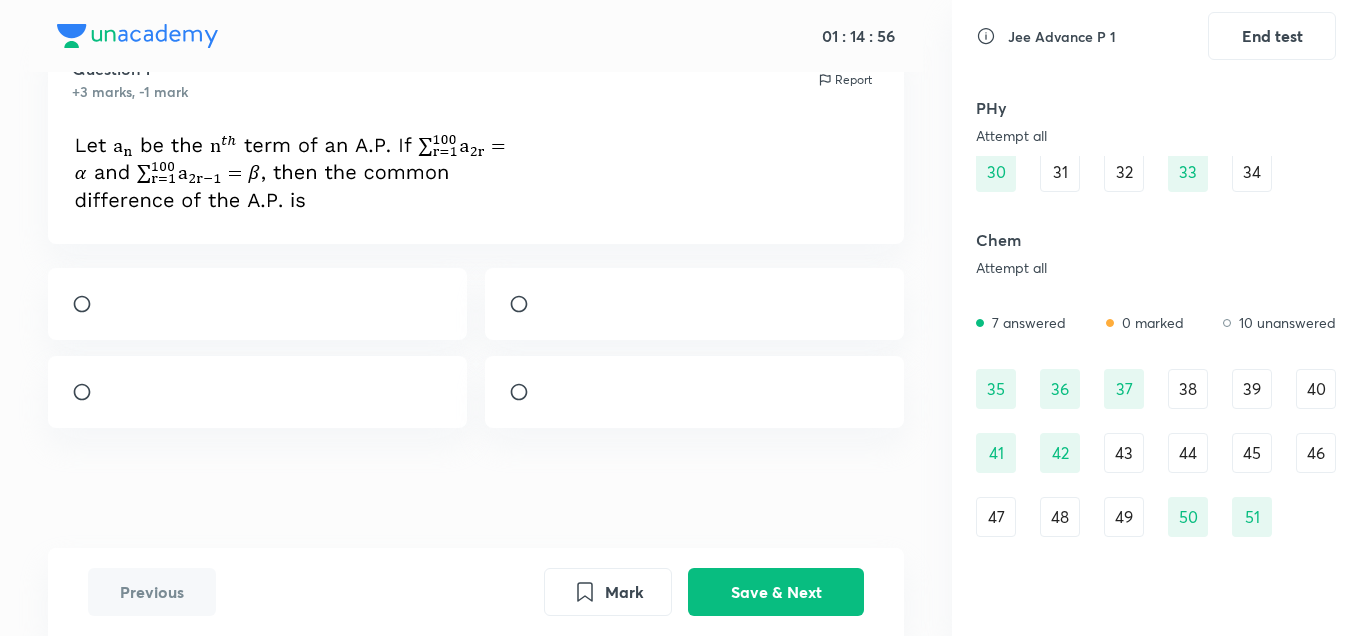 scroll, scrollTop: 29, scrollLeft: 0, axis: vertical 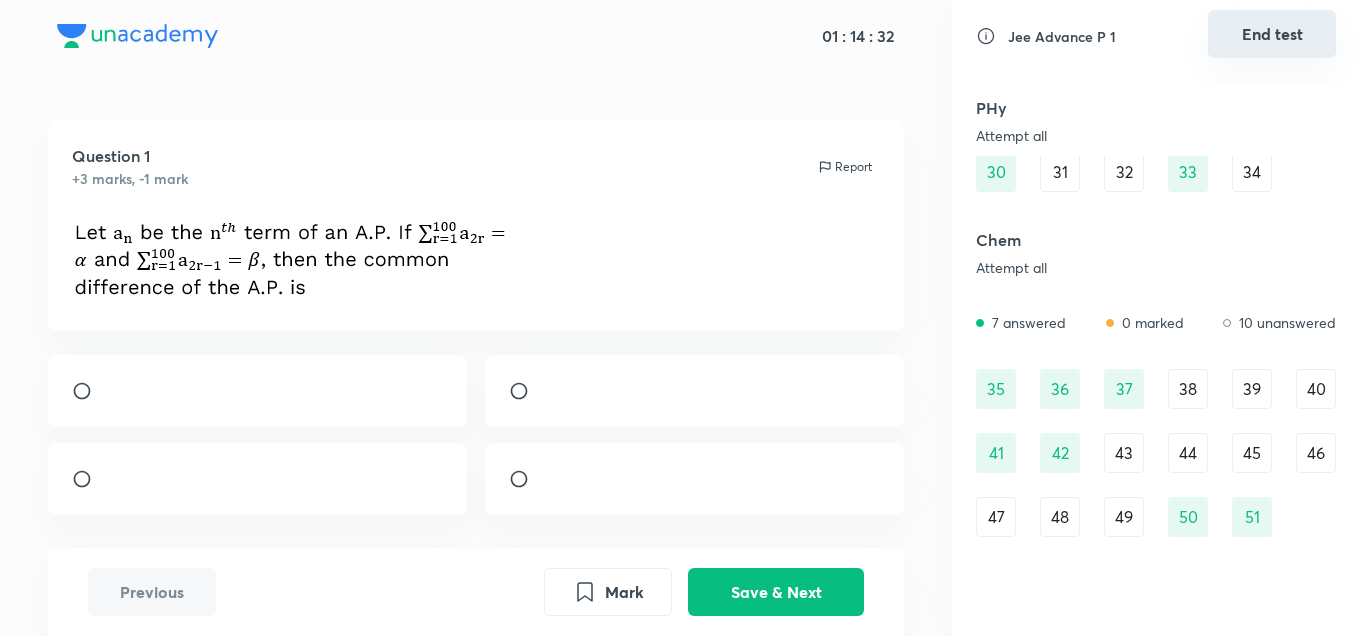 click on "End test" at bounding box center (1272, 34) 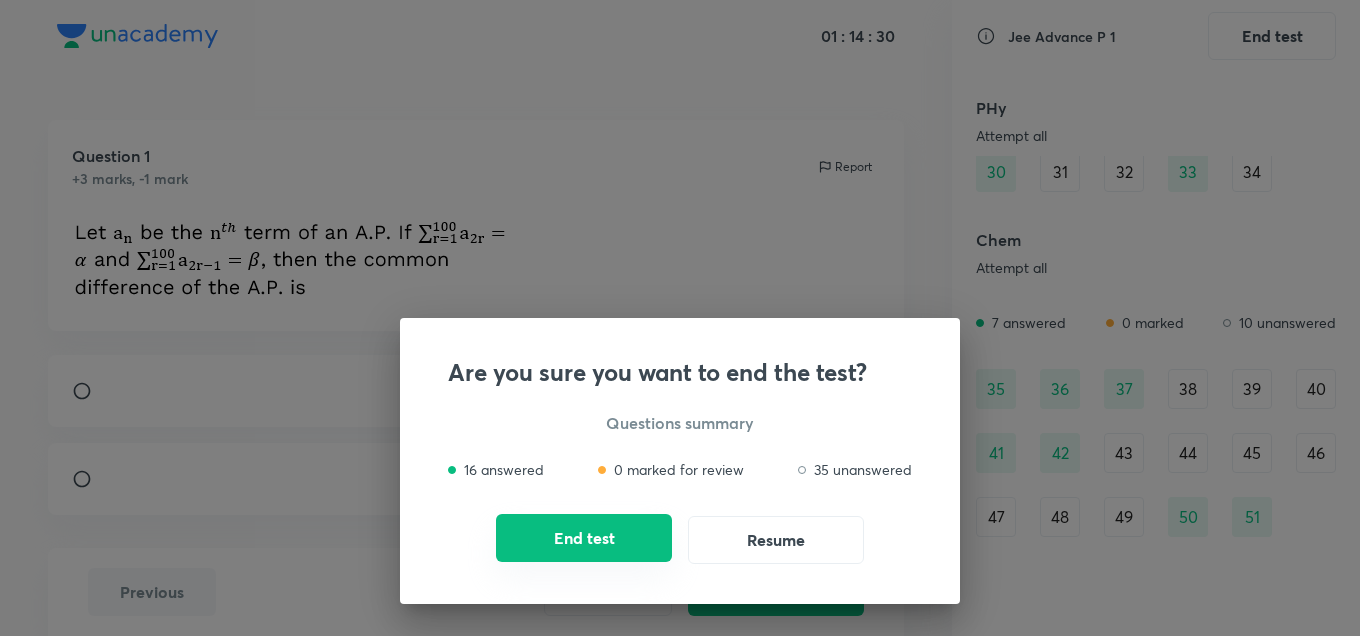click on "End test" at bounding box center [584, 538] 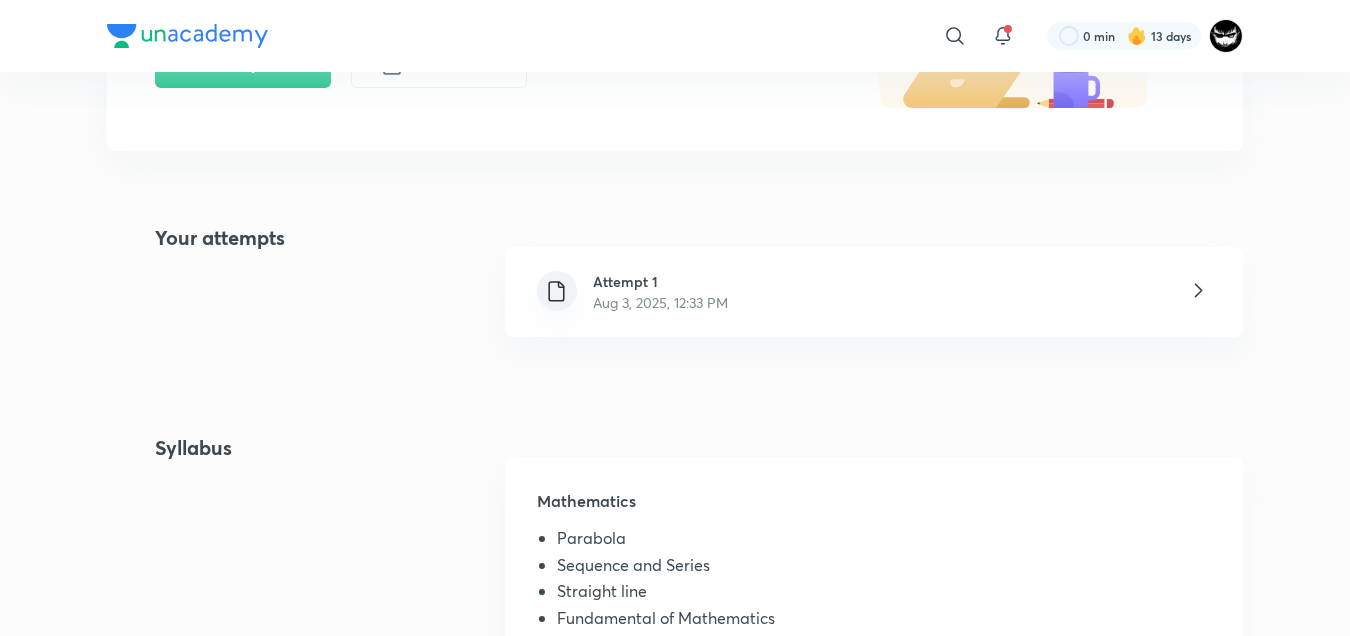 scroll, scrollTop: 341, scrollLeft: 0, axis: vertical 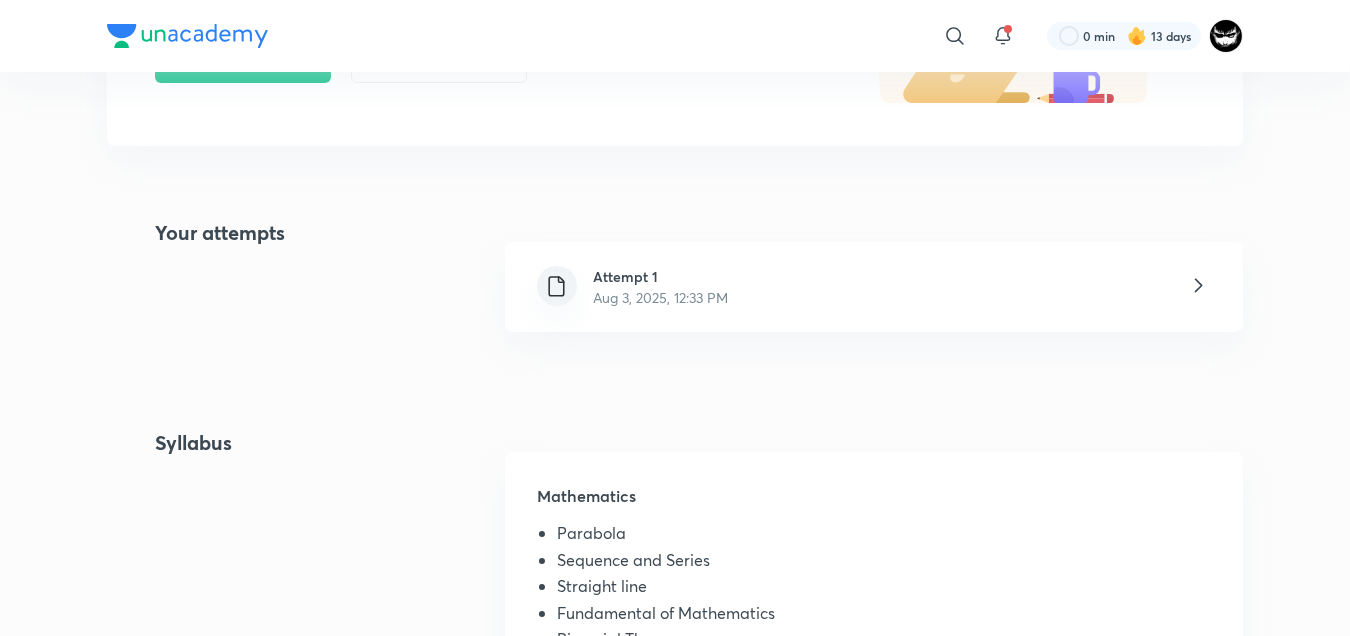 click on "Attempt 1" at bounding box center [660, 276] 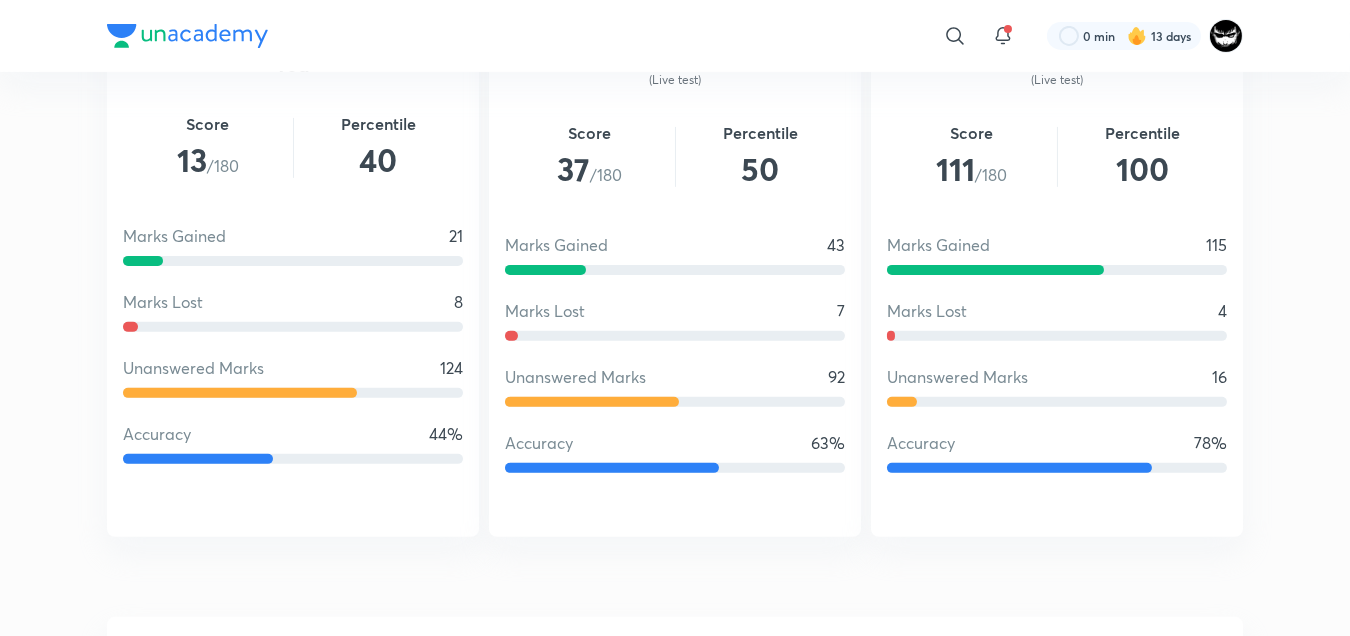 scroll, scrollTop: 1631, scrollLeft: 0, axis: vertical 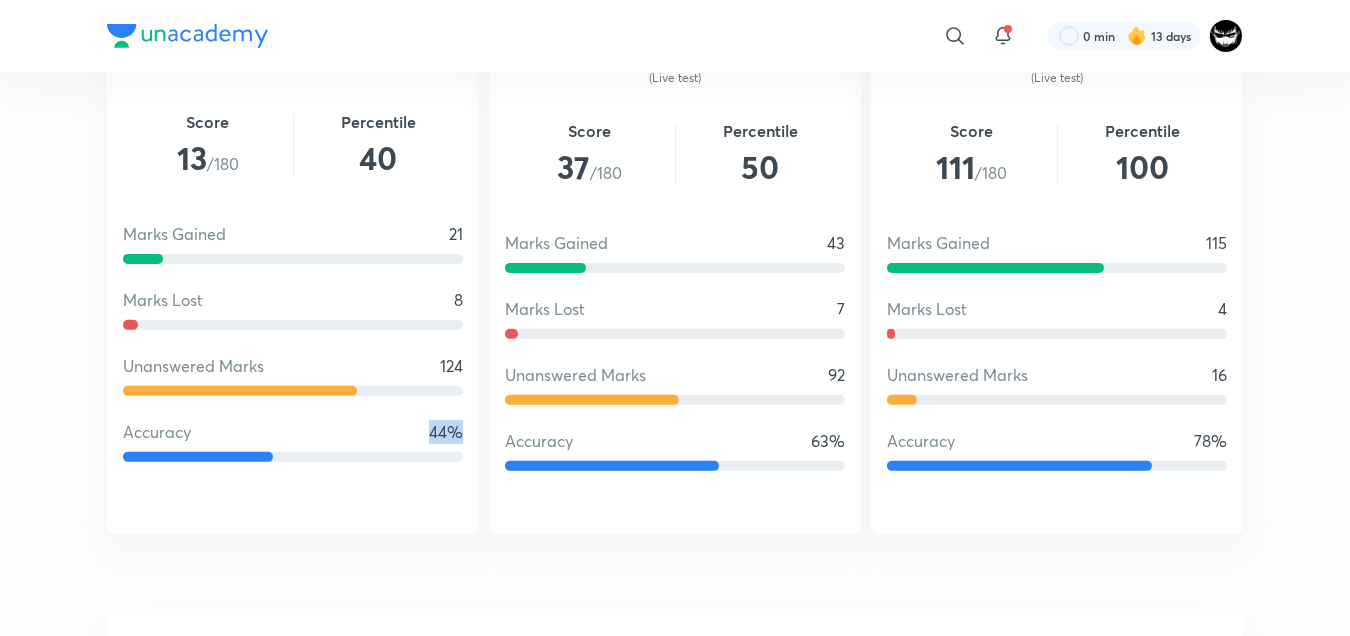 drag, startPoint x: 429, startPoint y: 433, endPoint x: 472, endPoint y: 434, distance: 43.011627 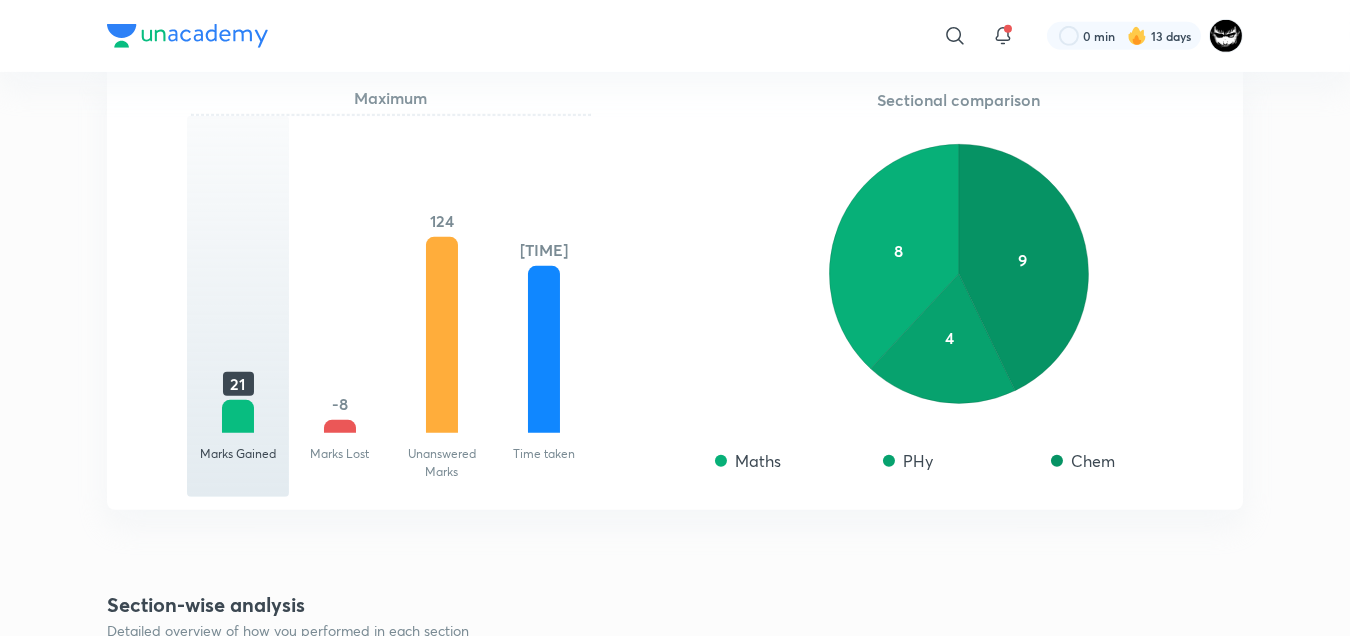 scroll, scrollTop: 2182, scrollLeft: 0, axis: vertical 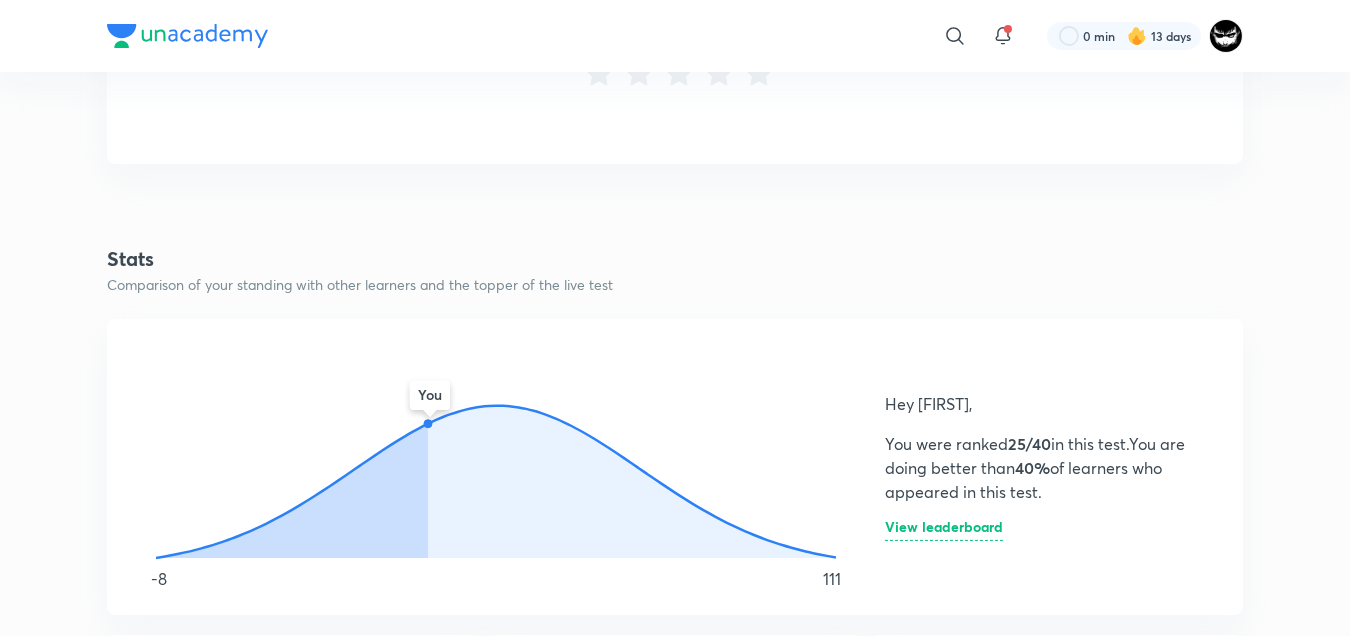 click on "View leaderboard" at bounding box center [944, 530] 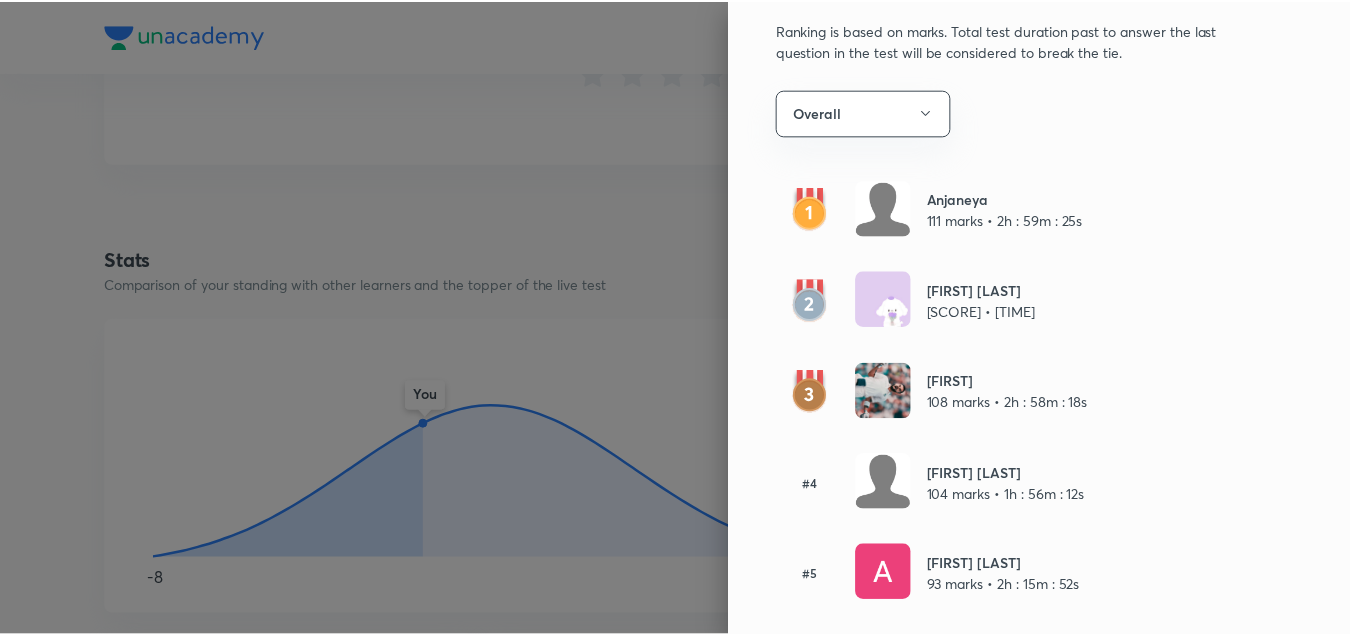 scroll, scrollTop: 0, scrollLeft: 0, axis: both 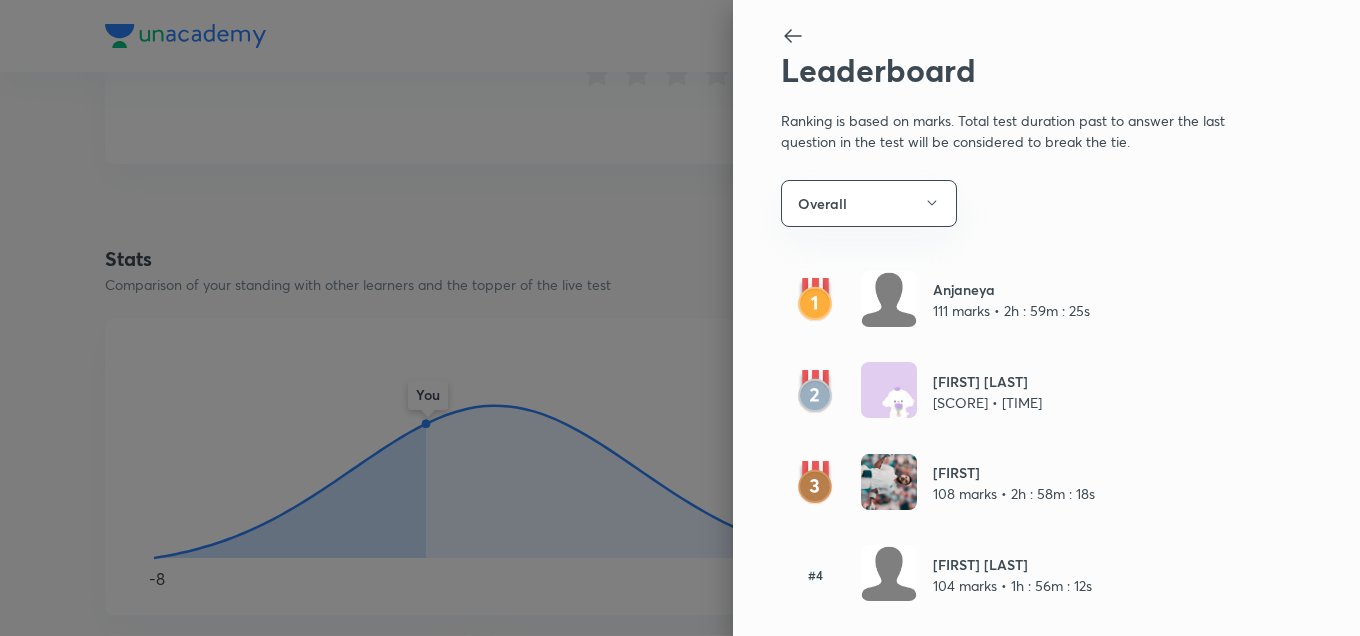 click 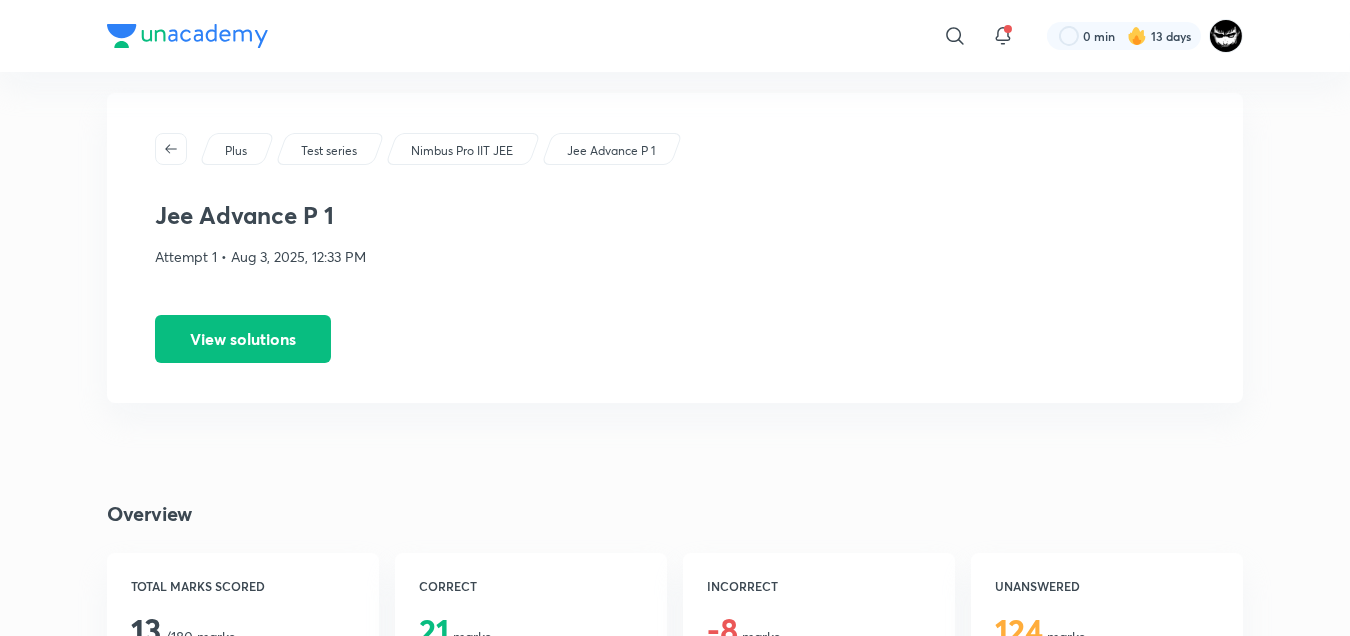 scroll, scrollTop: 0, scrollLeft: 0, axis: both 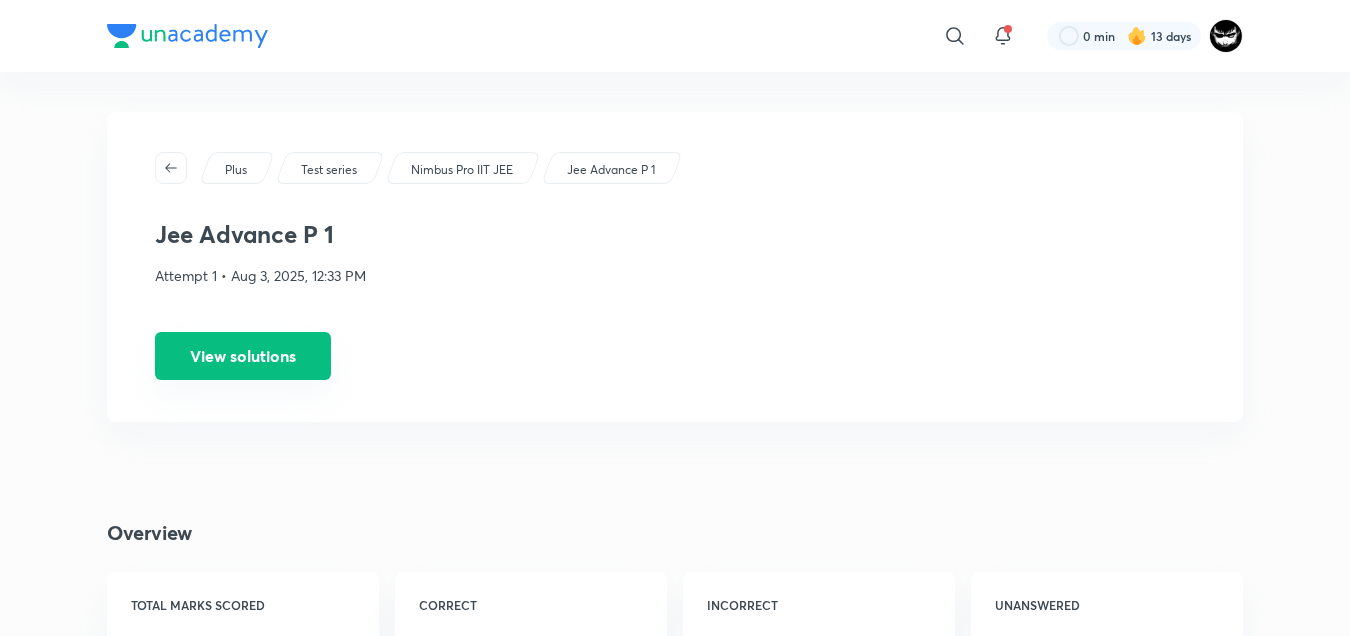 click on "View solutions" at bounding box center (243, 356) 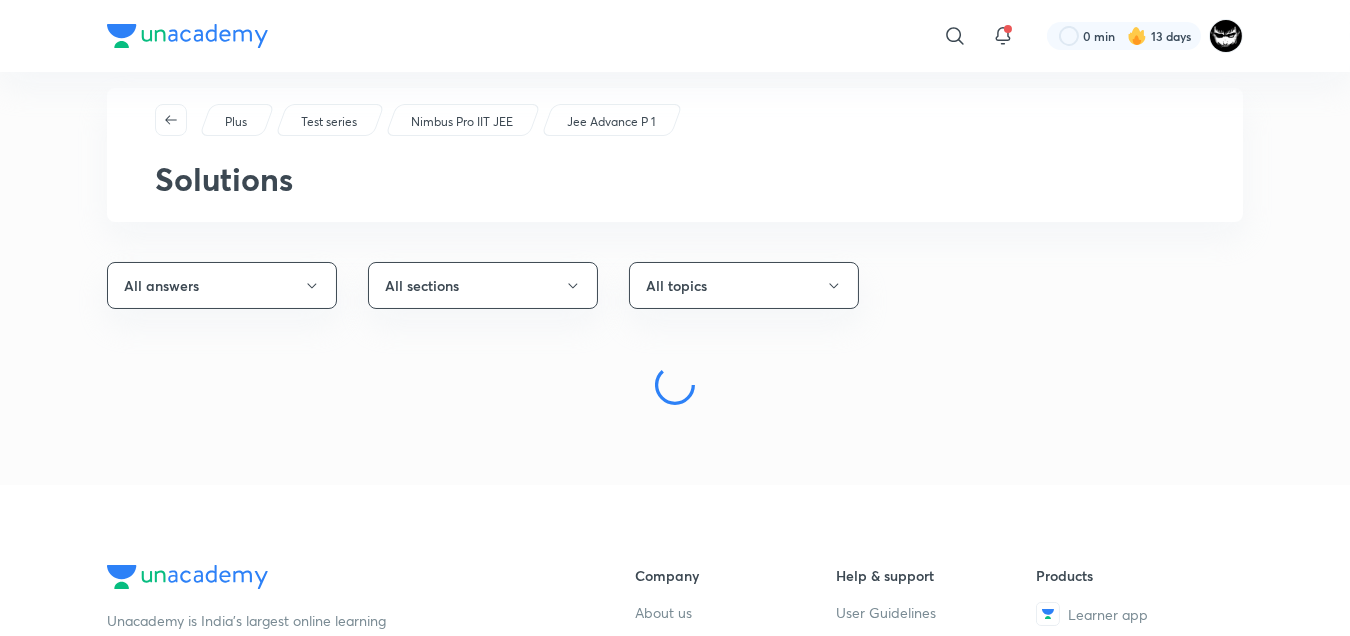 scroll, scrollTop: 14, scrollLeft: 0, axis: vertical 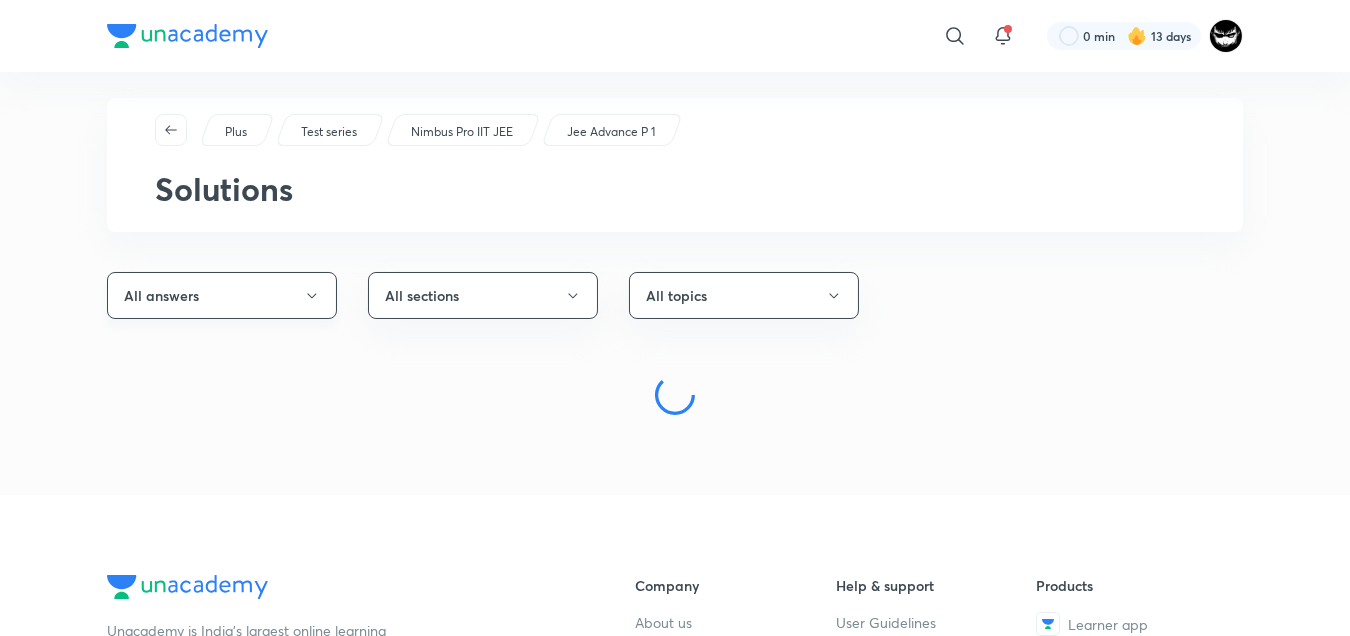 click on "All answers" at bounding box center (222, 295) 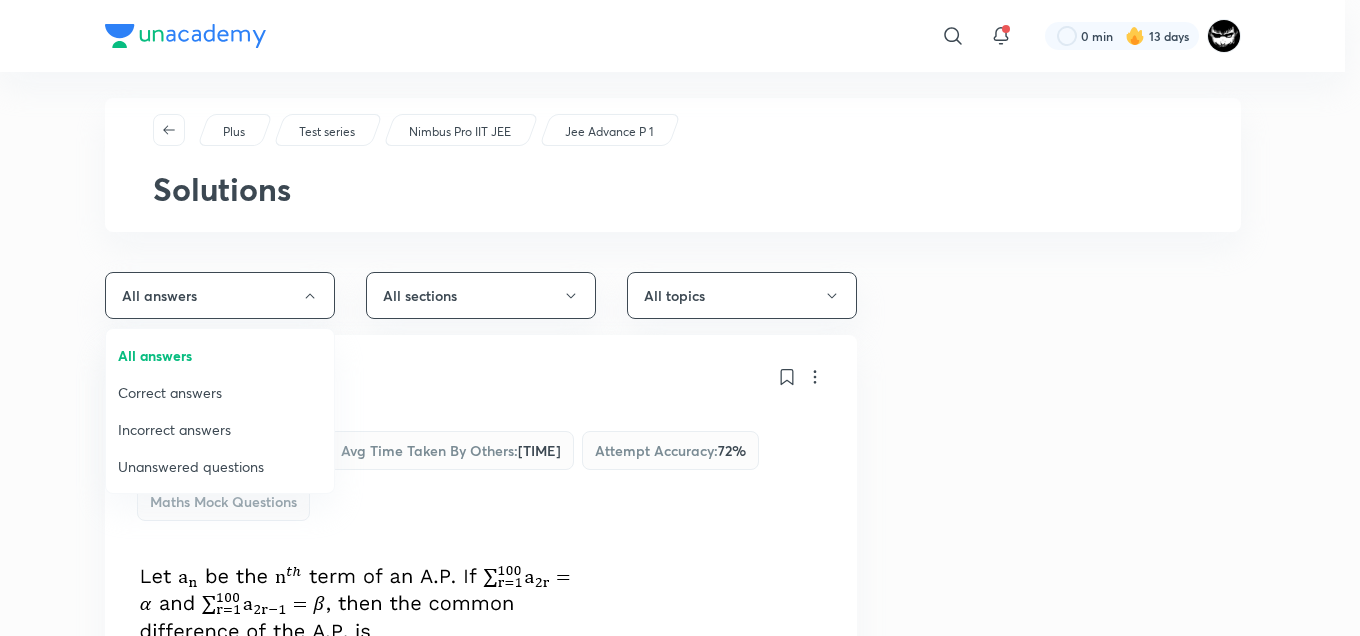 click at bounding box center [680, 318] 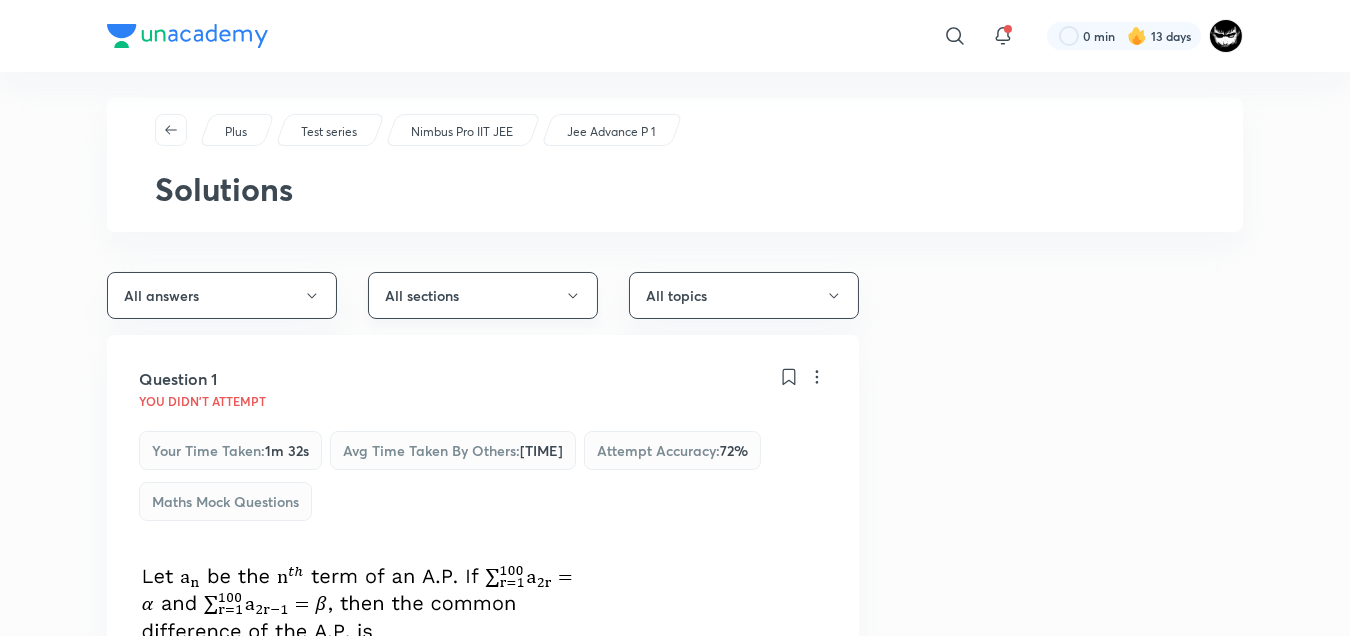 click on "All sections" at bounding box center [483, 295] 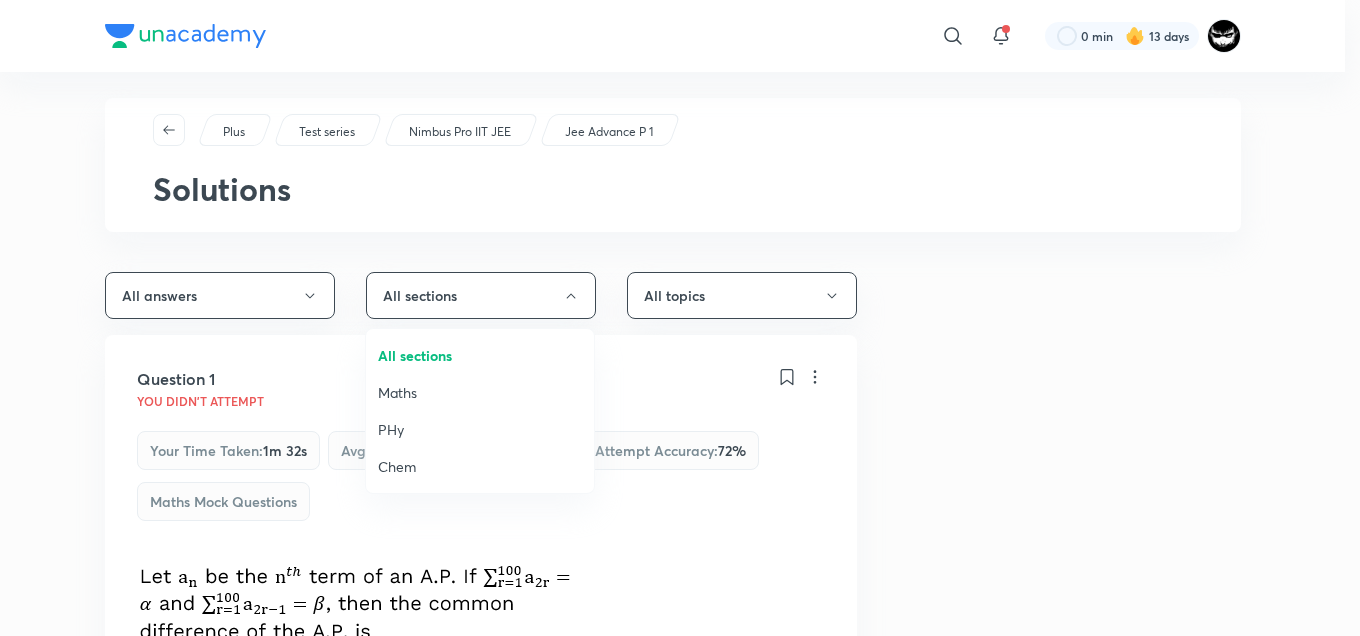 click on "Maths" at bounding box center [480, 392] 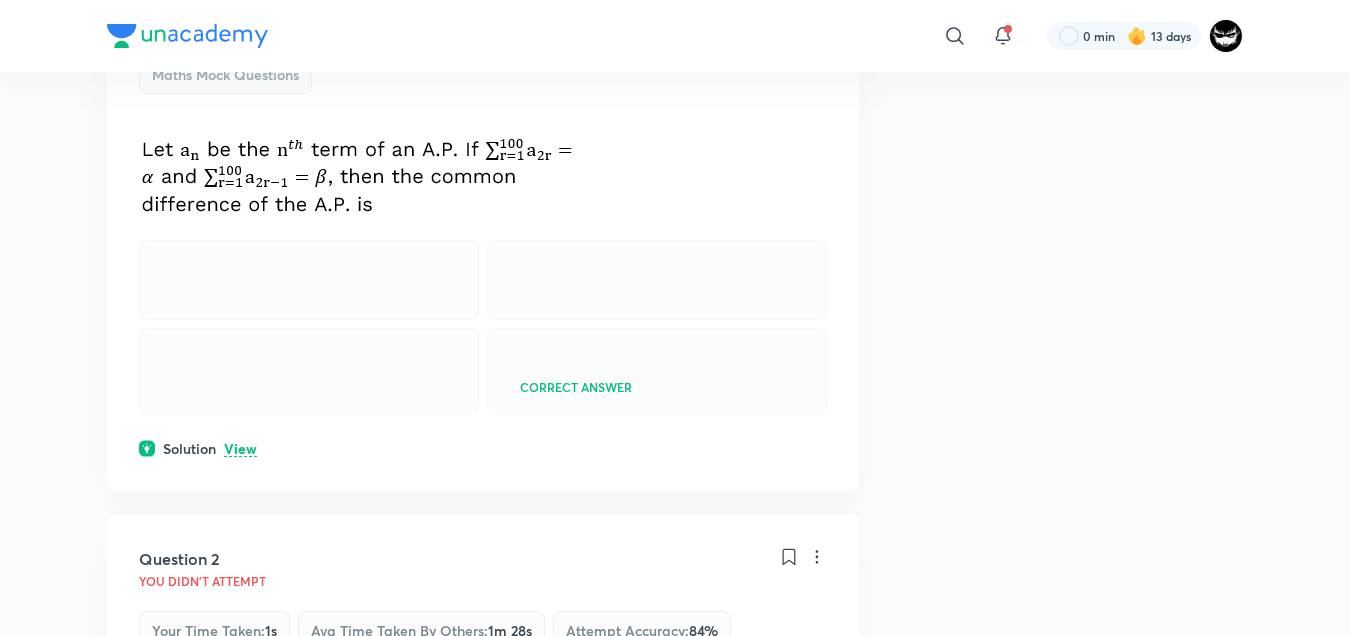 scroll, scrollTop: 453, scrollLeft: 0, axis: vertical 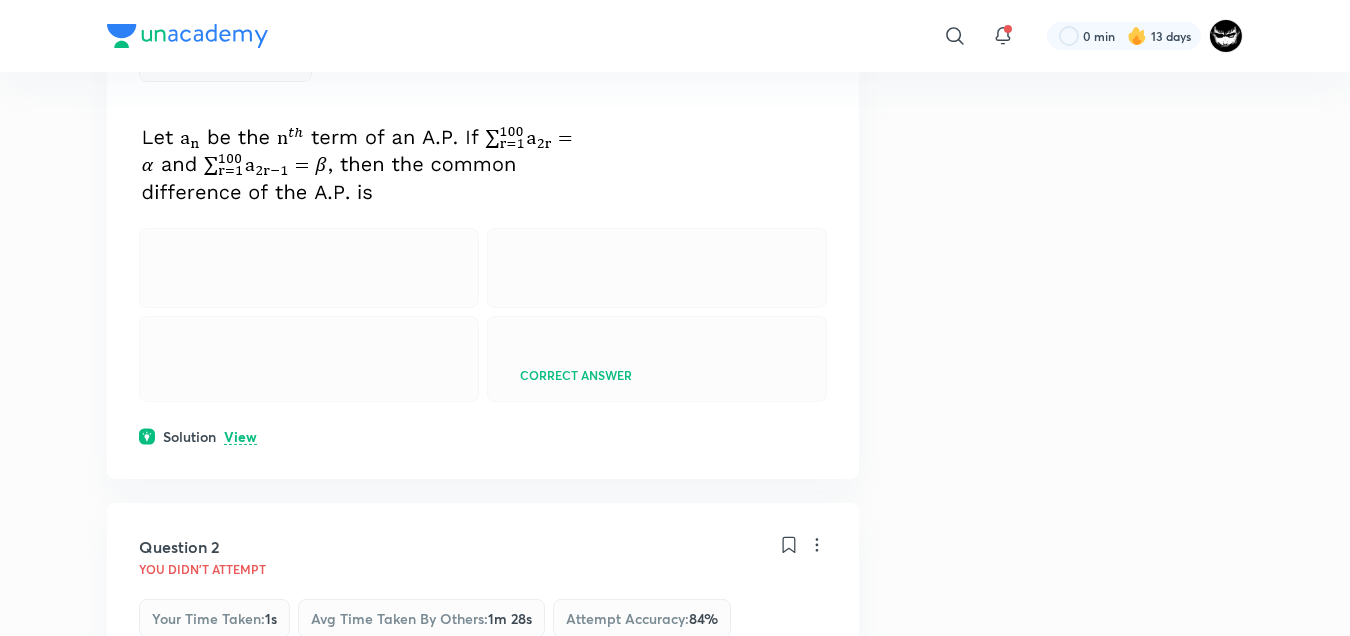 click on "View" at bounding box center (240, 437) 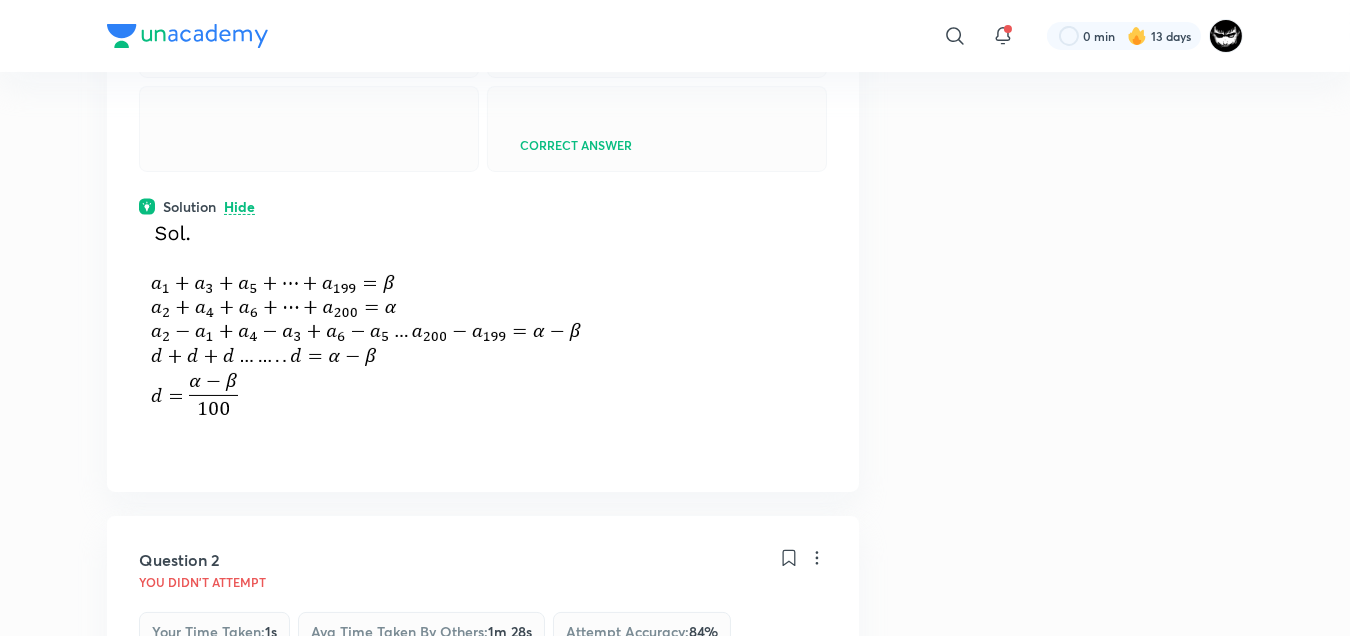scroll, scrollTop: 698, scrollLeft: 0, axis: vertical 